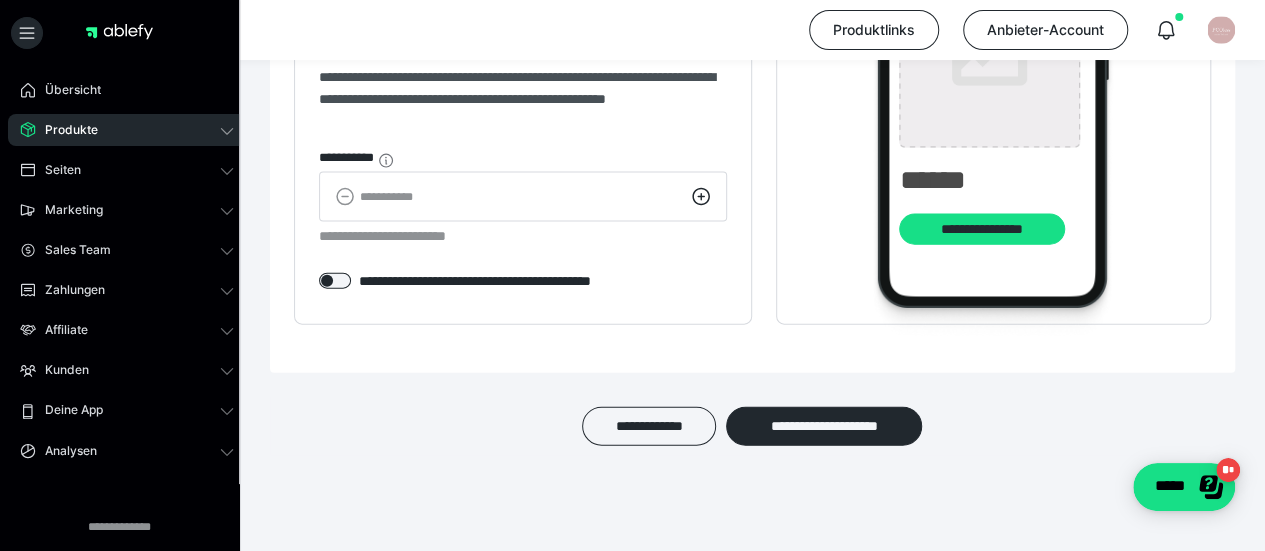scroll, scrollTop: 0, scrollLeft: 0, axis: both 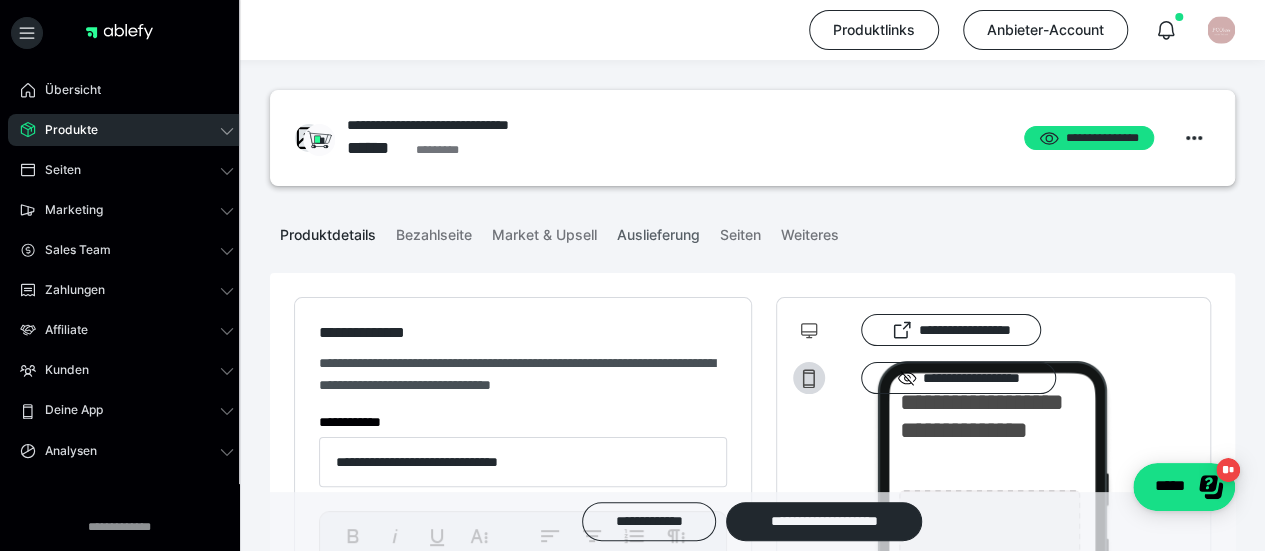 click on "Auslieferung" at bounding box center (658, 231) 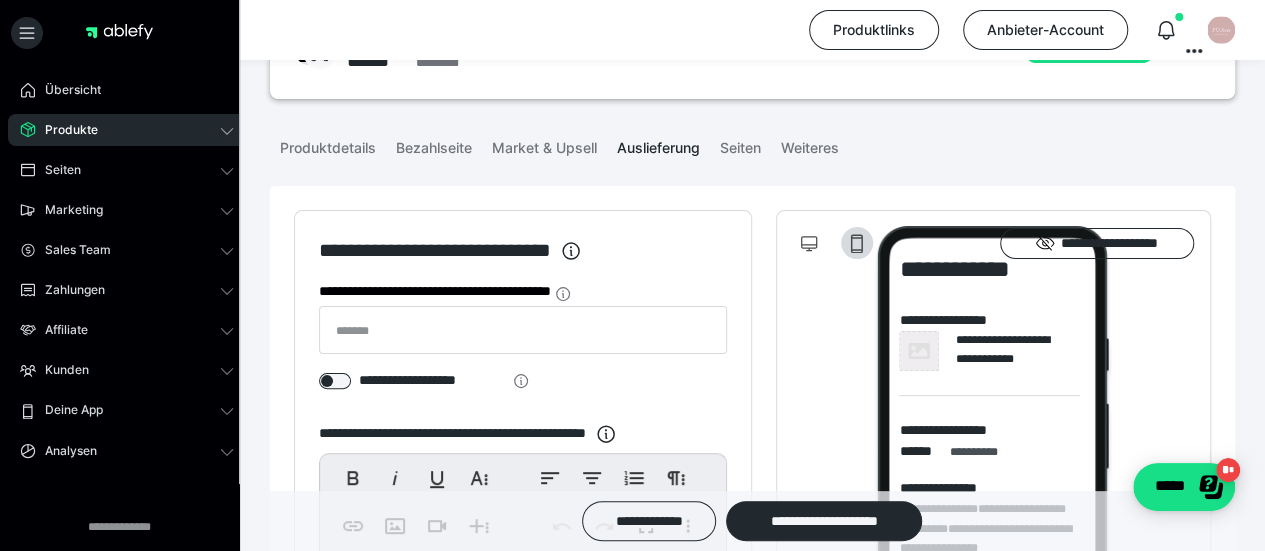 scroll, scrollTop: 76, scrollLeft: 0, axis: vertical 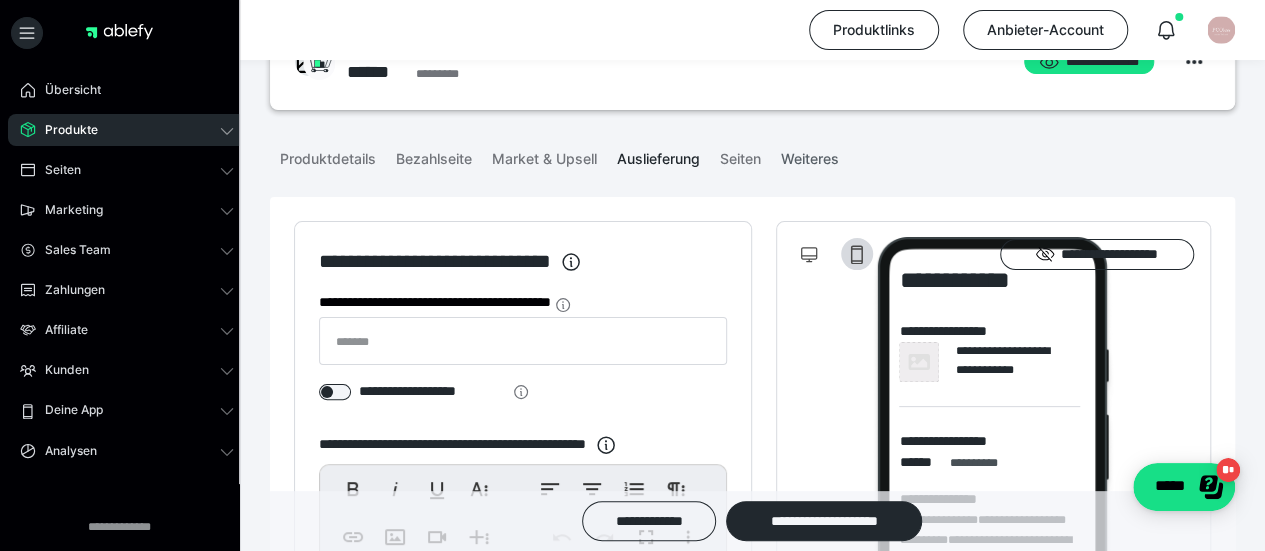click on "Weiteres" at bounding box center (810, 155) 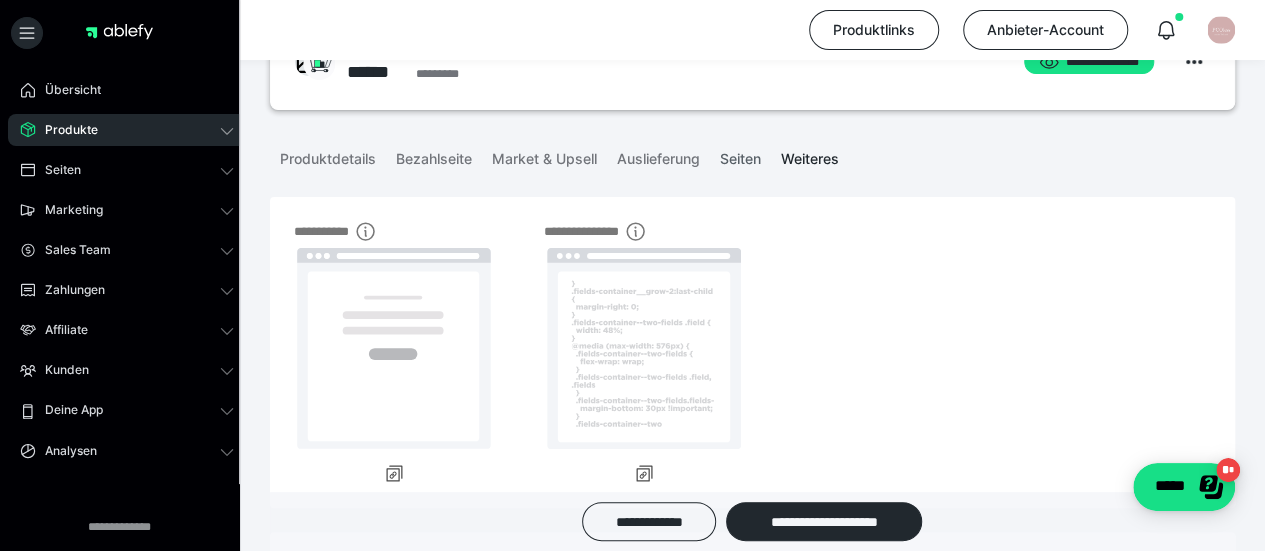 click on "Seiten" at bounding box center (740, 155) 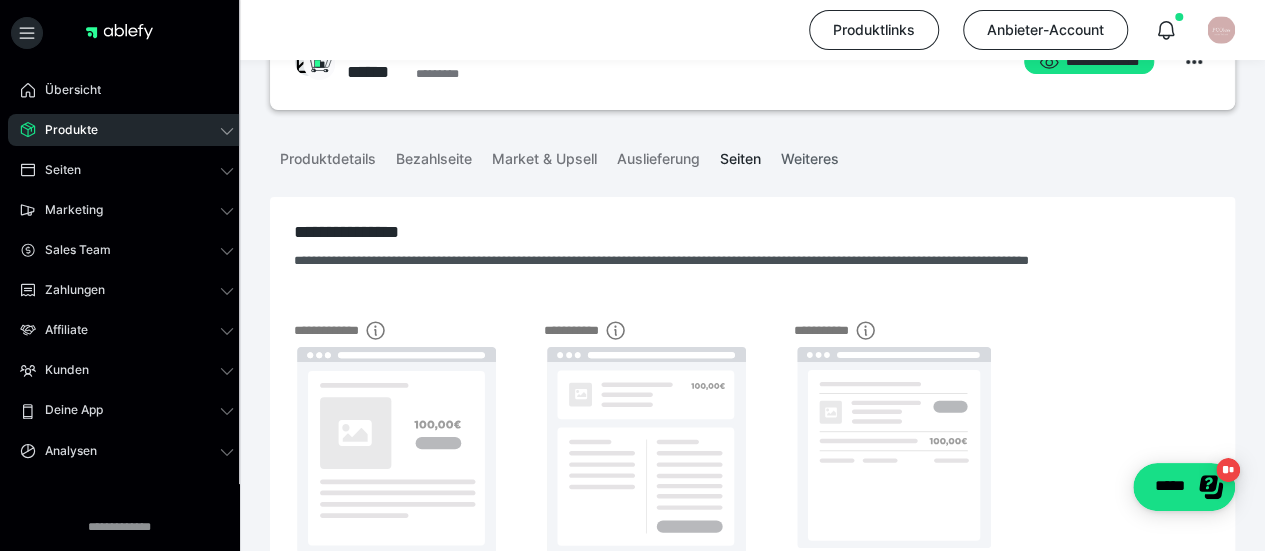 click on "Weiteres" at bounding box center [810, 155] 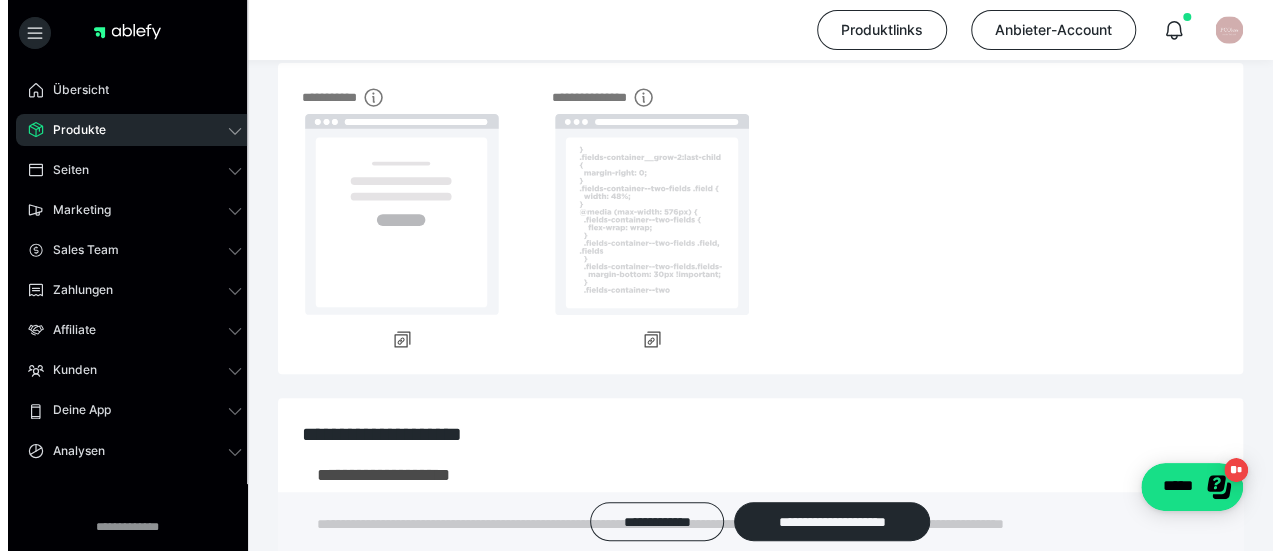 scroll, scrollTop: 0, scrollLeft: 0, axis: both 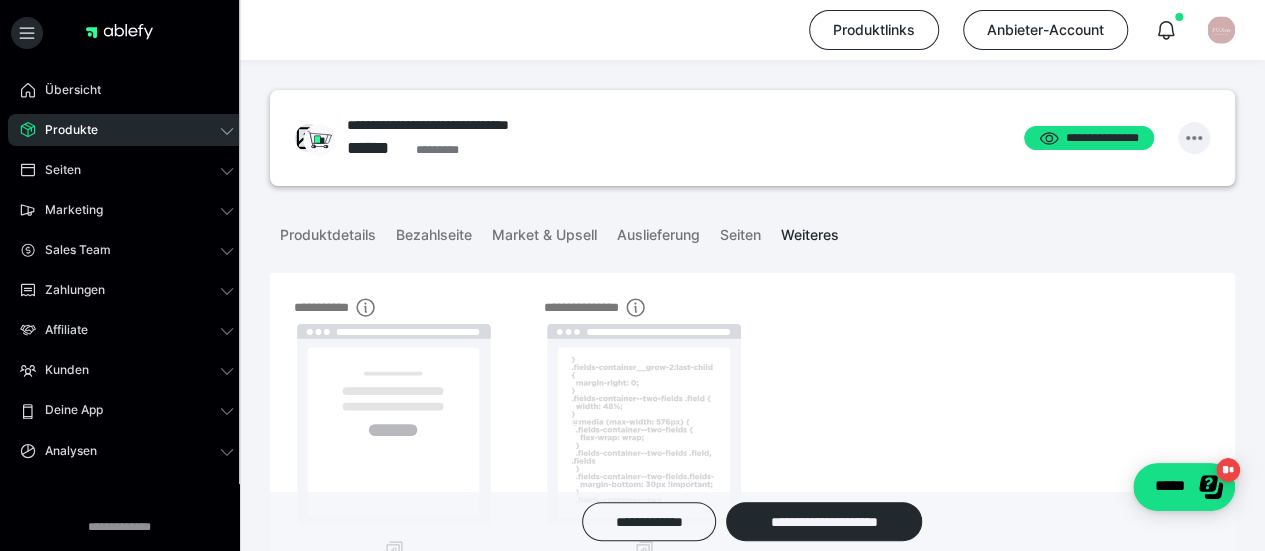 click 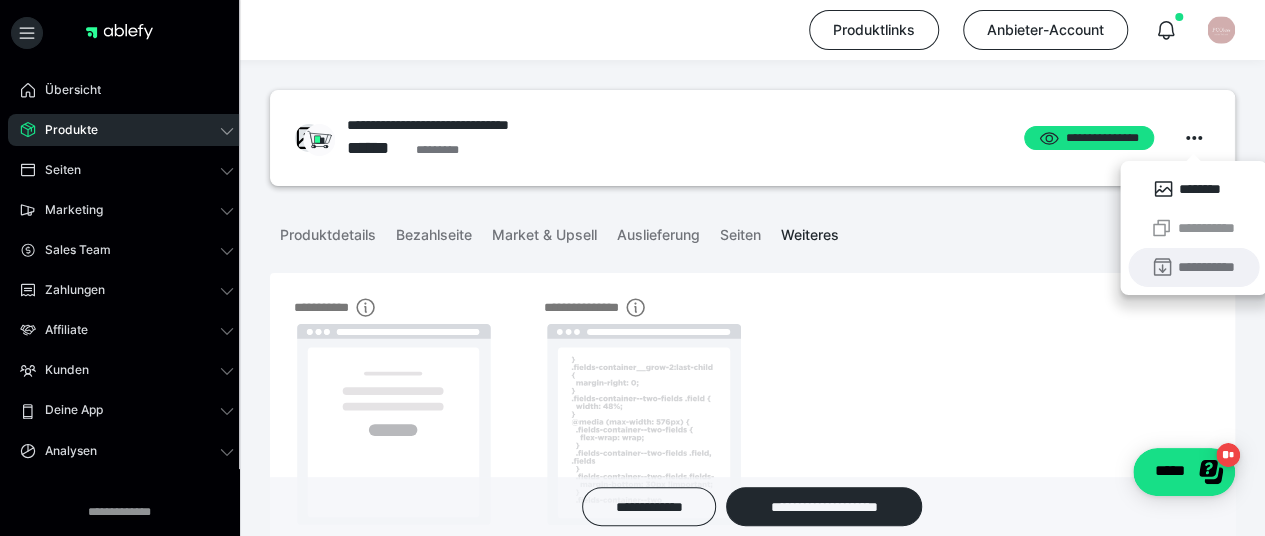 click on "**********" at bounding box center [1193, 267] 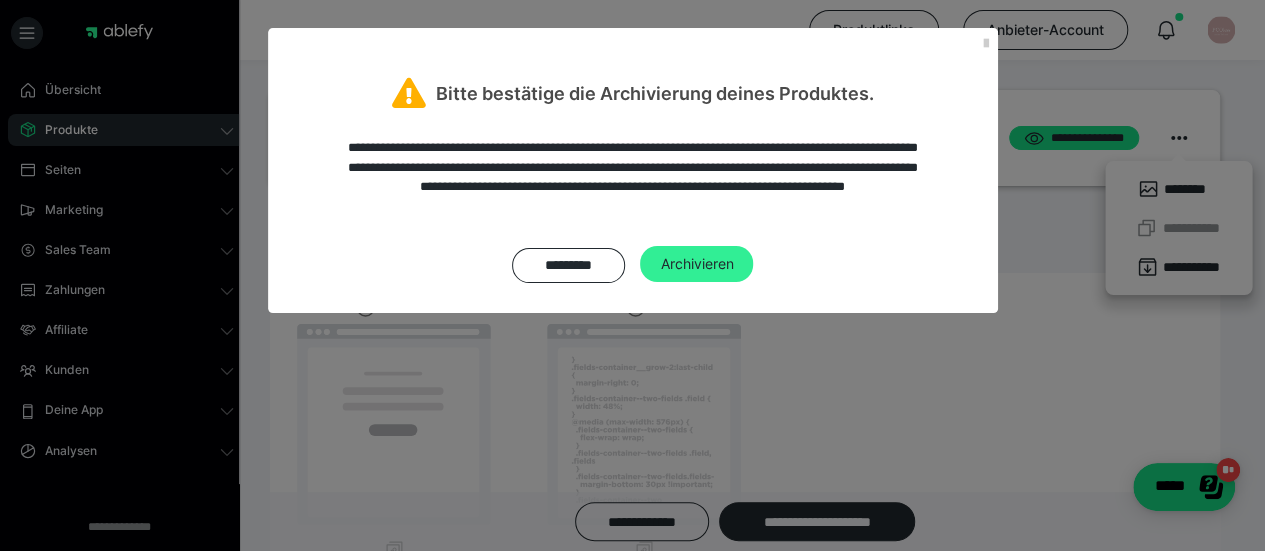click on "Archivieren" at bounding box center [696, 264] 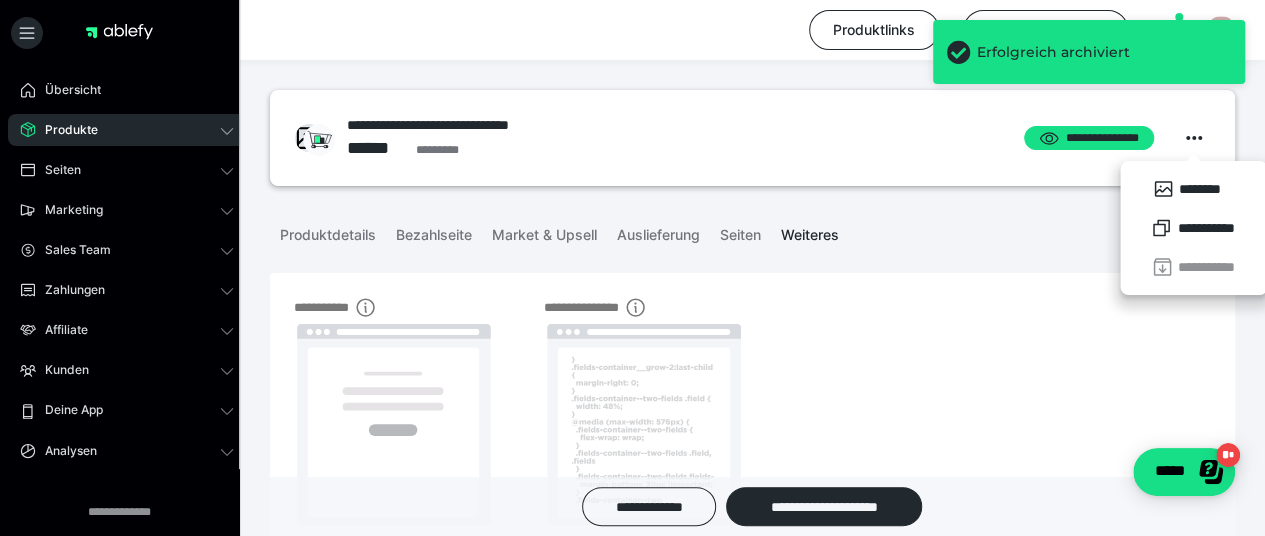 click on "Produkte" at bounding box center [64, 130] 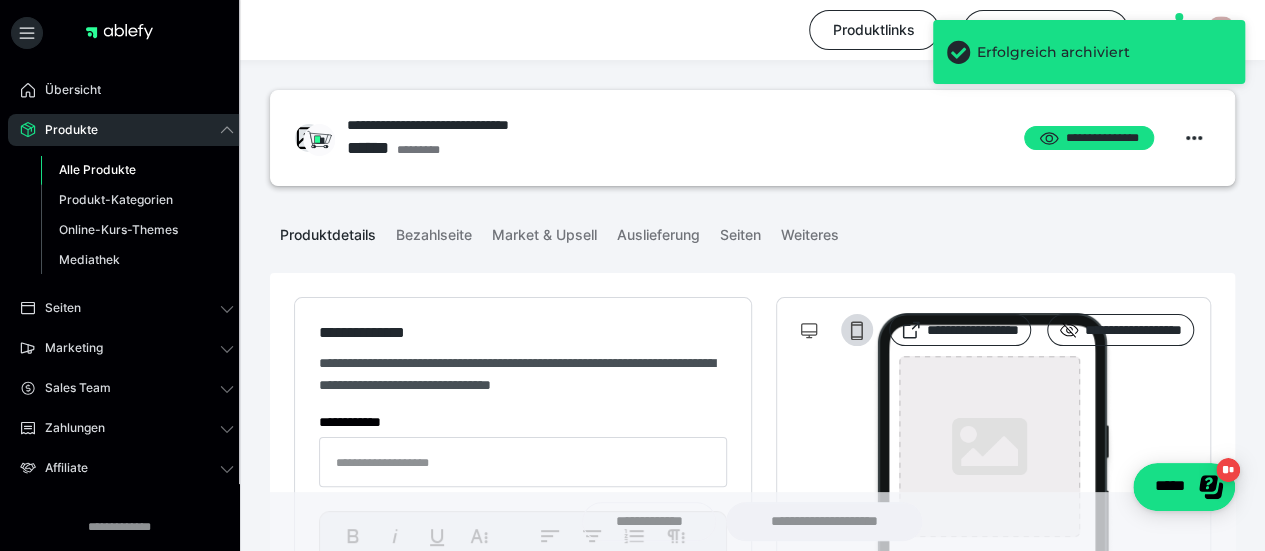 type on "**********" 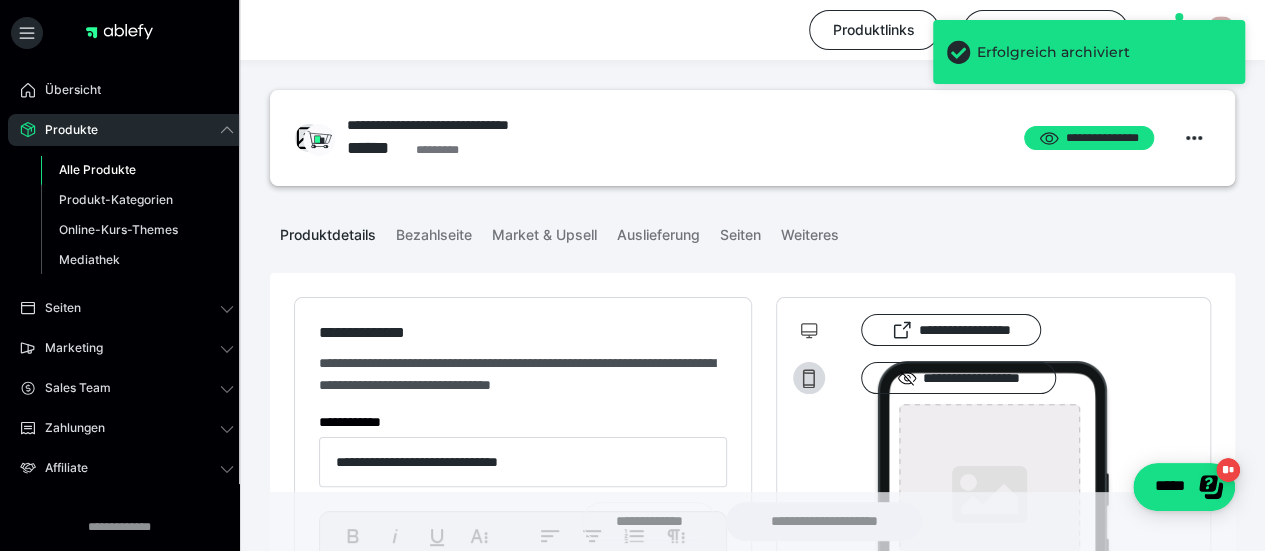 type on "**********" 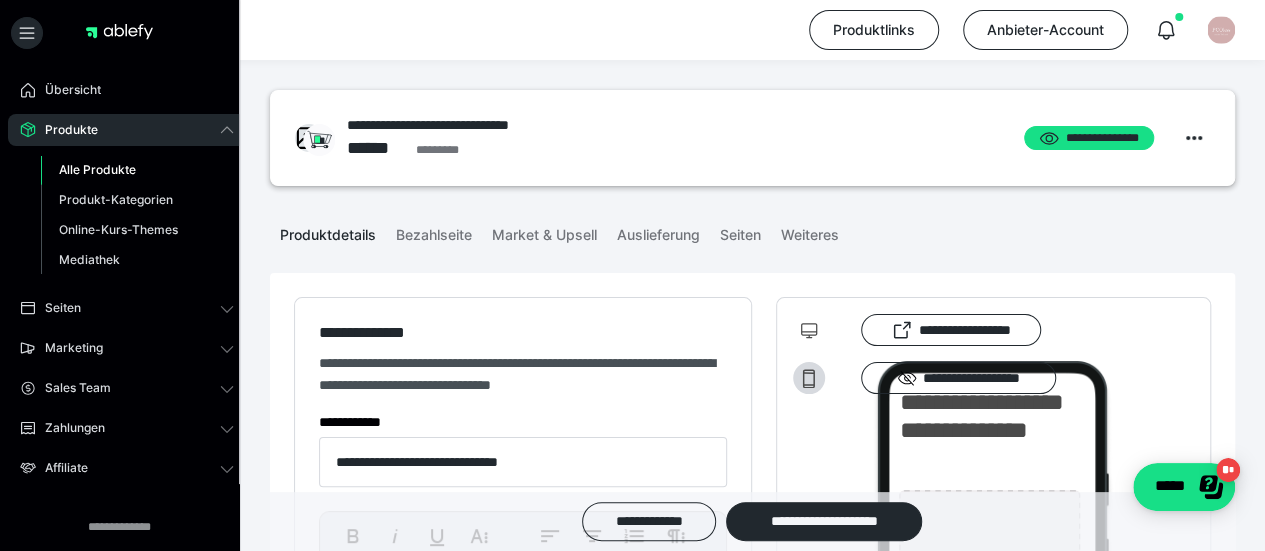 click on "Alle Produkte" at bounding box center (97, 169) 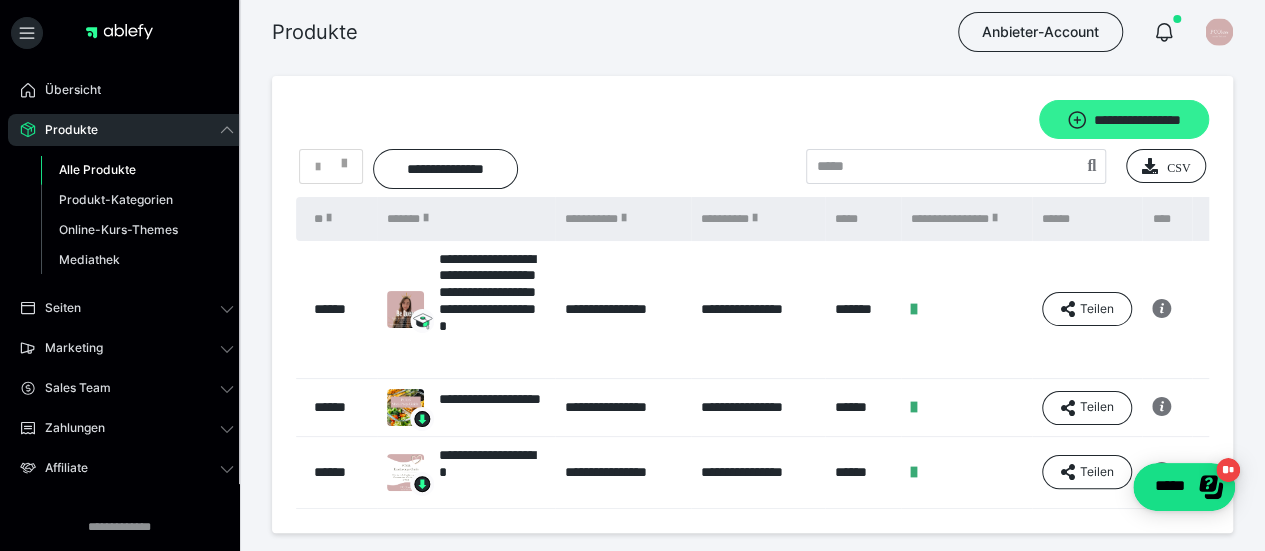 click on "**********" at bounding box center [1124, 119] 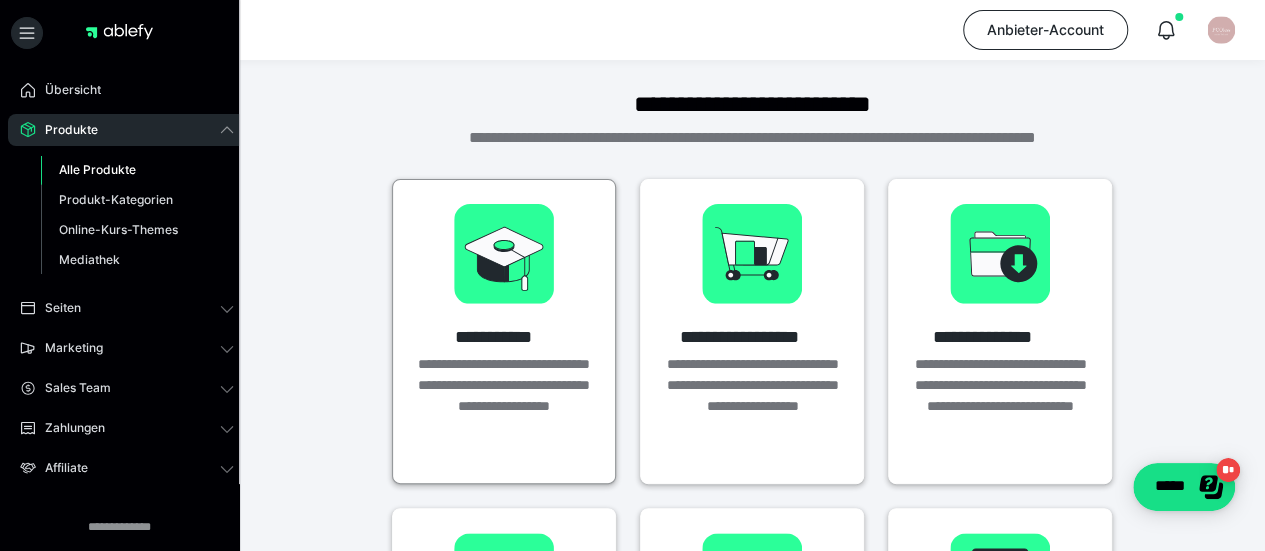 click on "**********" at bounding box center (504, 331) 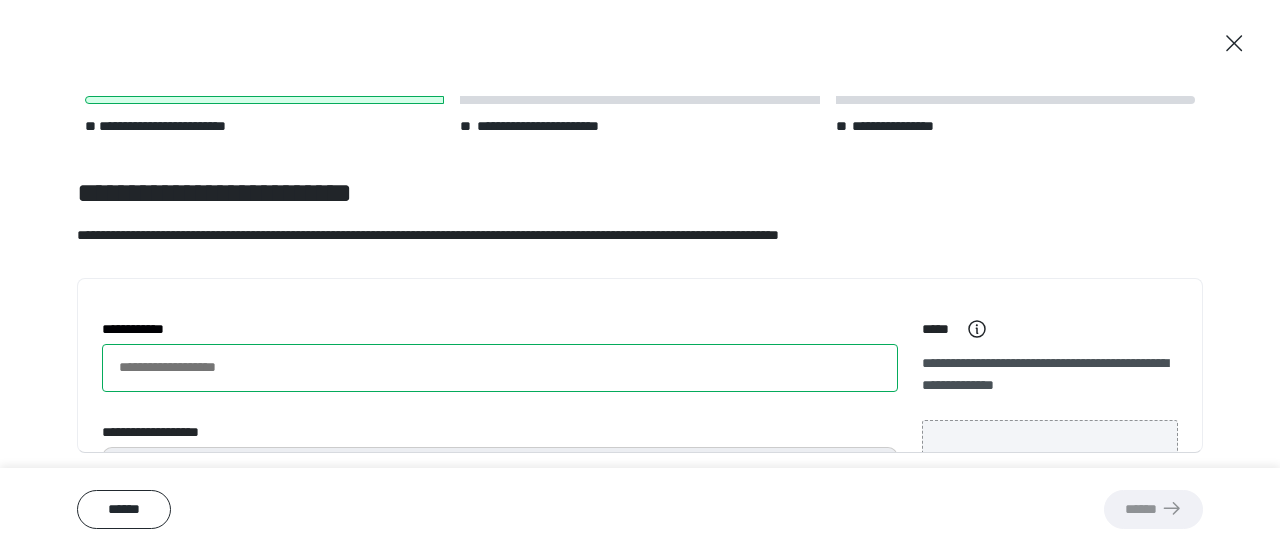 click on "**********" at bounding box center [500, 368] 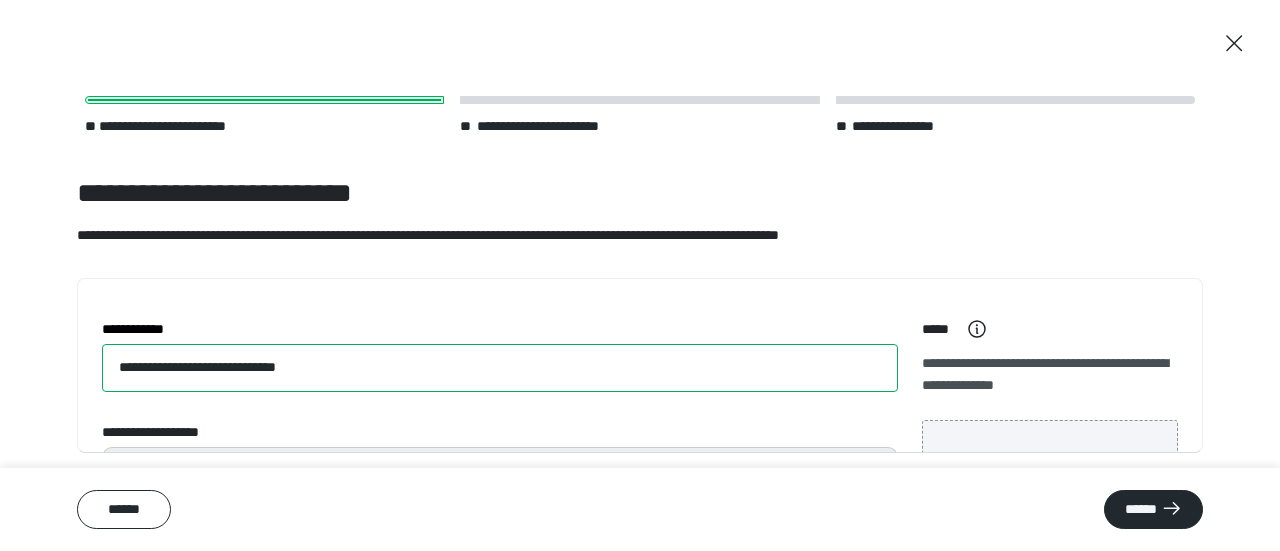 type on "**********" 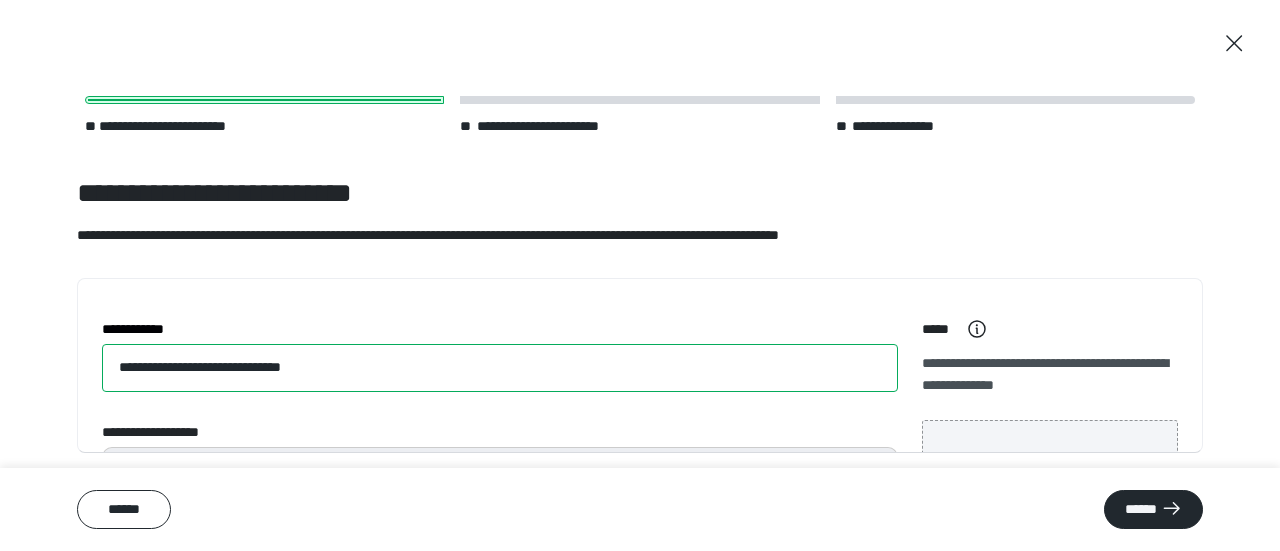 scroll, scrollTop: 65, scrollLeft: 0, axis: vertical 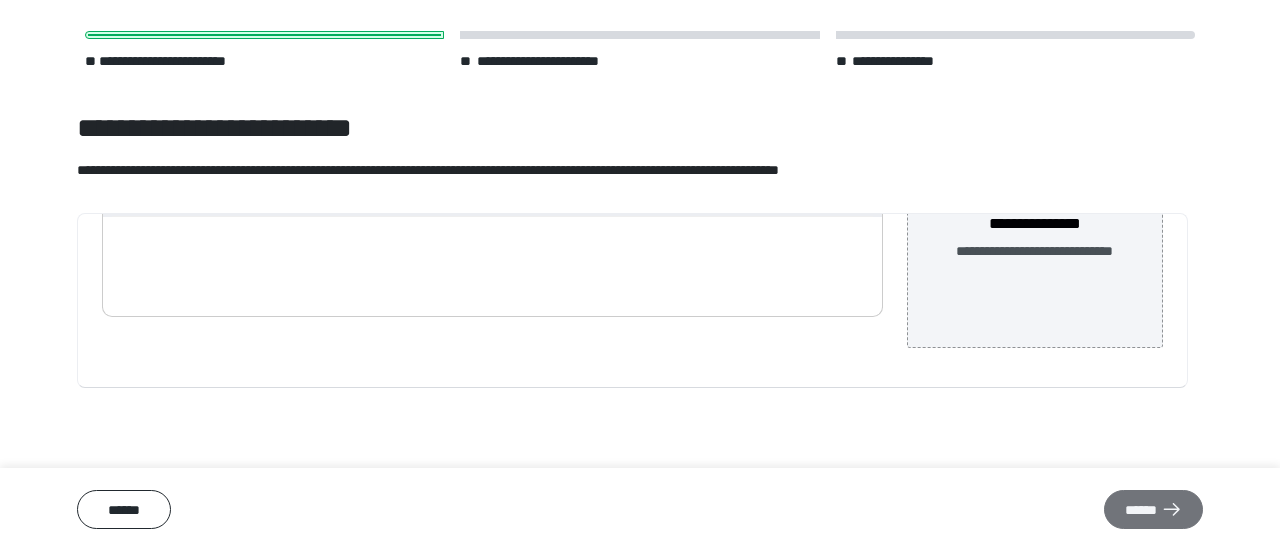 click on "******" at bounding box center (1153, 509) 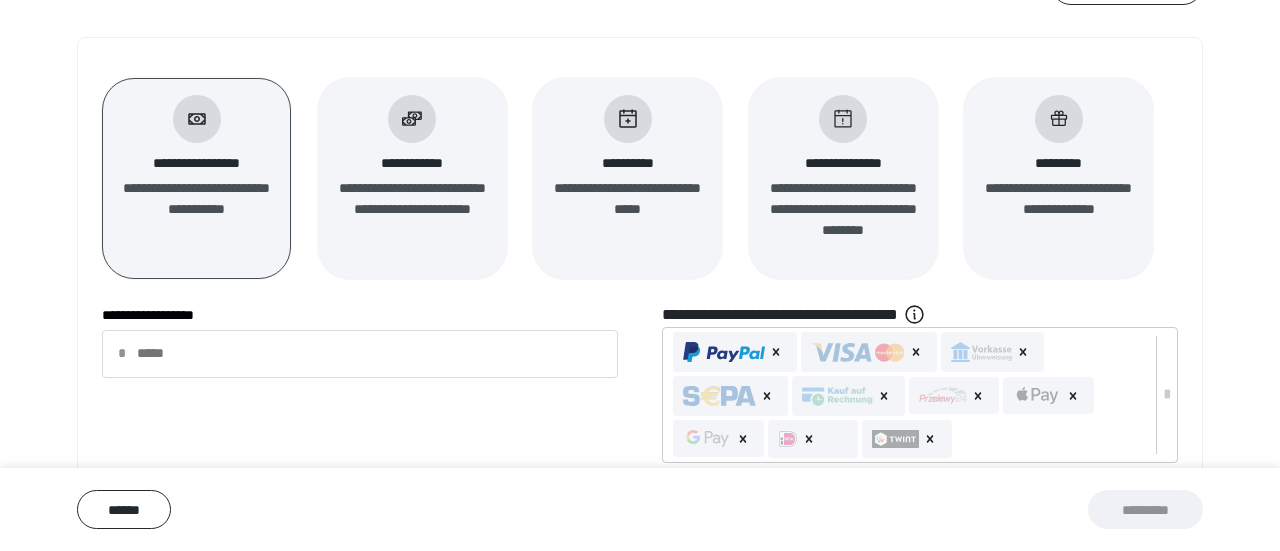 click on "**********" at bounding box center (197, 209) 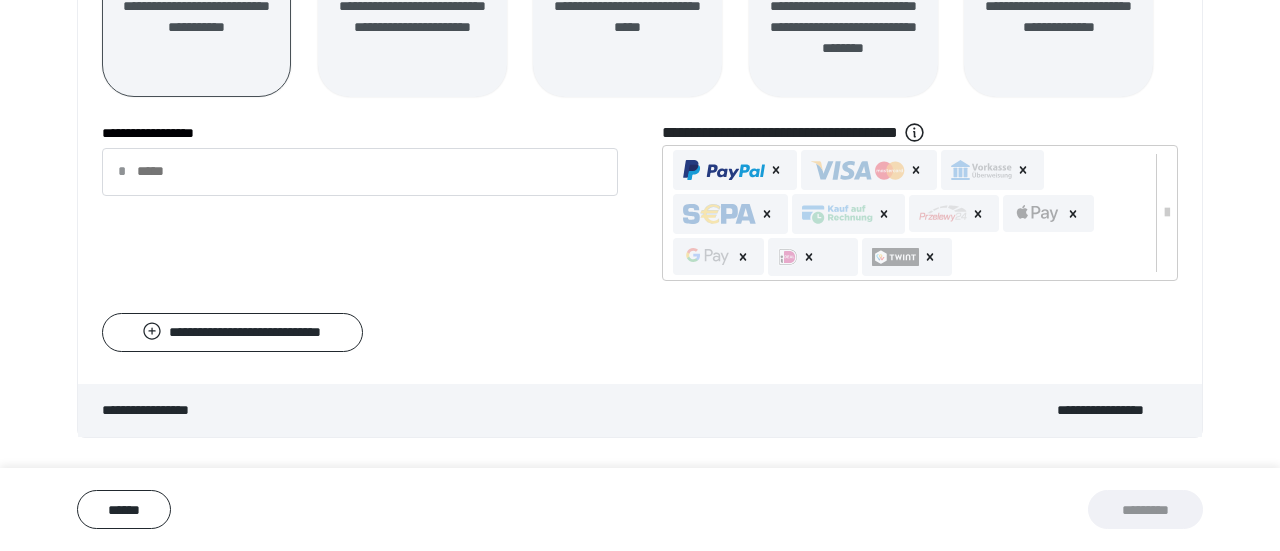 scroll, scrollTop: 653, scrollLeft: 0, axis: vertical 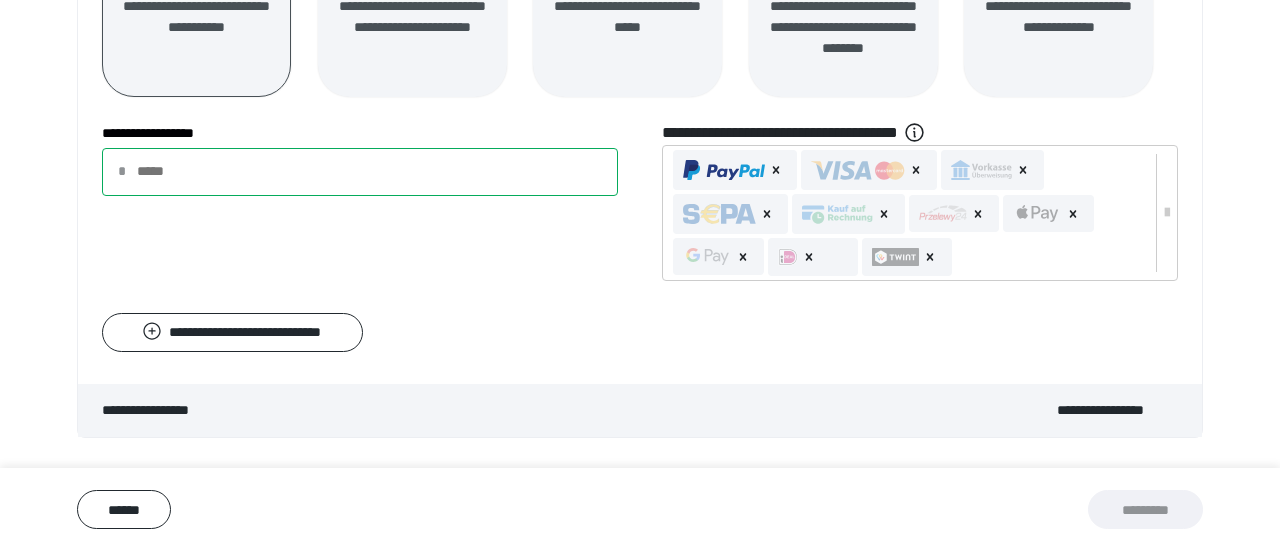 click on "**********" at bounding box center [360, 172] 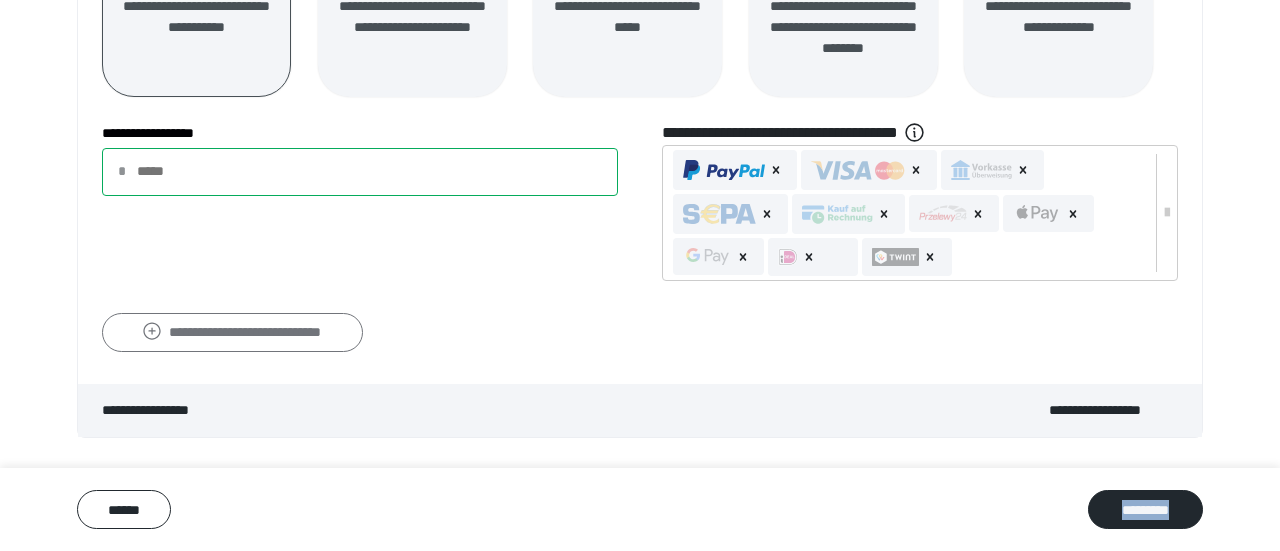 type on "*****" 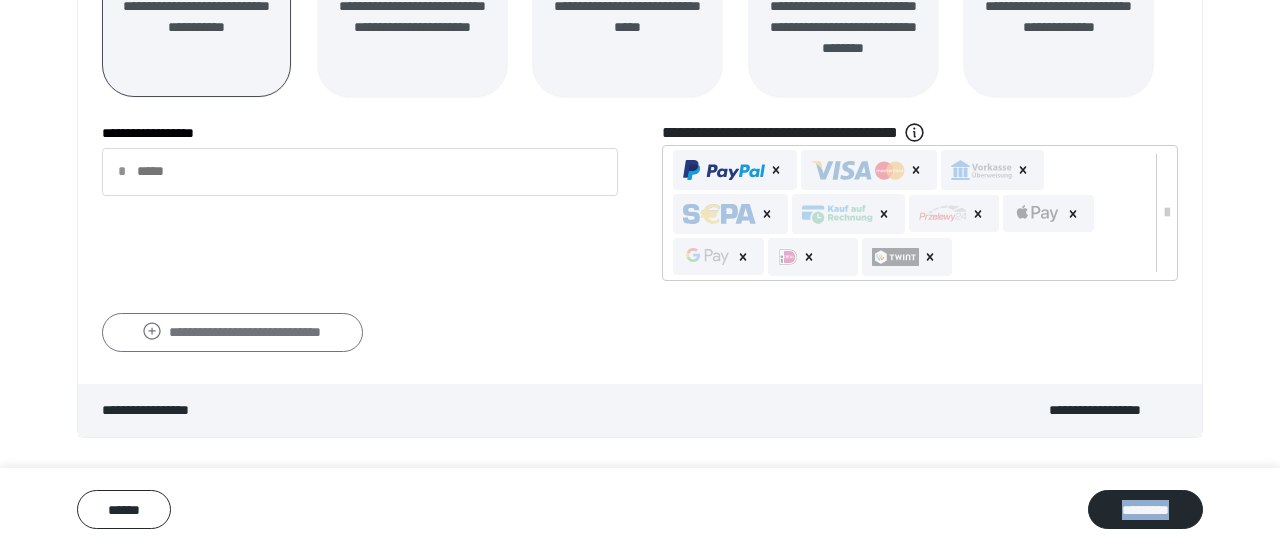 click on "**********" at bounding box center [232, 332] 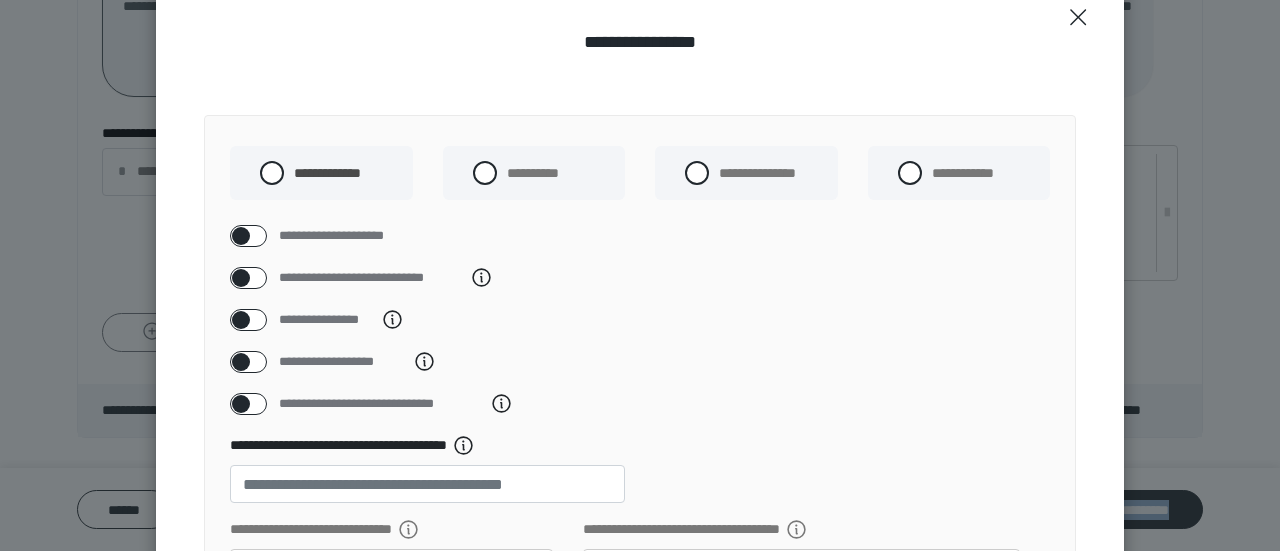 scroll, scrollTop: 130, scrollLeft: 0, axis: vertical 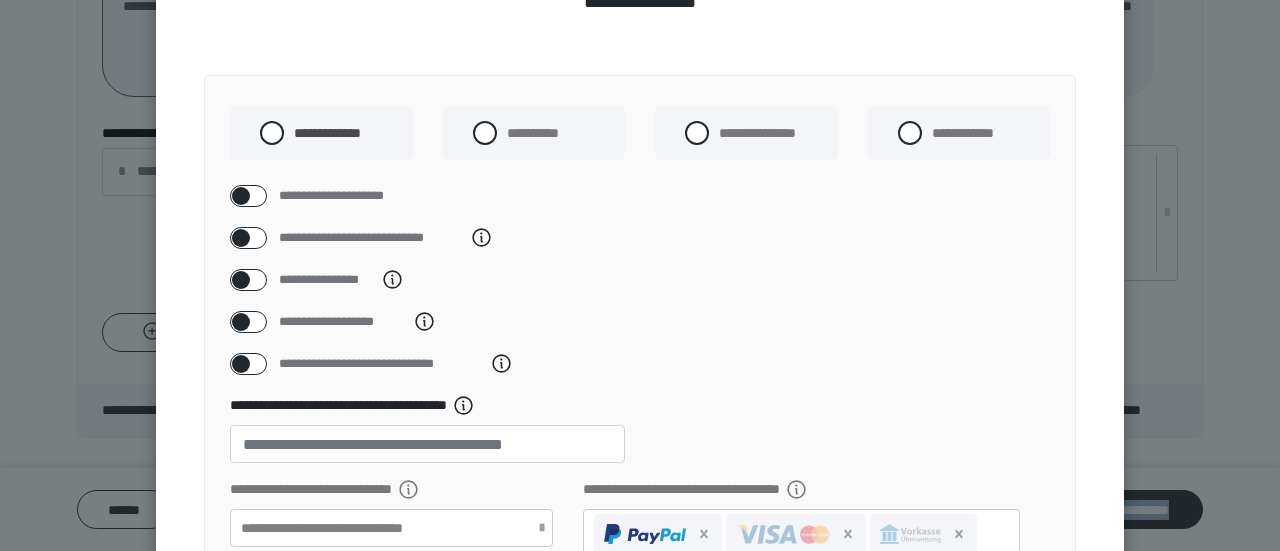 click at bounding box center (241, 364) 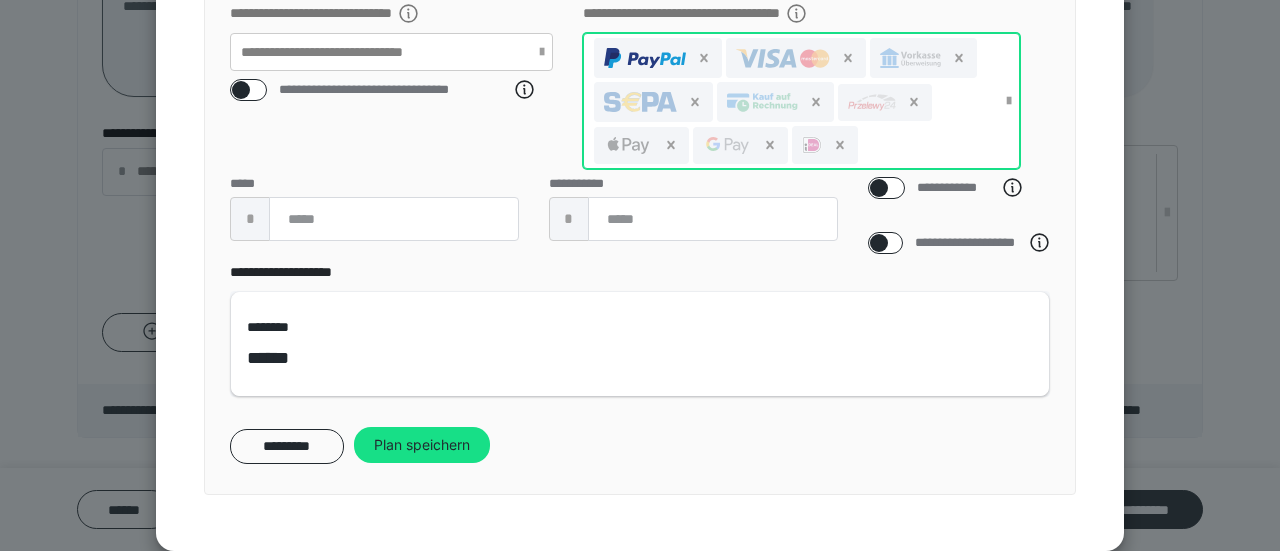 scroll, scrollTop: 615, scrollLeft: 0, axis: vertical 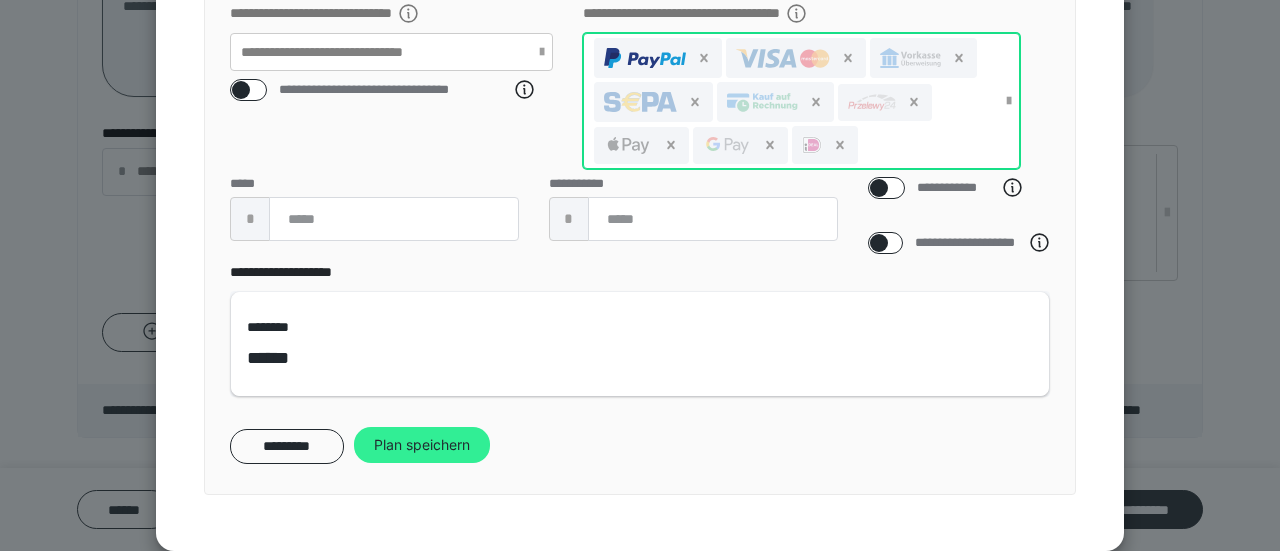 click on "Plan speichern" at bounding box center (422, 445) 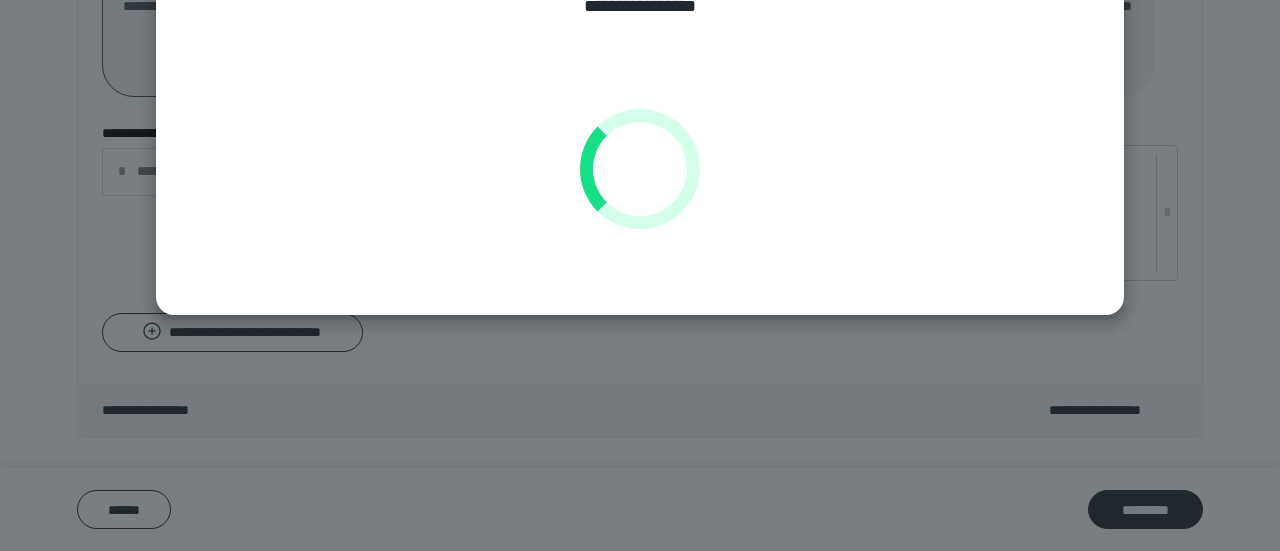 scroll, scrollTop: 42, scrollLeft: 0, axis: vertical 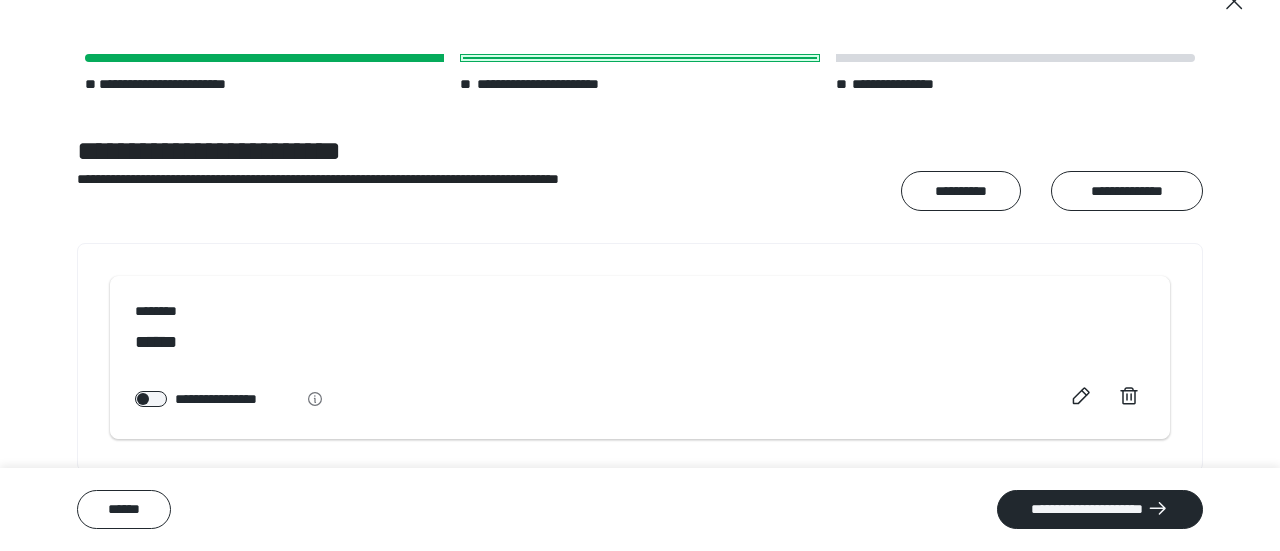 click on "**********" at bounding box center (640, 509) 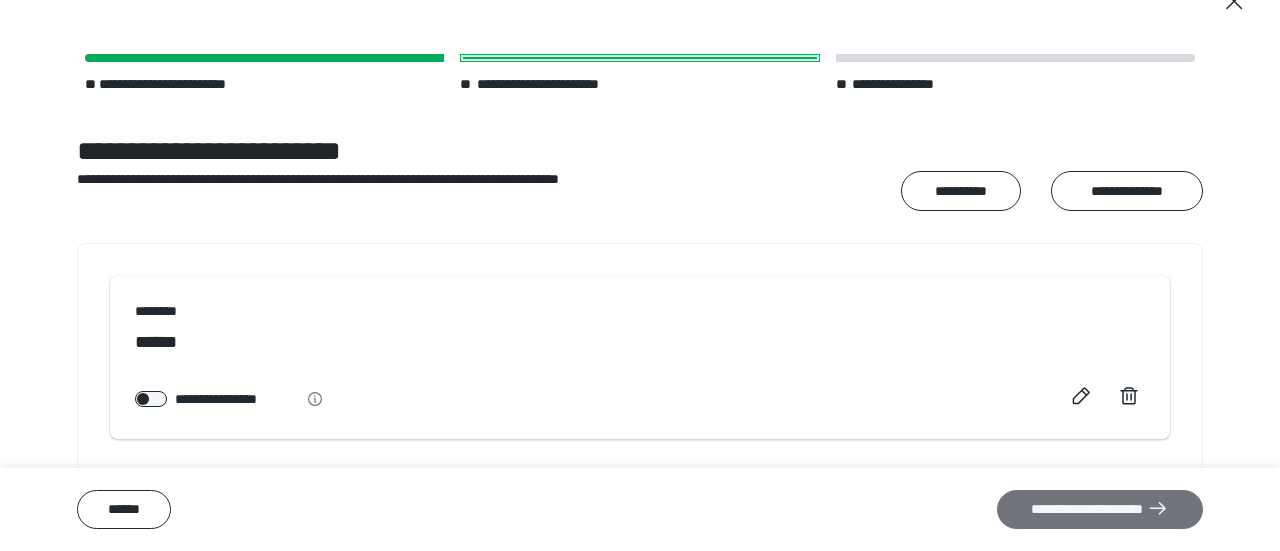 click on "**********" at bounding box center (1100, 509) 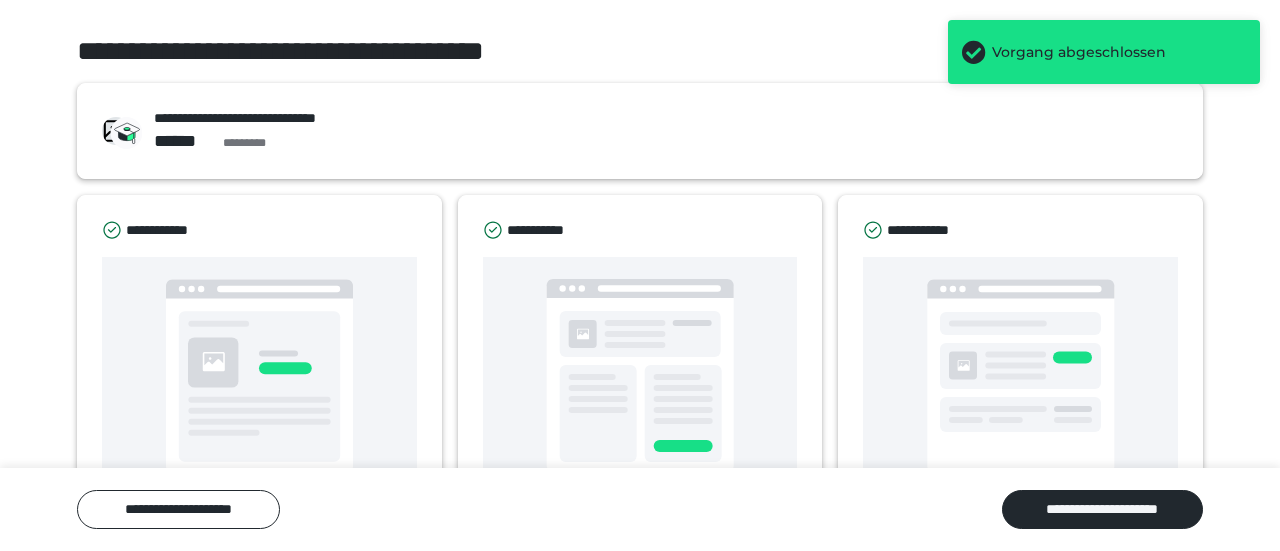 scroll, scrollTop: 0, scrollLeft: 0, axis: both 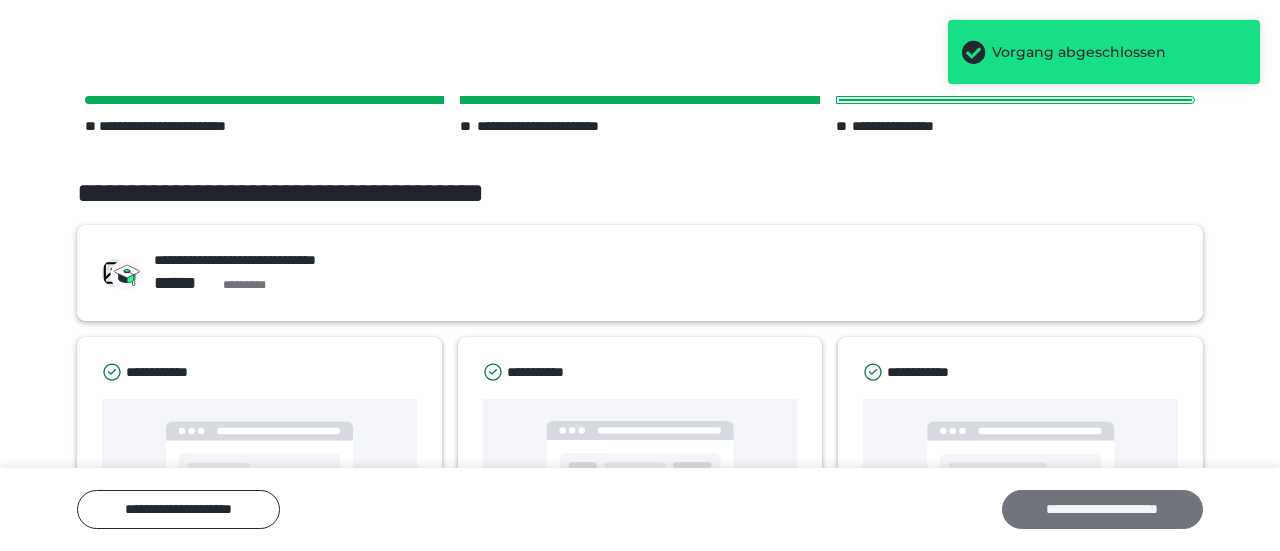 click on "**********" at bounding box center (1102, 509) 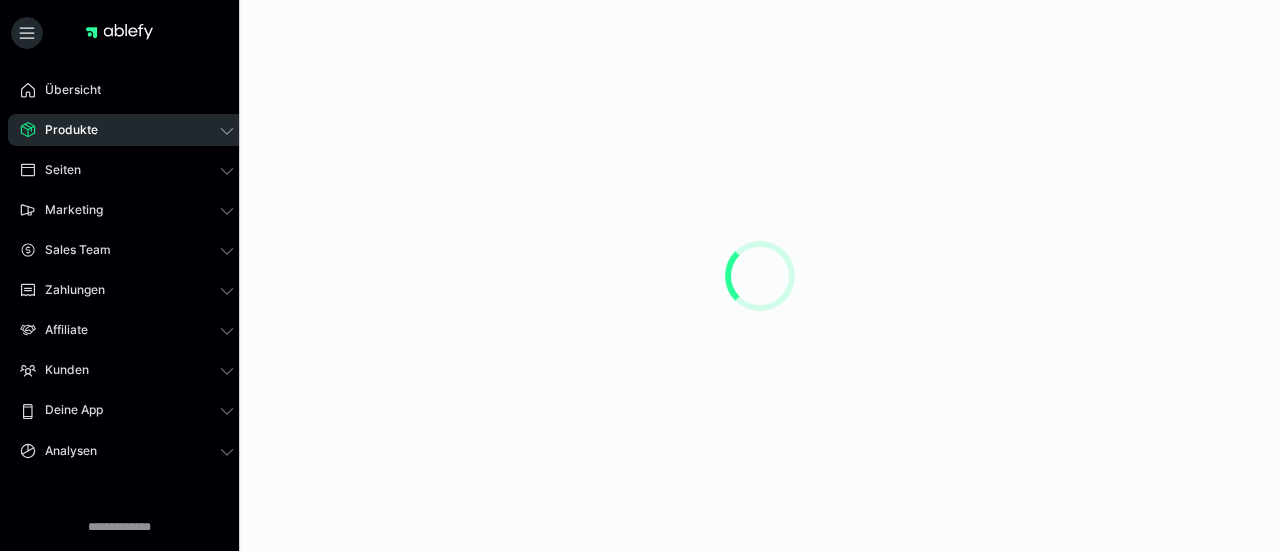 scroll, scrollTop: 0, scrollLeft: 0, axis: both 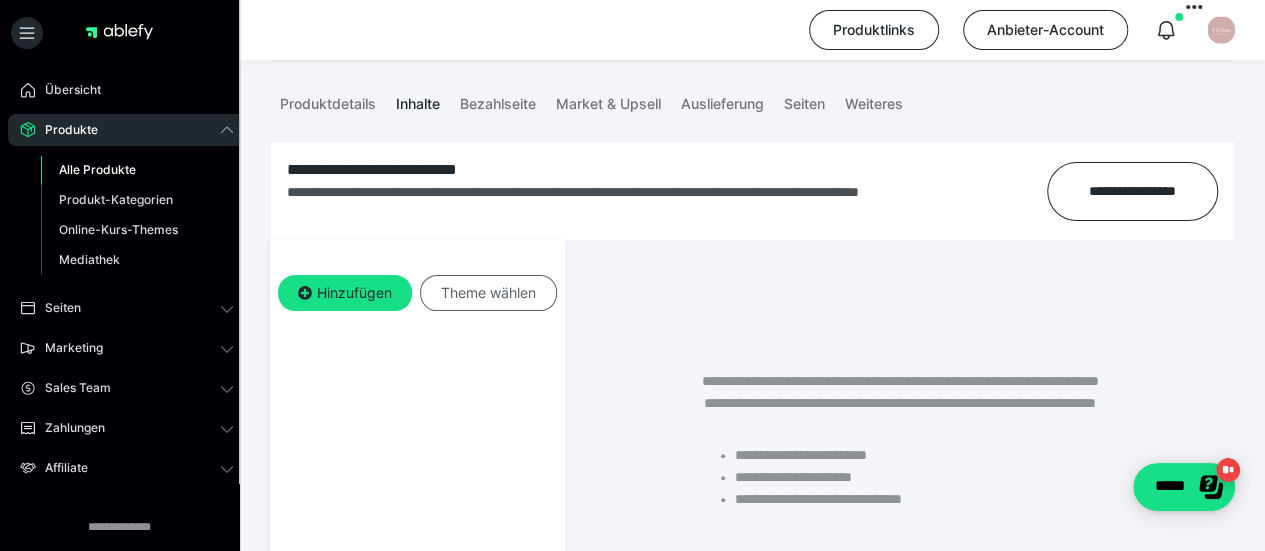 click on "Theme wählen" at bounding box center (488, 293) 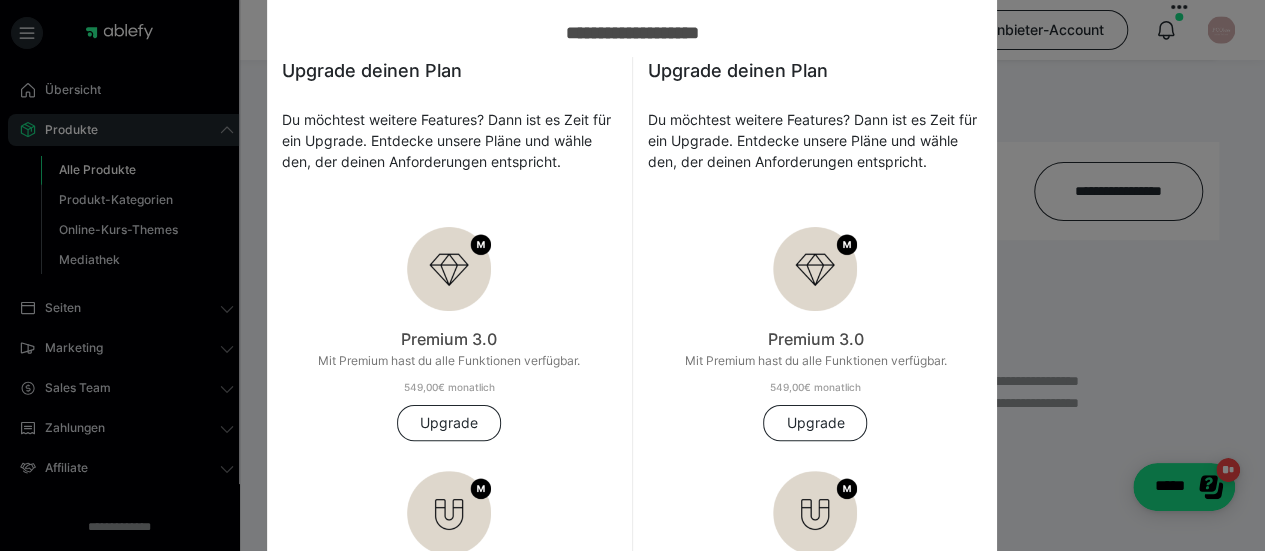 scroll, scrollTop: 0, scrollLeft: 0, axis: both 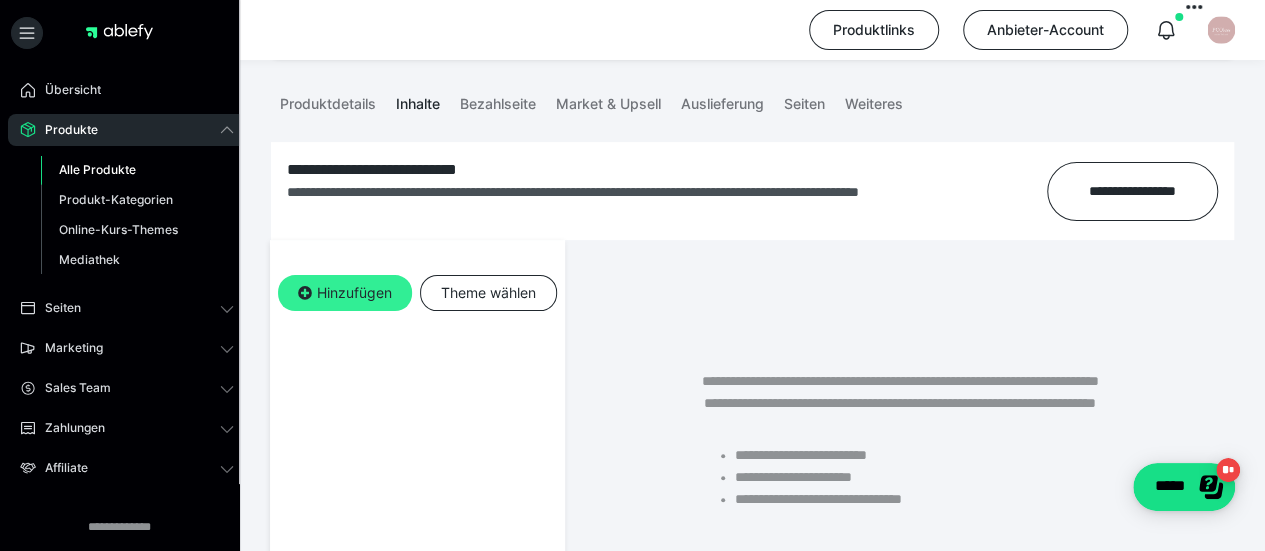 click on "Hinzufügen" at bounding box center [345, 293] 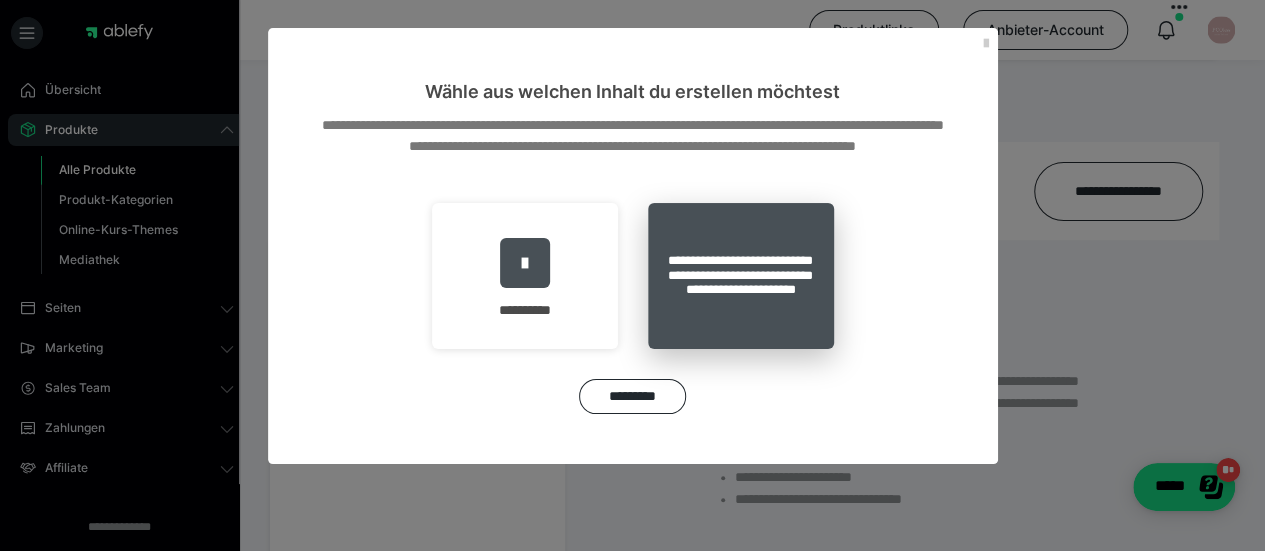 click on "**********" at bounding box center (741, 276) 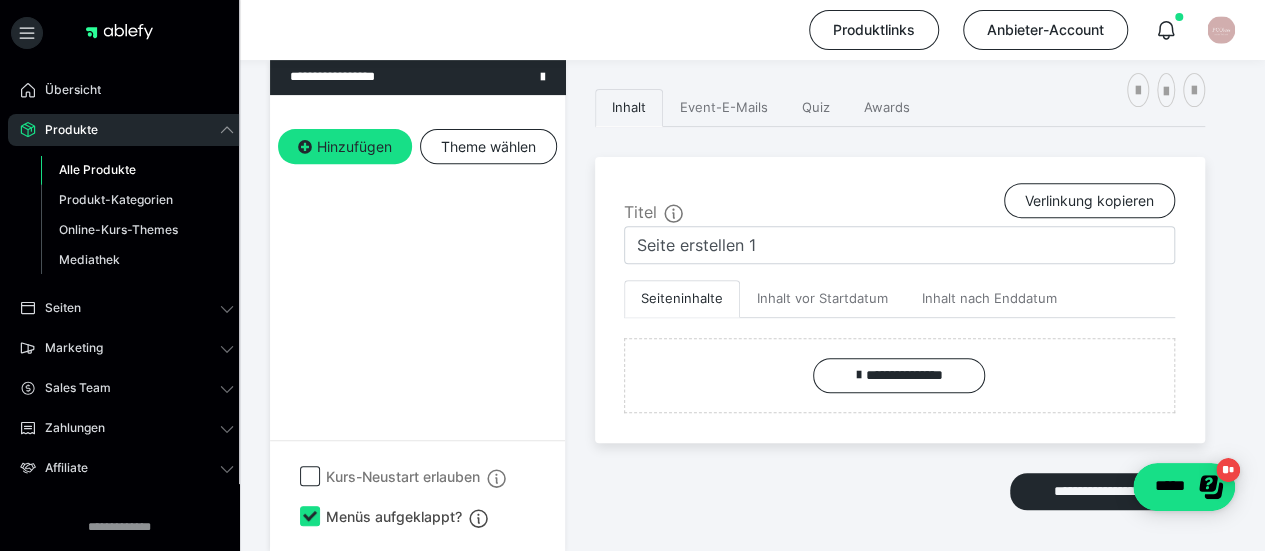 scroll, scrollTop: 319, scrollLeft: 0, axis: vertical 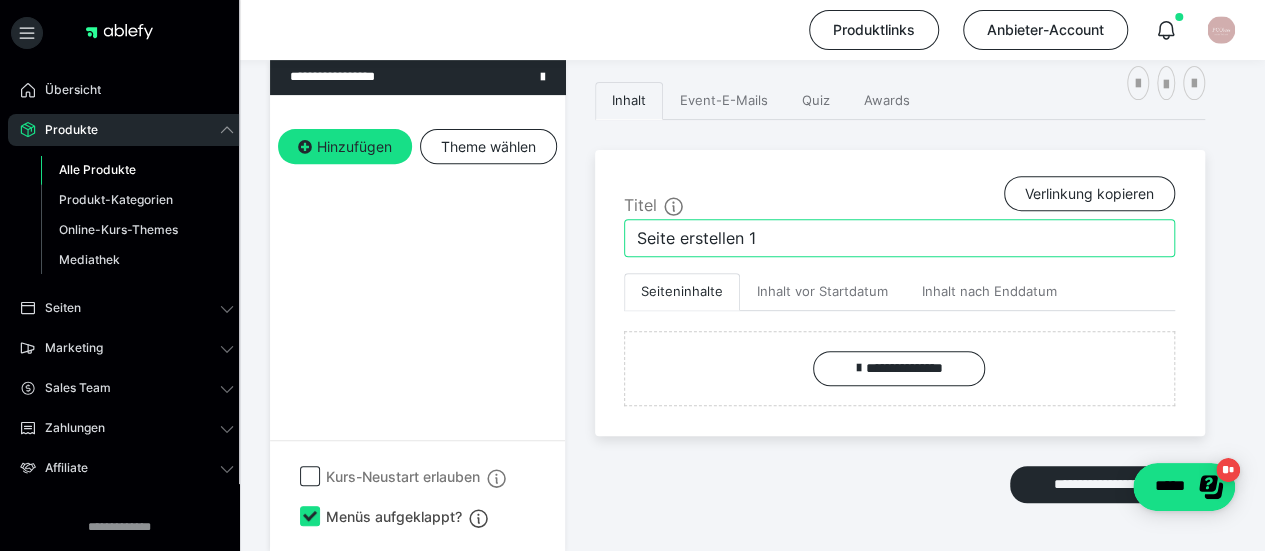 drag, startPoint x: 776, startPoint y: 242, endPoint x: 605, endPoint y: 224, distance: 171.94476 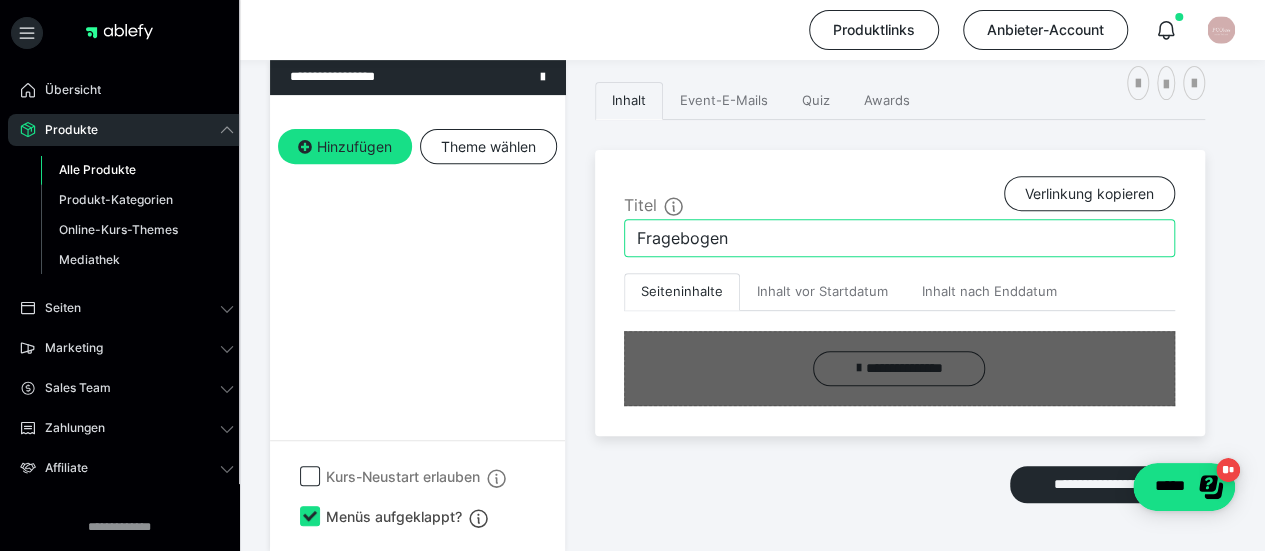 type on "Fragebogen" 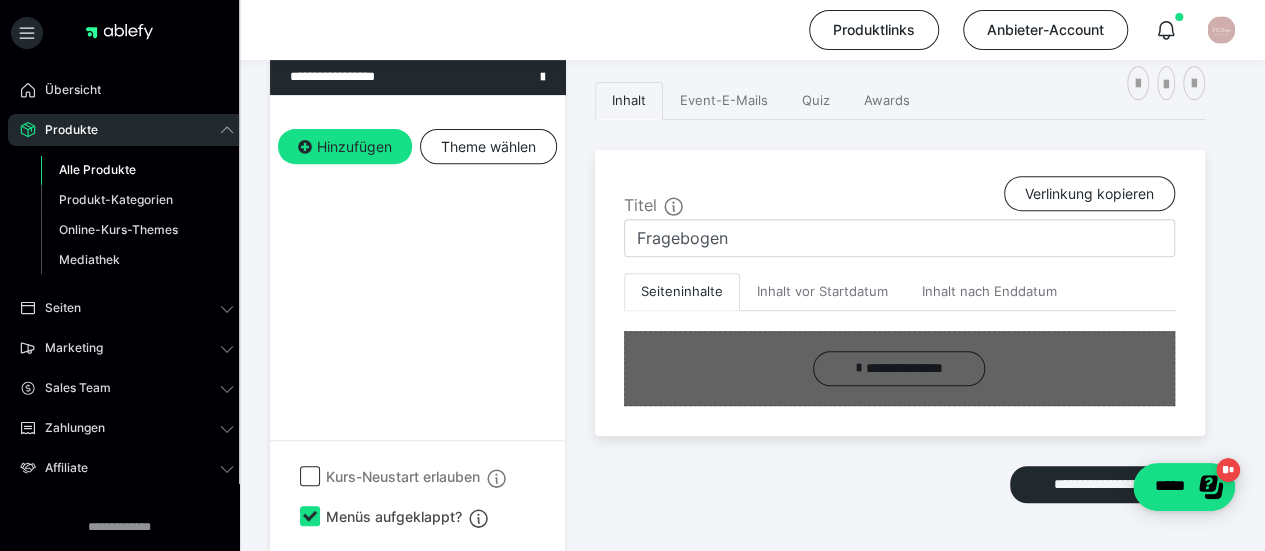 click at bounding box center (899, 368) 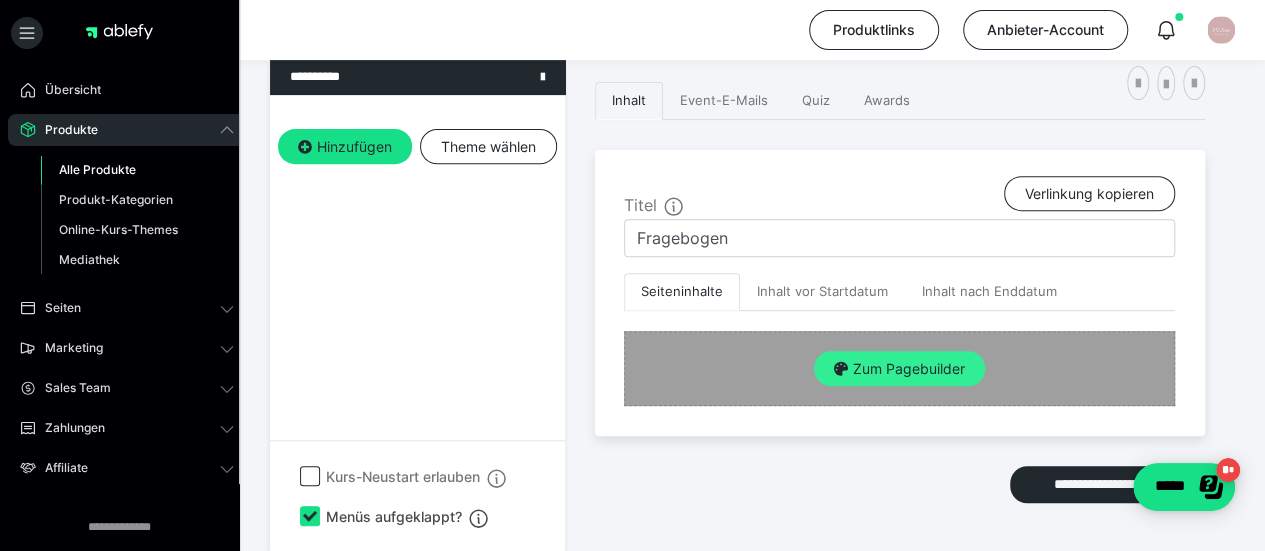 click on "Zum Pagebuilder" at bounding box center (899, 369) 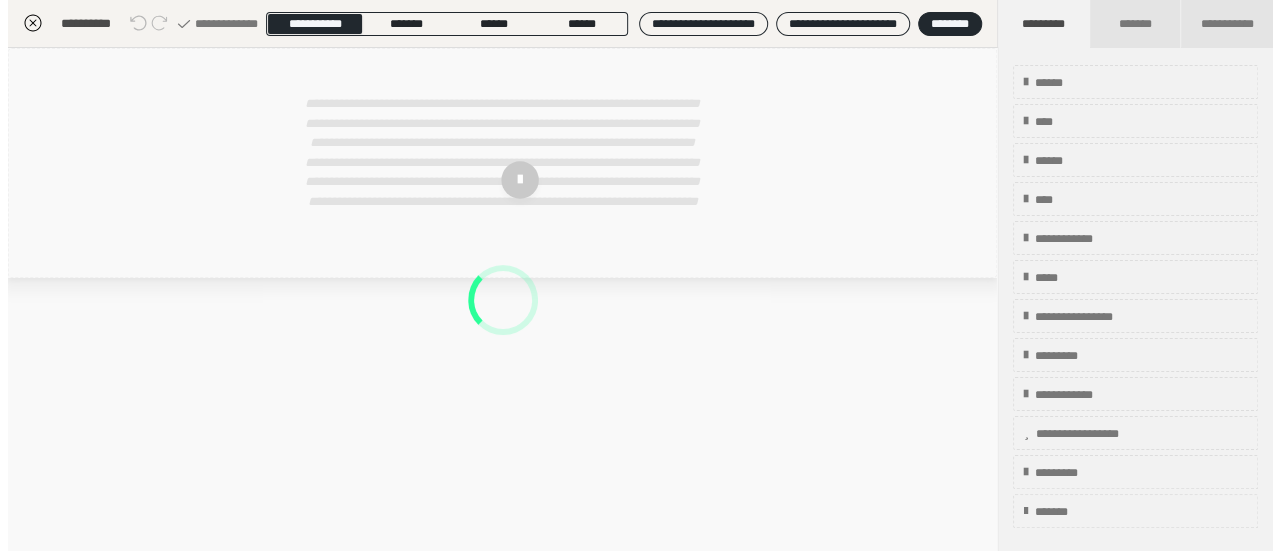 scroll, scrollTop: 310, scrollLeft: 0, axis: vertical 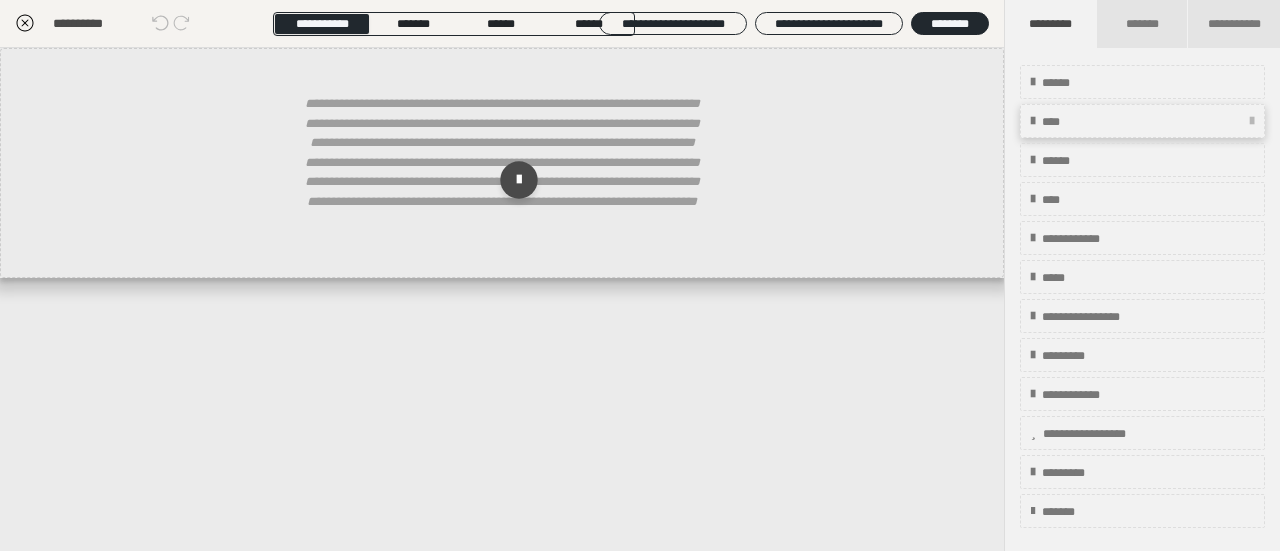 click on "****" at bounding box center (1142, 121) 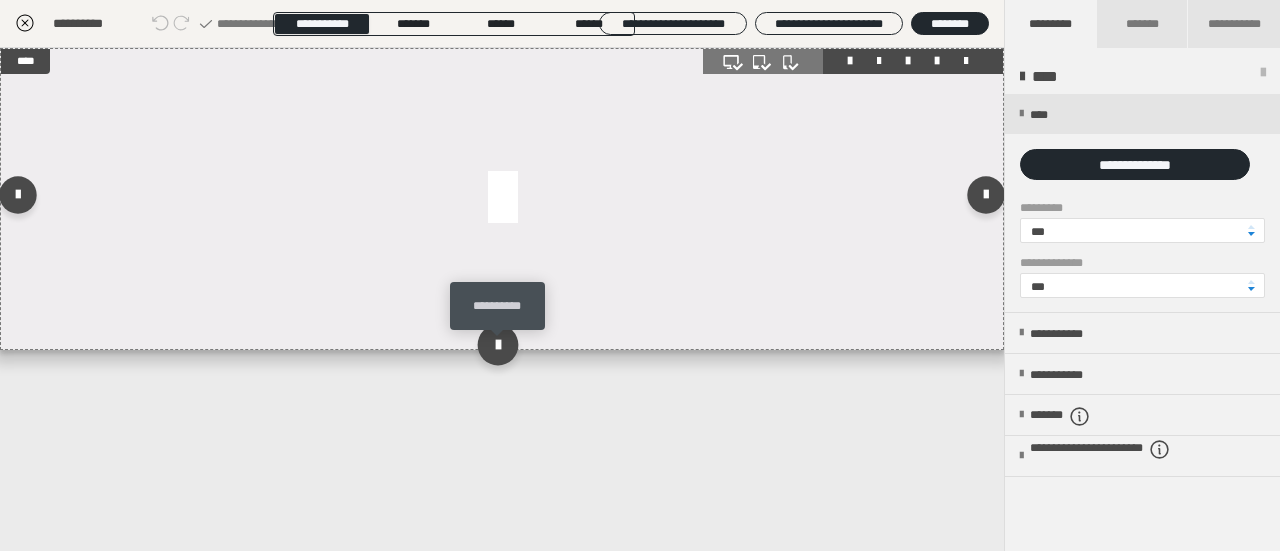 click at bounding box center (497, 344) 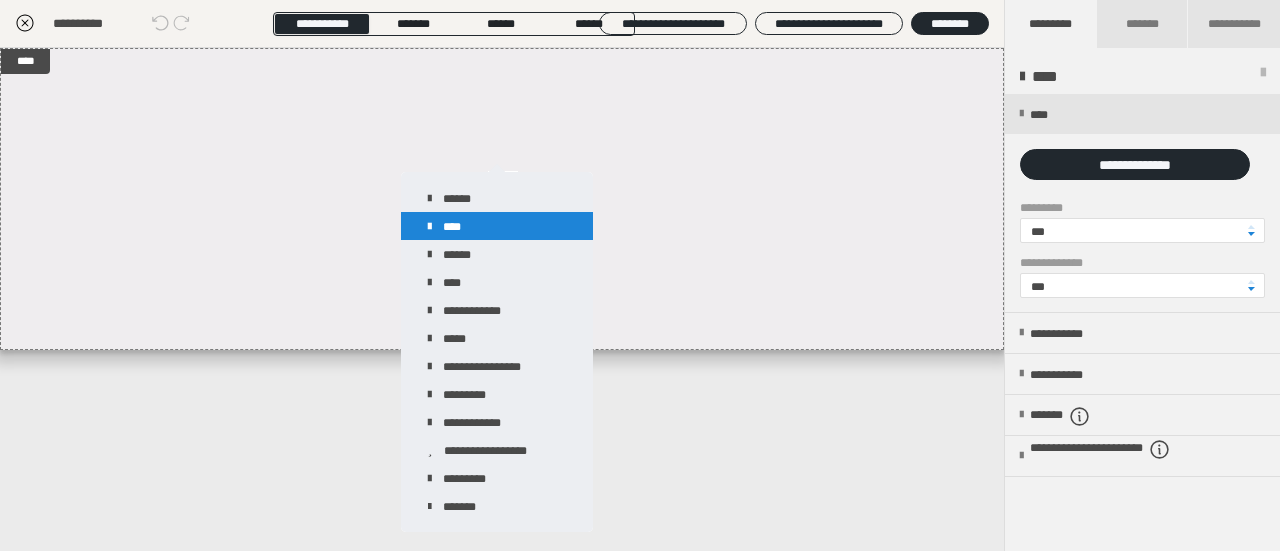 click on "****" at bounding box center [497, 226] 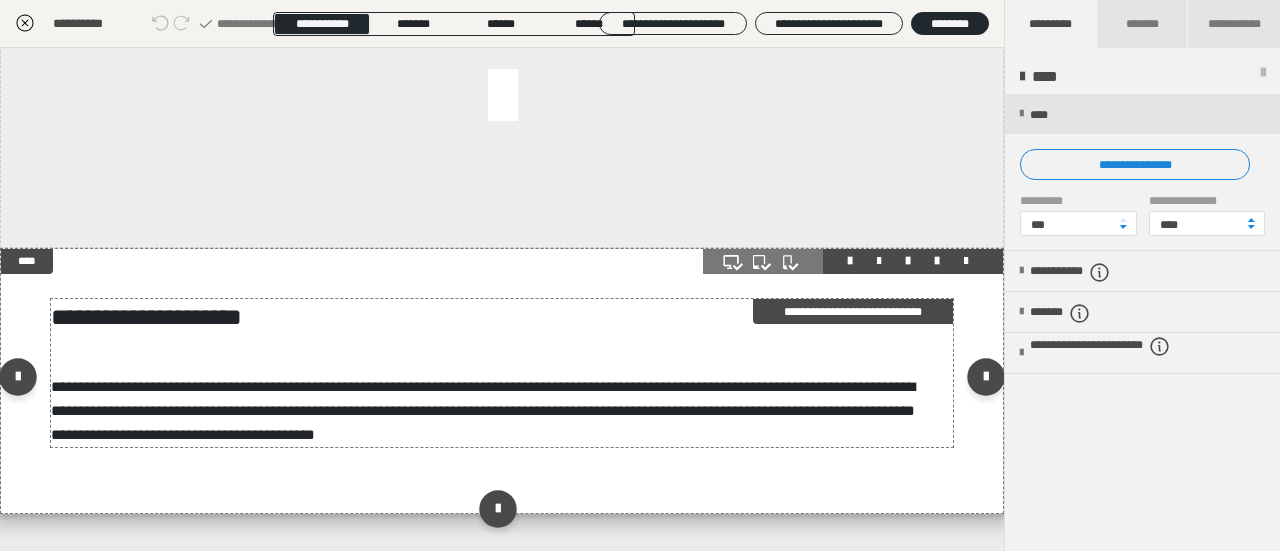 scroll, scrollTop: 147, scrollLeft: 0, axis: vertical 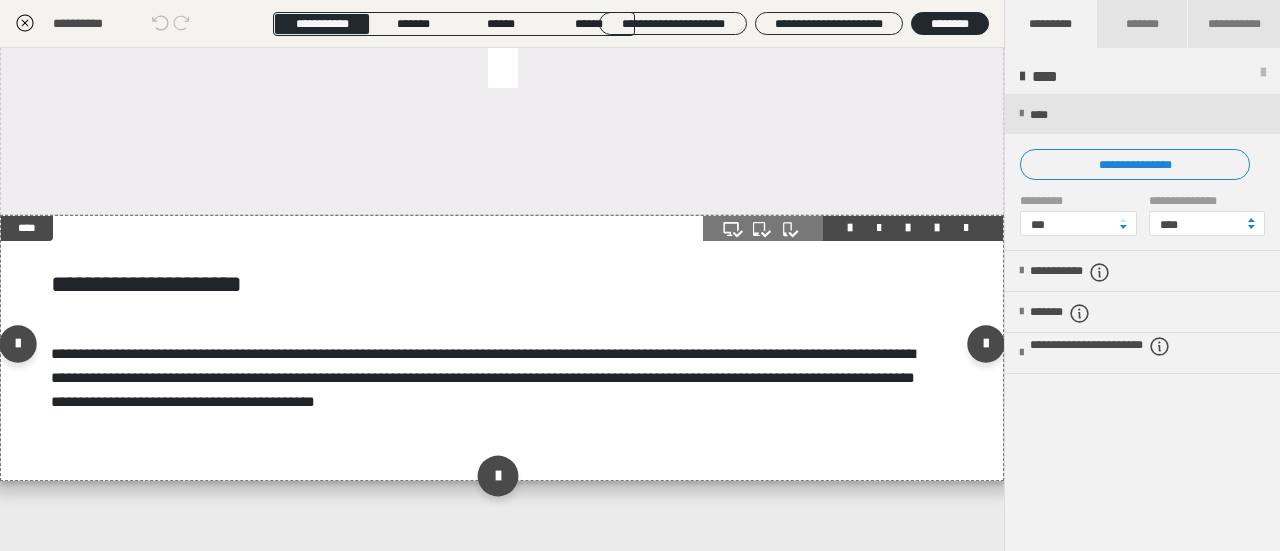click at bounding box center [497, 475] 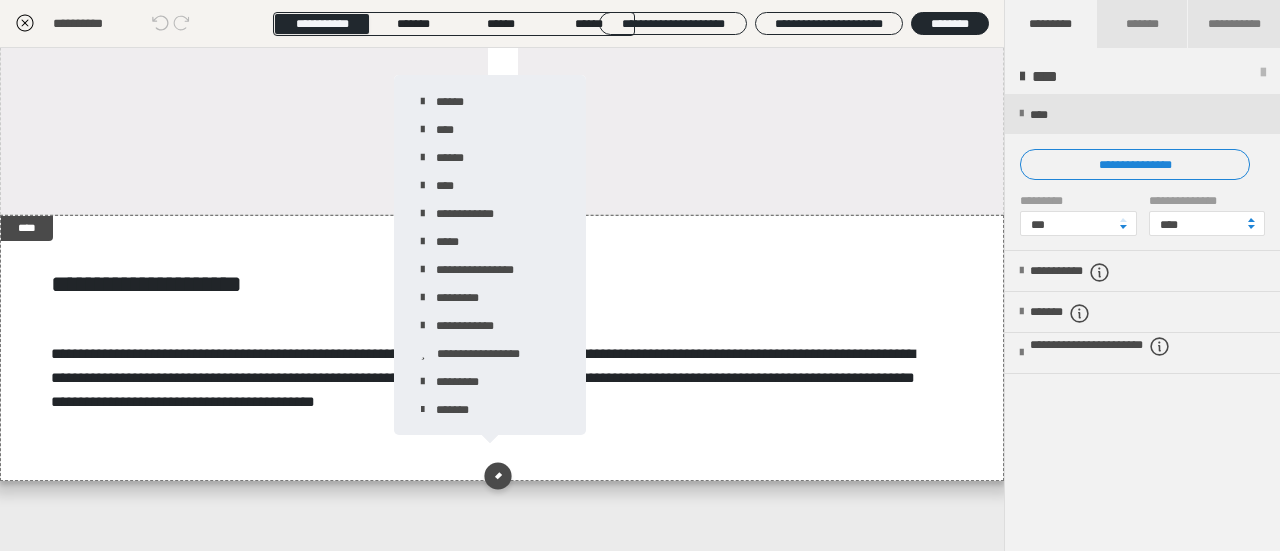 click on "**********" at bounding box center (502, 299) 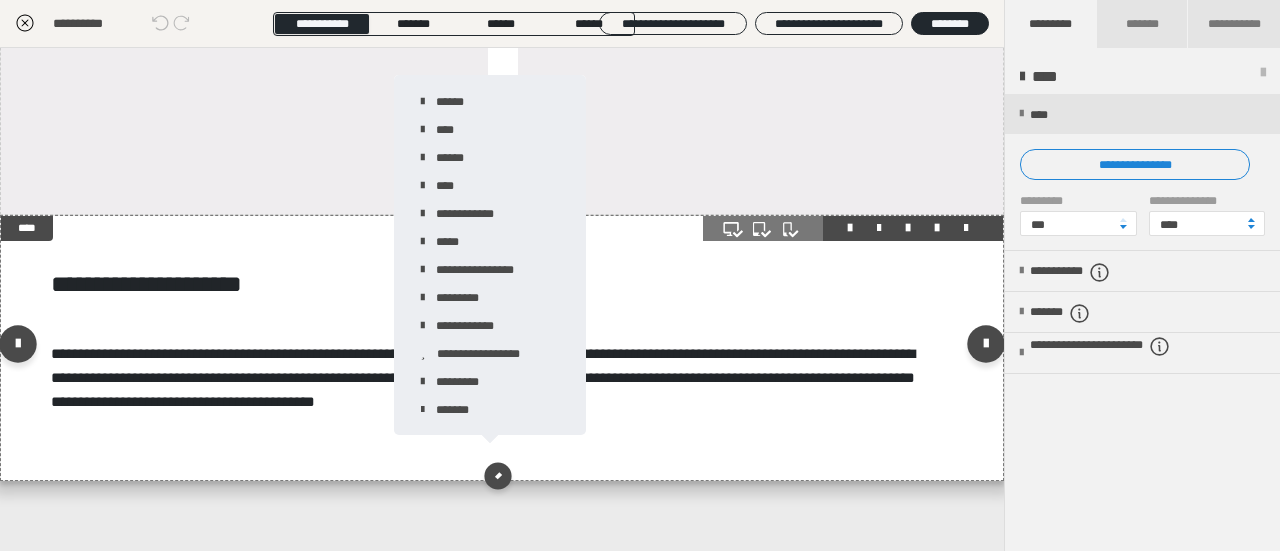 click on "**********" at bounding box center (502, 348) 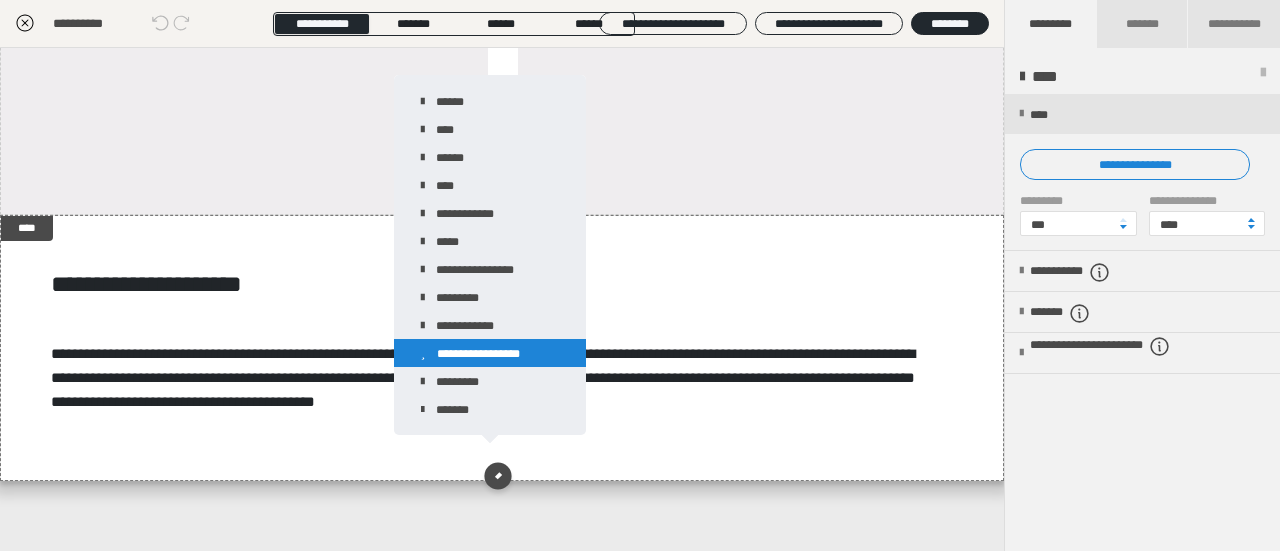 click on "**********" at bounding box center [490, 353] 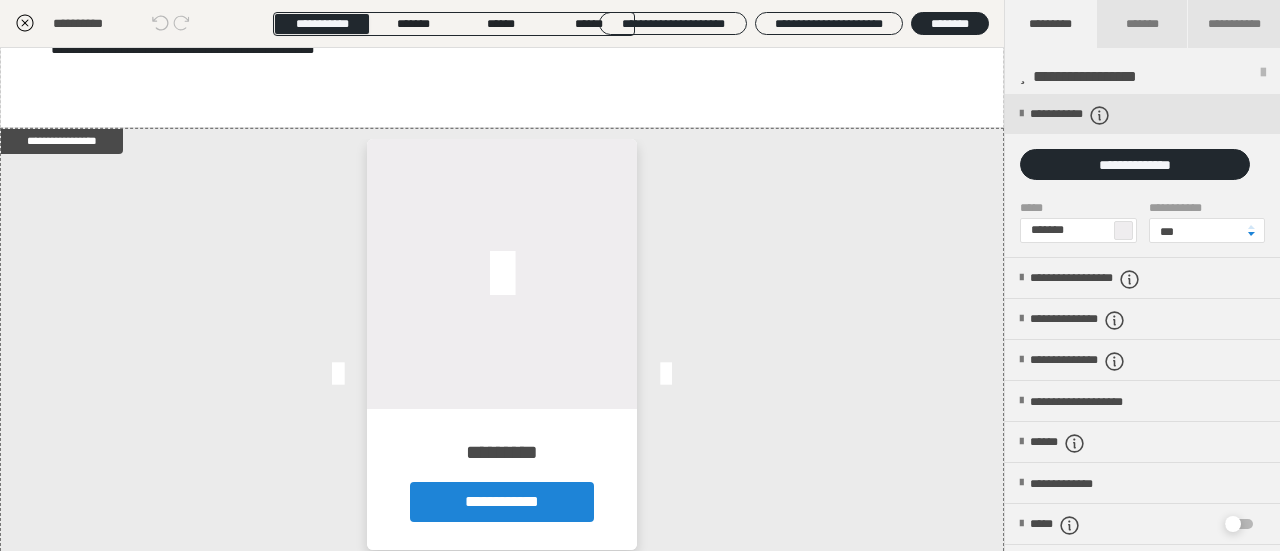 scroll, scrollTop: 470, scrollLeft: 0, axis: vertical 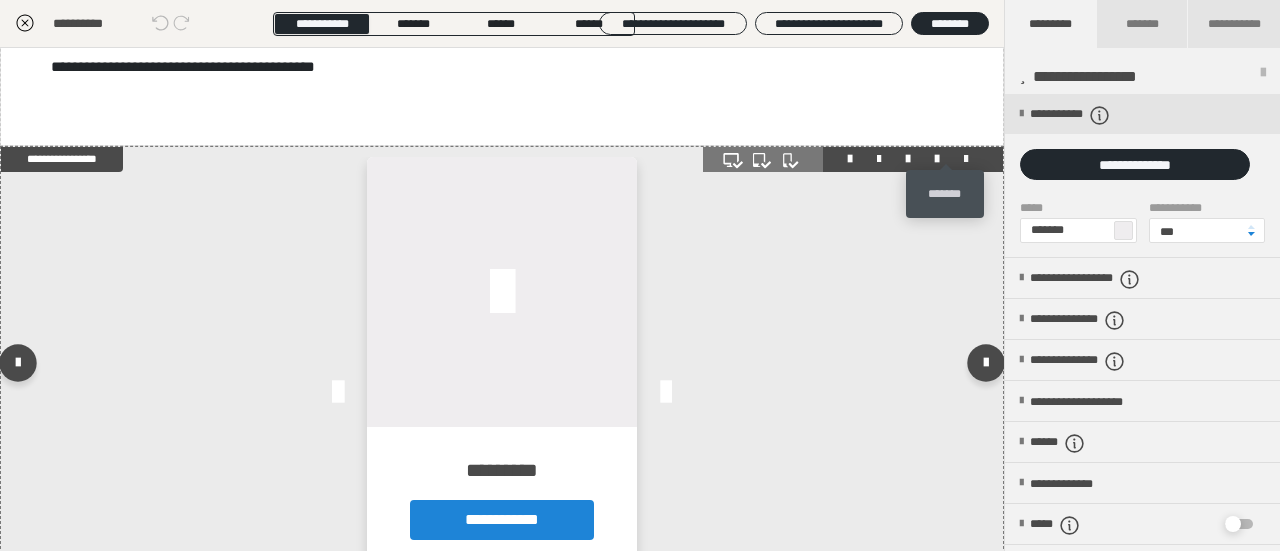 click at bounding box center (966, 159) 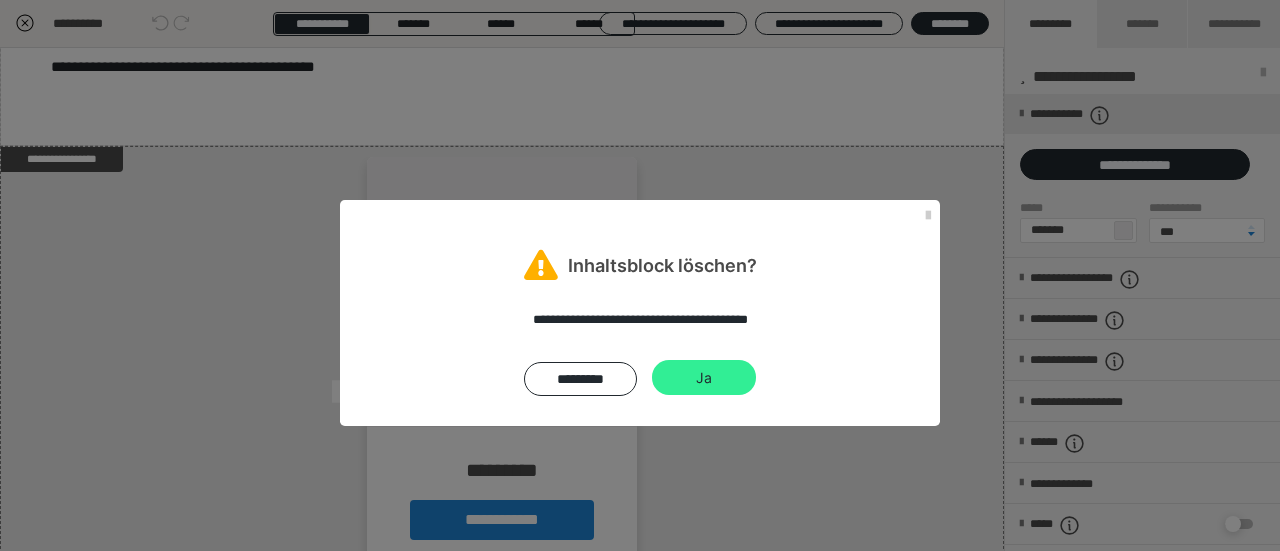 click on "Ja" at bounding box center [704, 378] 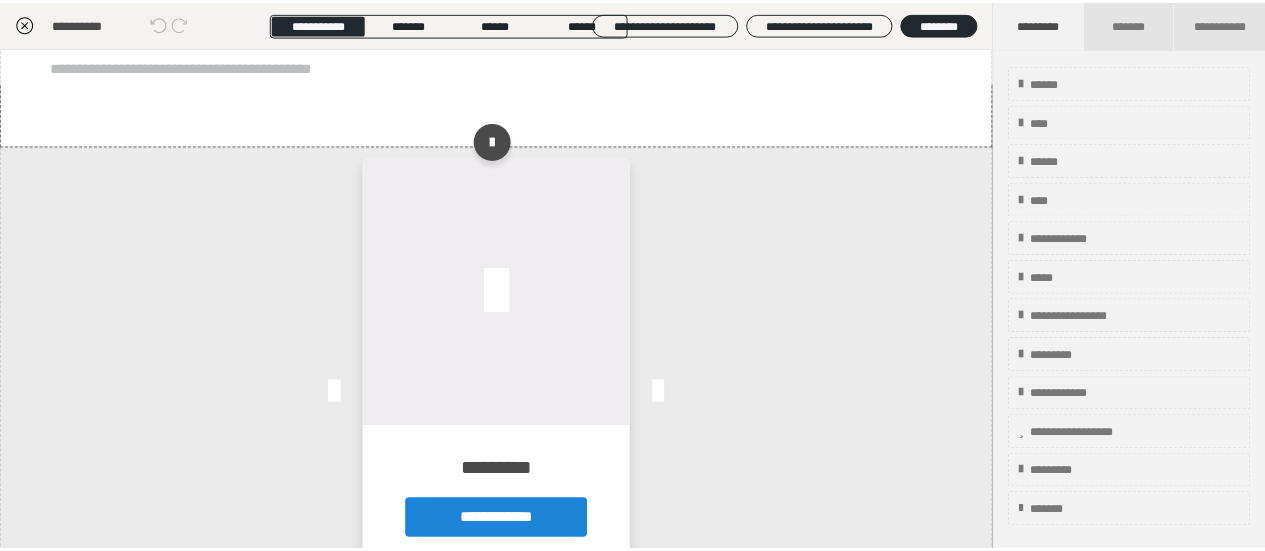 scroll, scrollTop: 147, scrollLeft: 0, axis: vertical 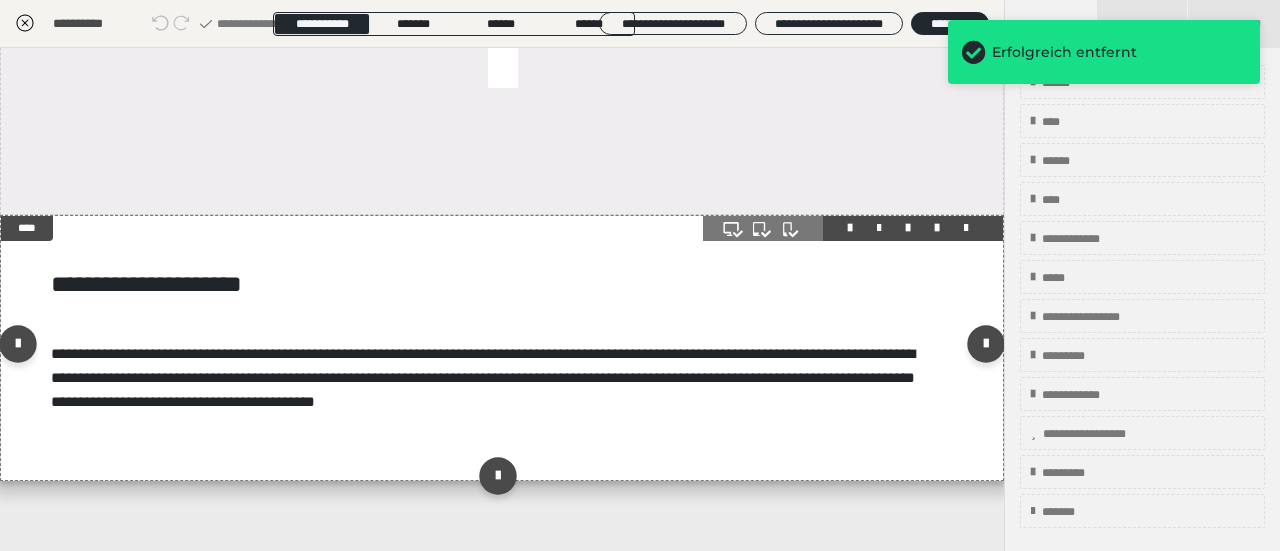 click at bounding box center [497, 475] 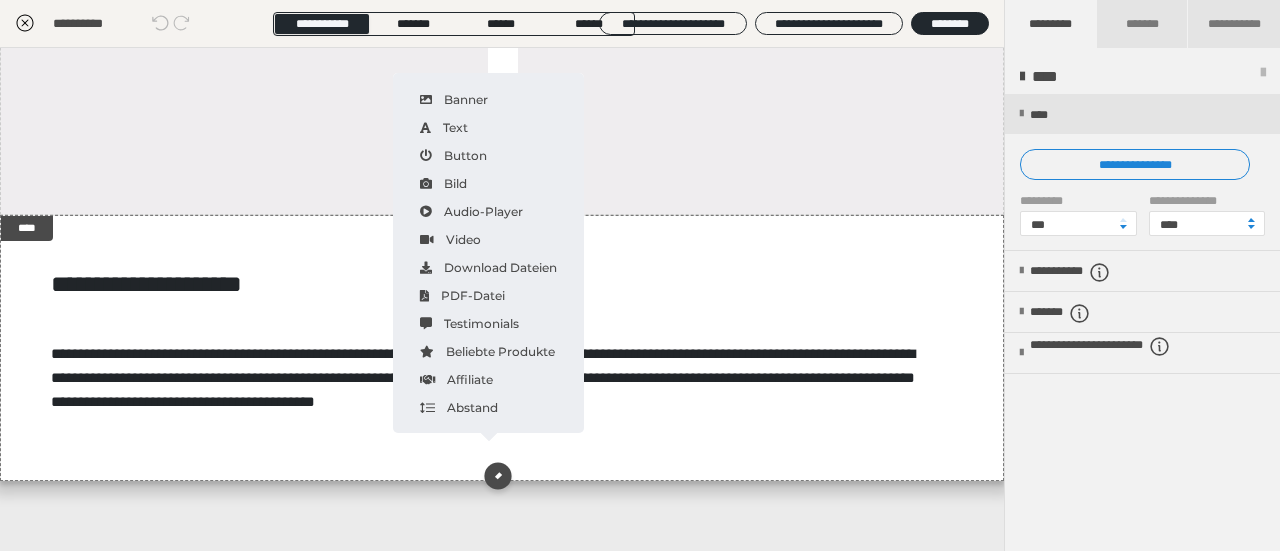 click 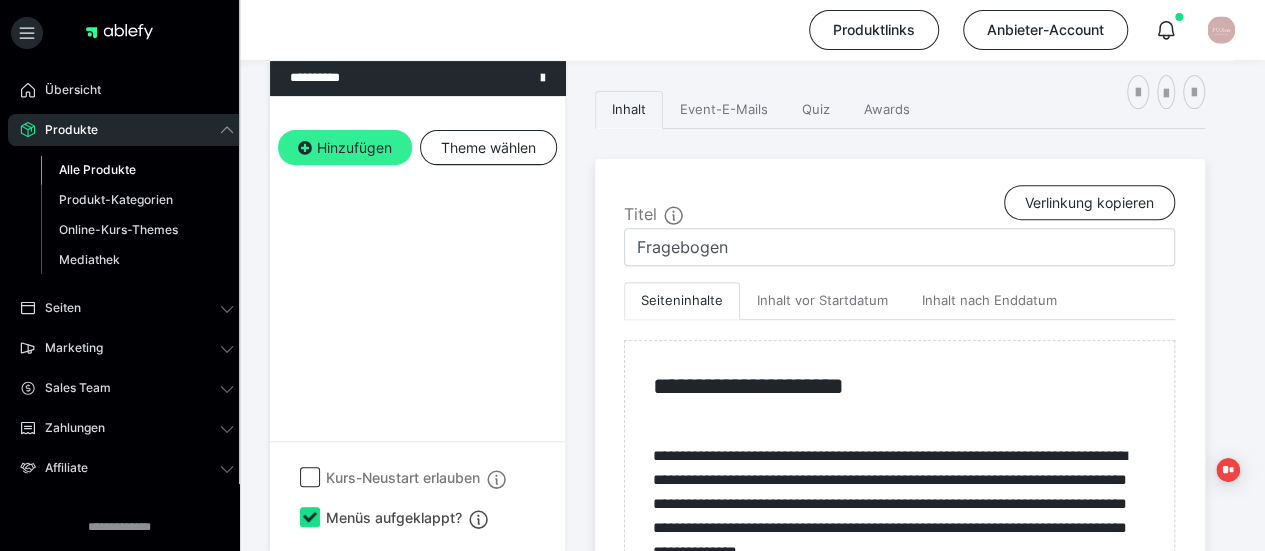 click on "Hinzufügen" at bounding box center (345, 148) 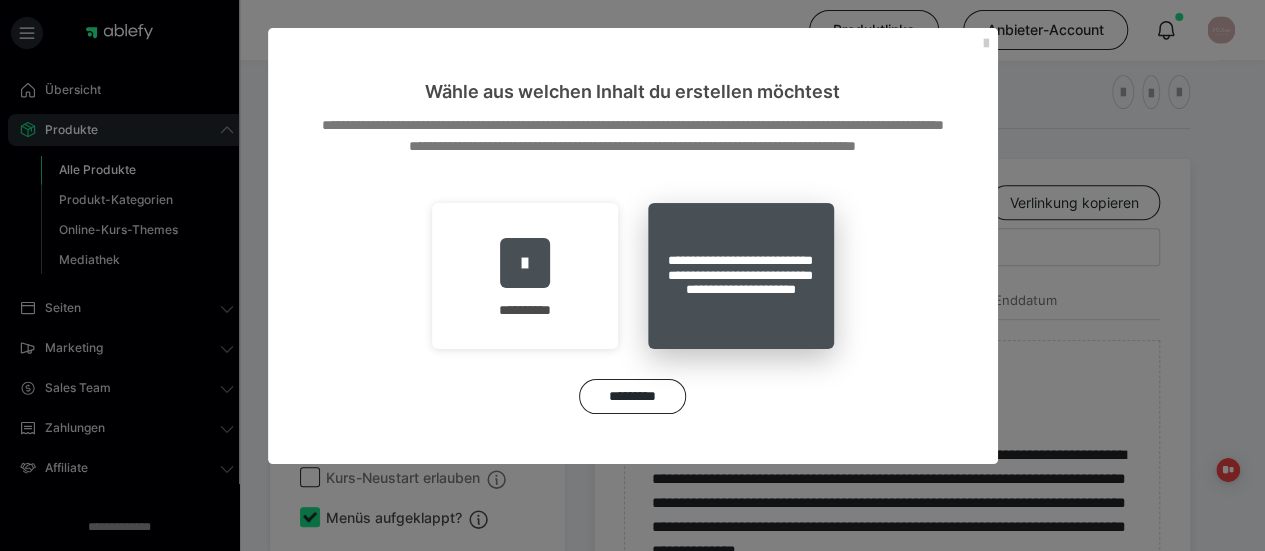 click on "**********" at bounding box center [741, 276] 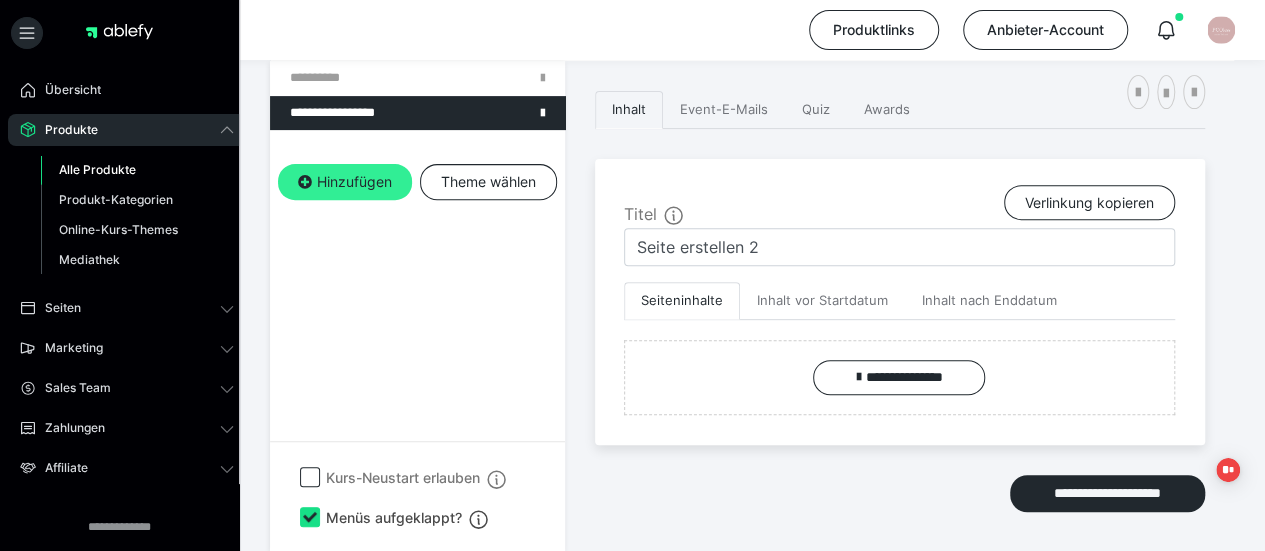 click on "Hinzufügen" at bounding box center (345, 182) 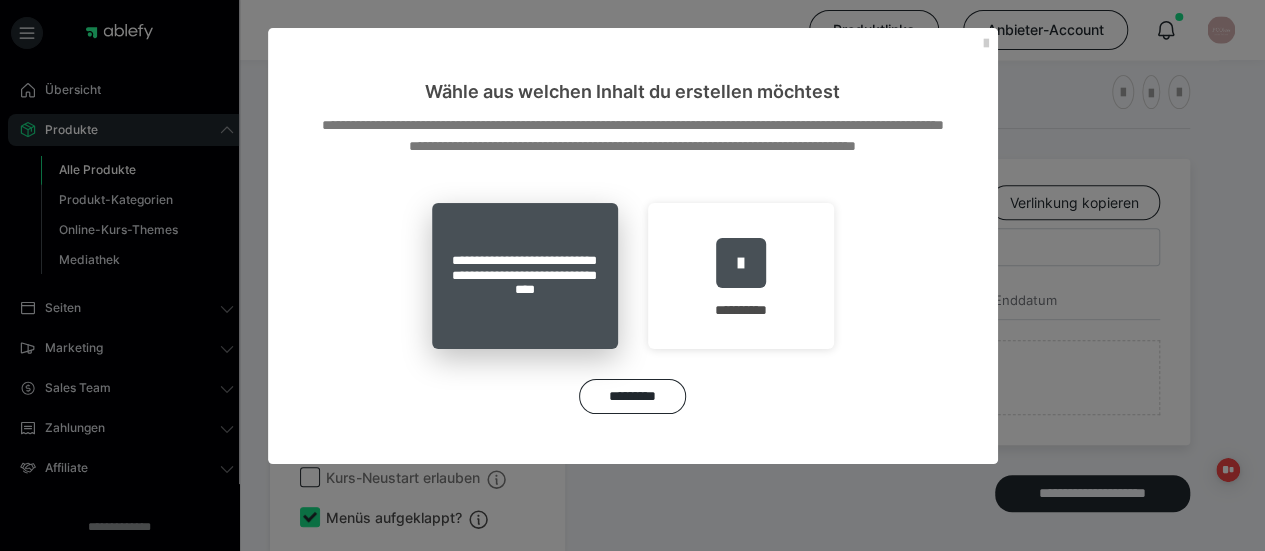 click on "**********" at bounding box center [525, 276] 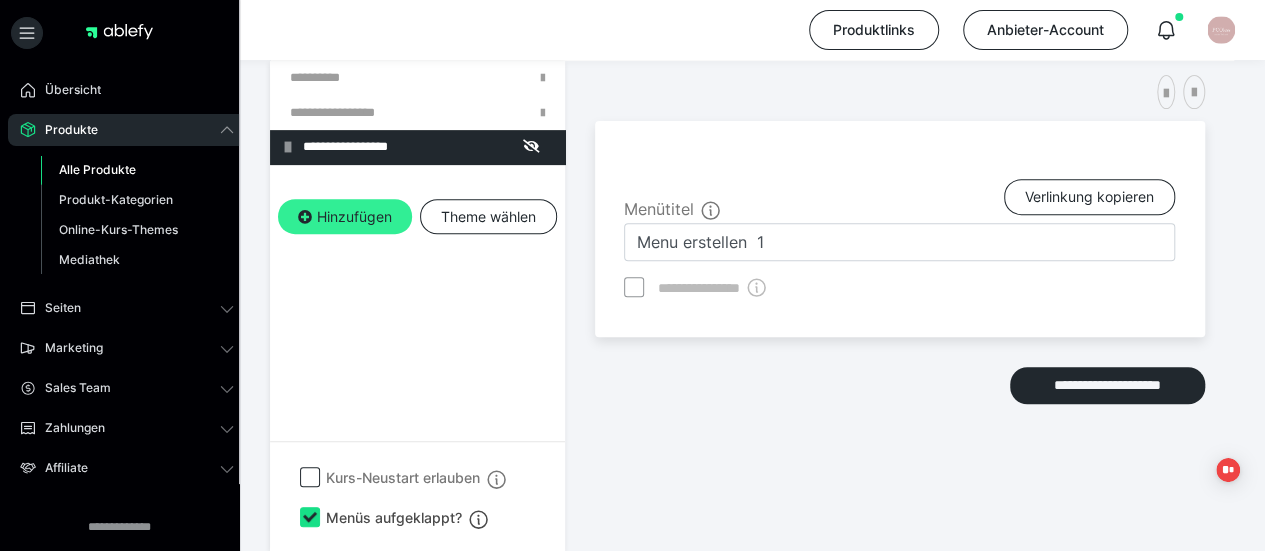 click on "Hinzufügen" at bounding box center [345, 217] 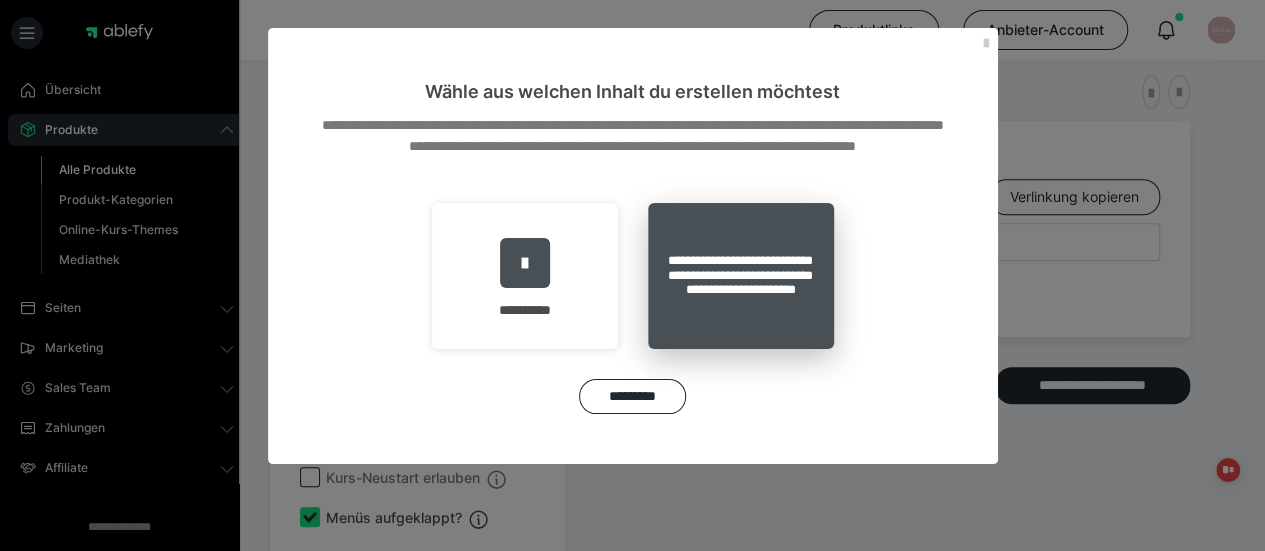 click on "**********" at bounding box center (741, 276) 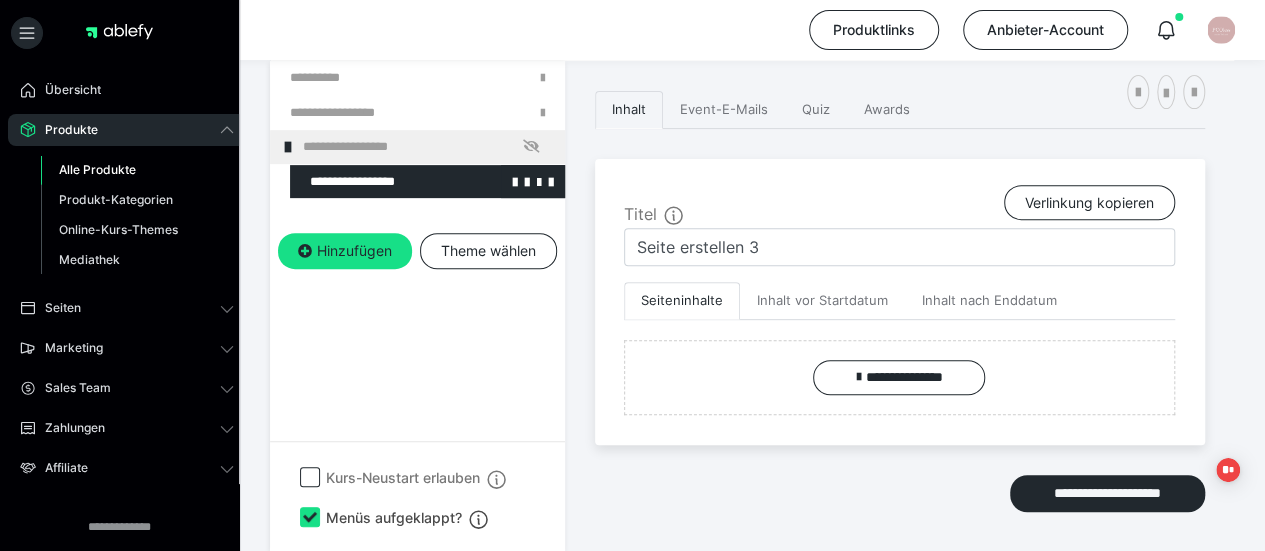 click at bounding box center (375, 182) 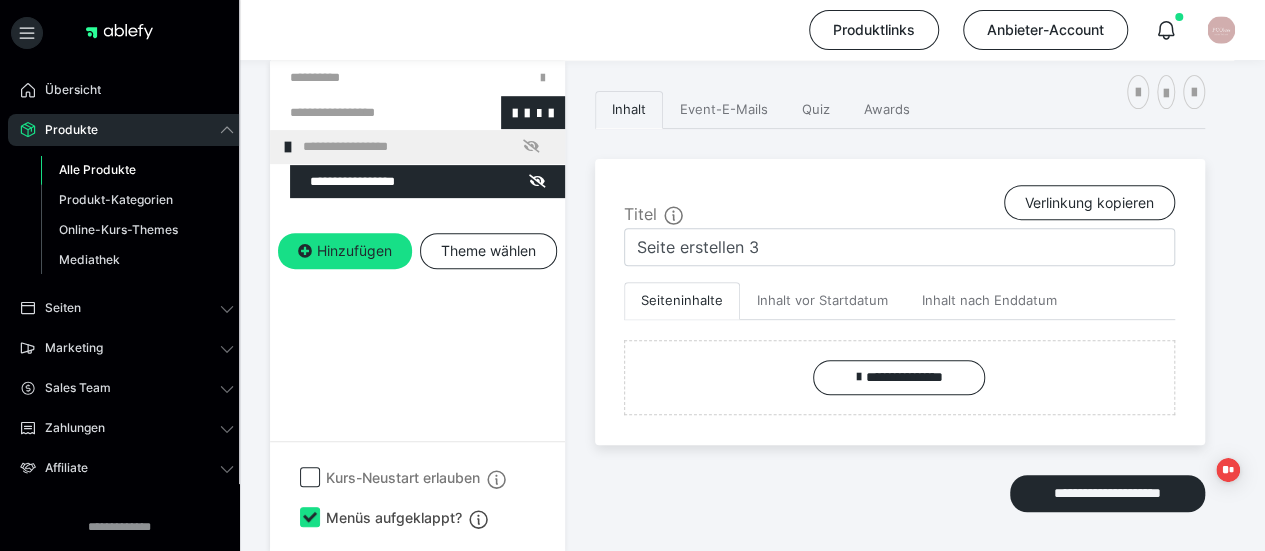 click at bounding box center (365, 113) 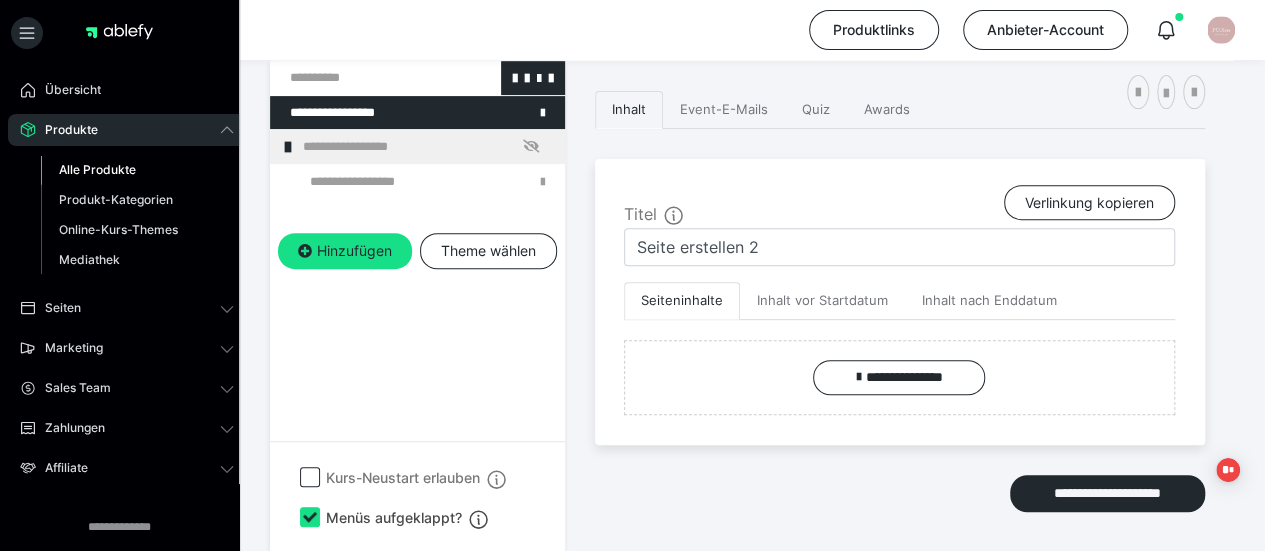 click at bounding box center [365, 78] 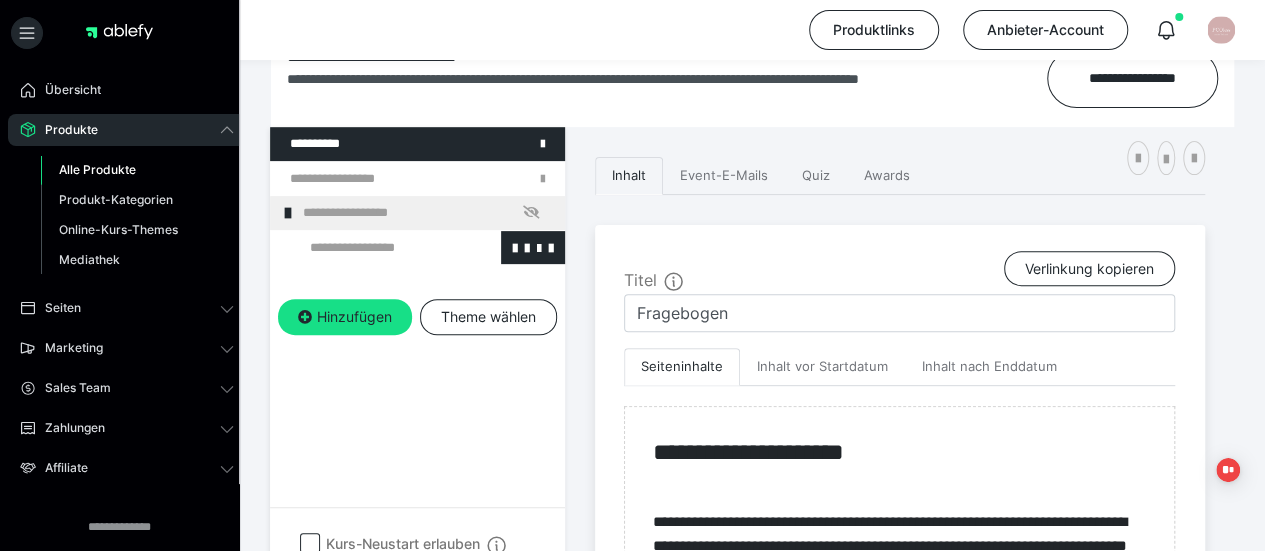 scroll, scrollTop: 237, scrollLeft: 0, axis: vertical 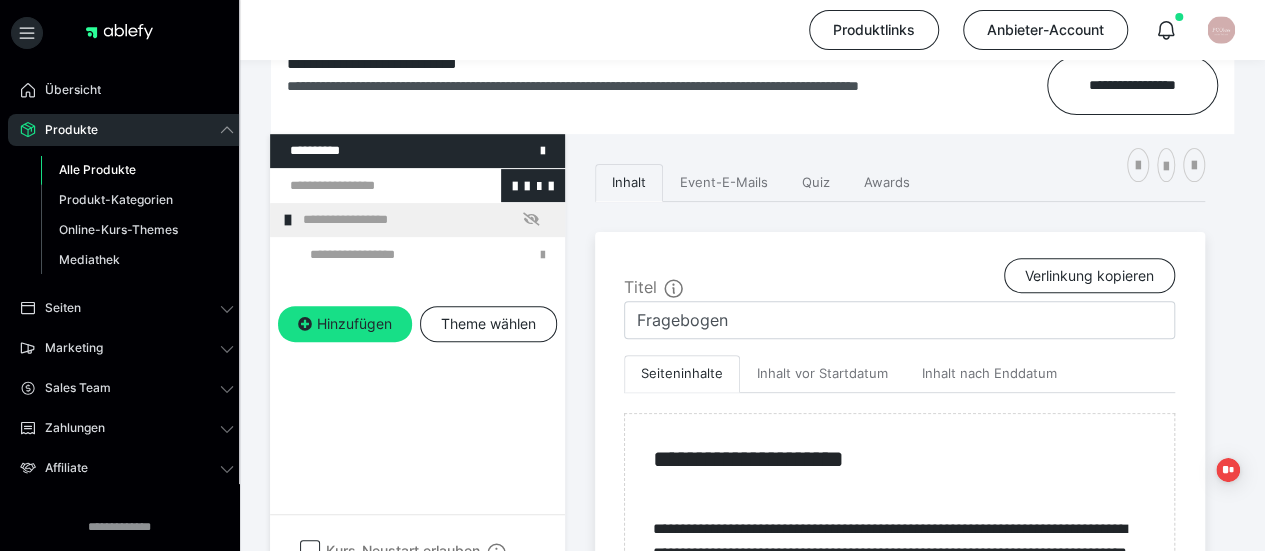click at bounding box center [365, 186] 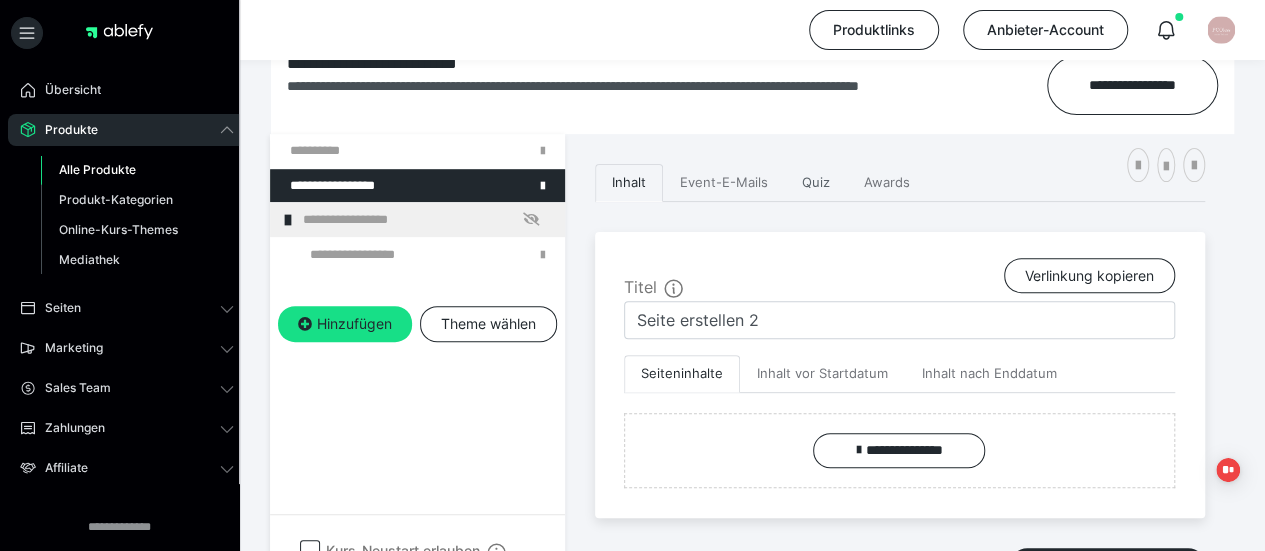 click on "Quiz" at bounding box center [816, 183] 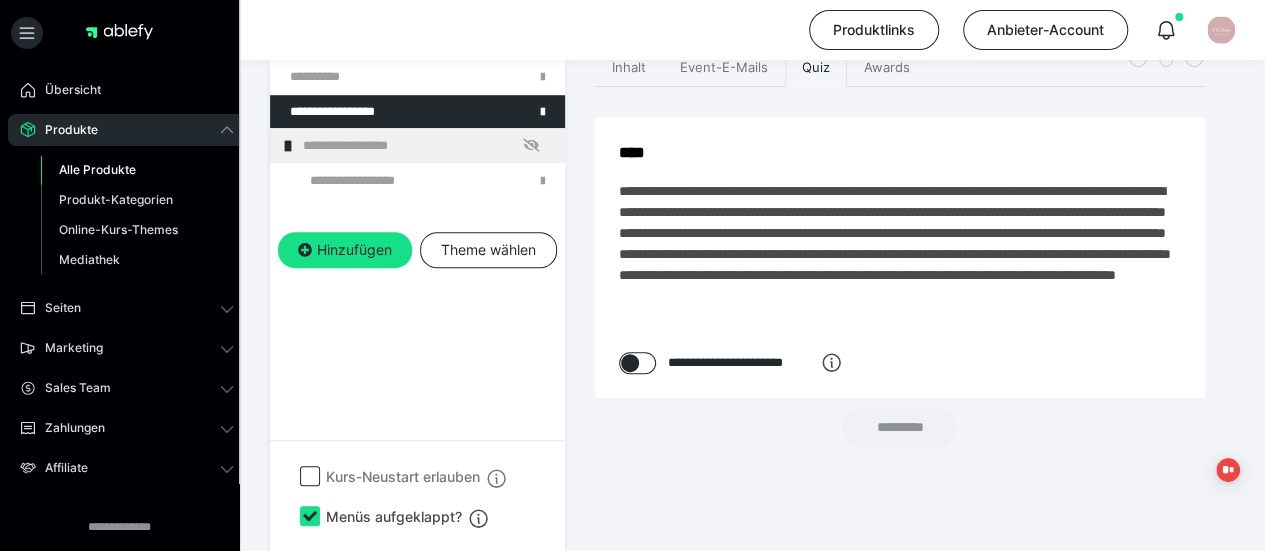 scroll, scrollTop: 356, scrollLeft: 0, axis: vertical 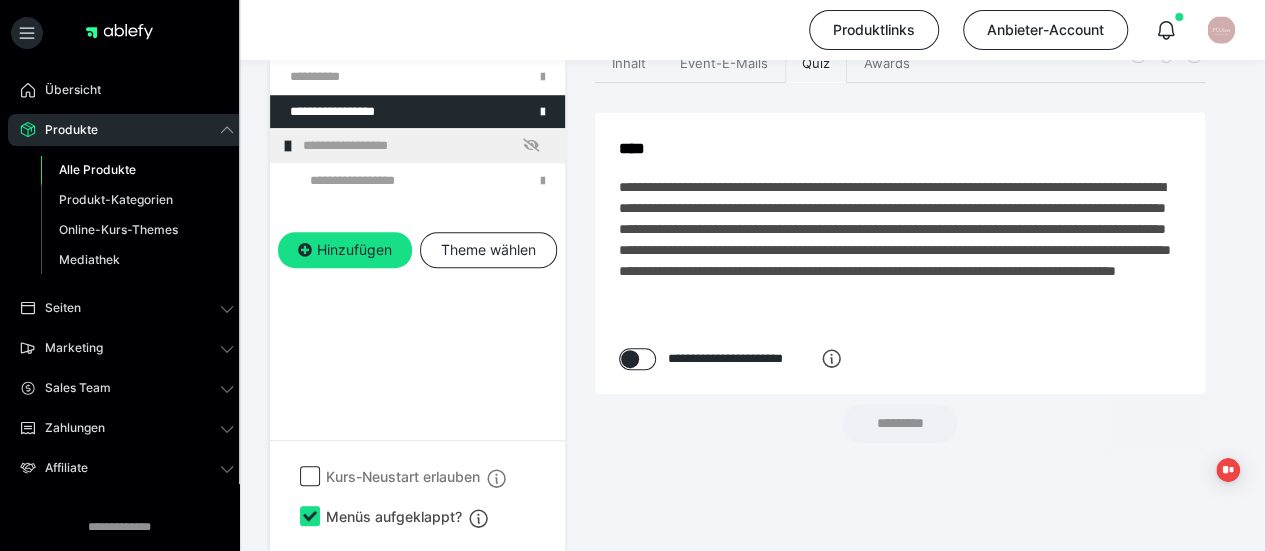 click at bounding box center [630, 359] 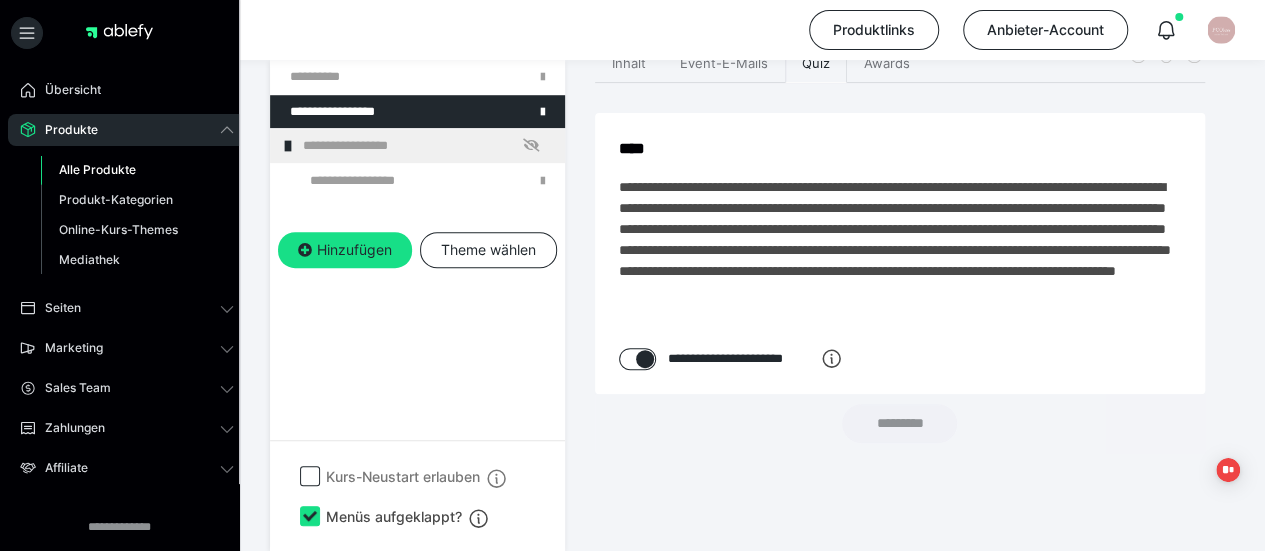 checkbox on "****" 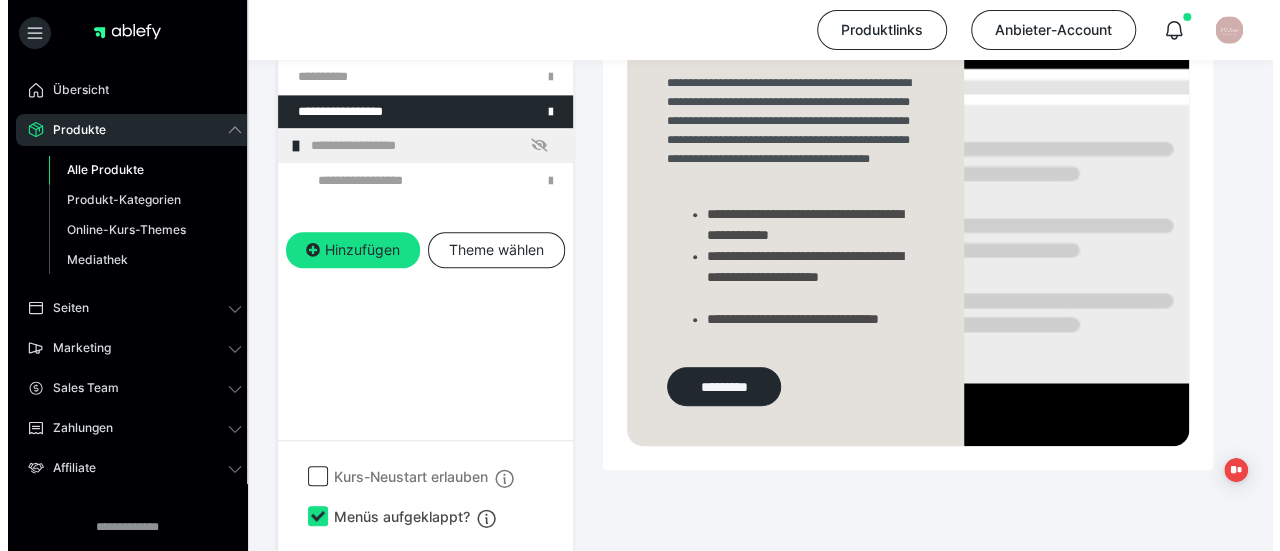 scroll, scrollTop: 751, scrollLeft: 0, axis: vertical 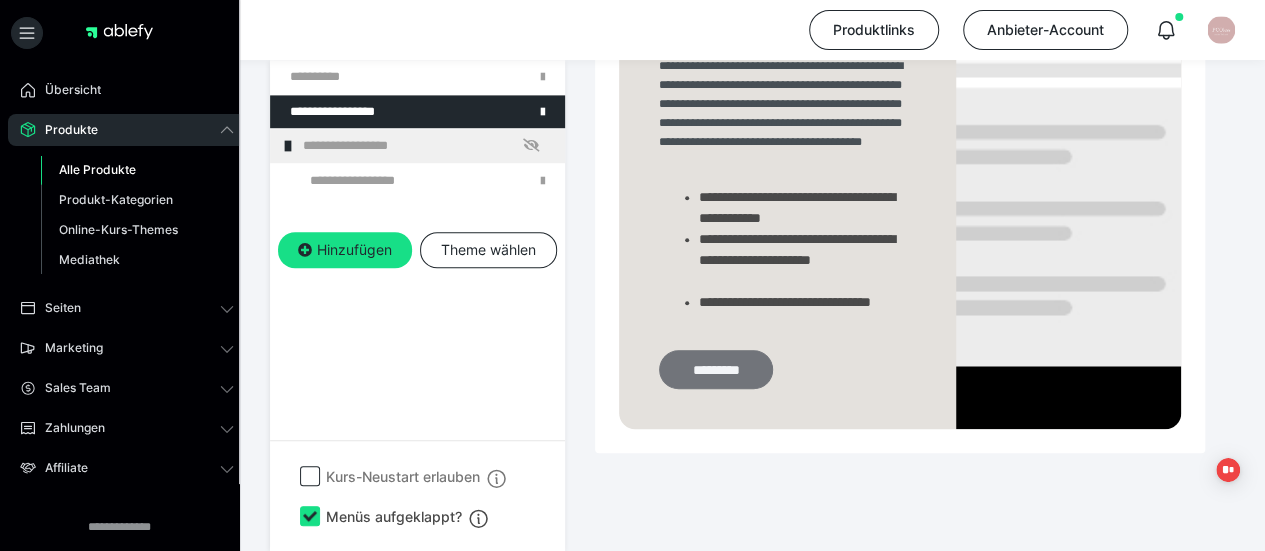 click on "*********" at bounding box center [716, 369] 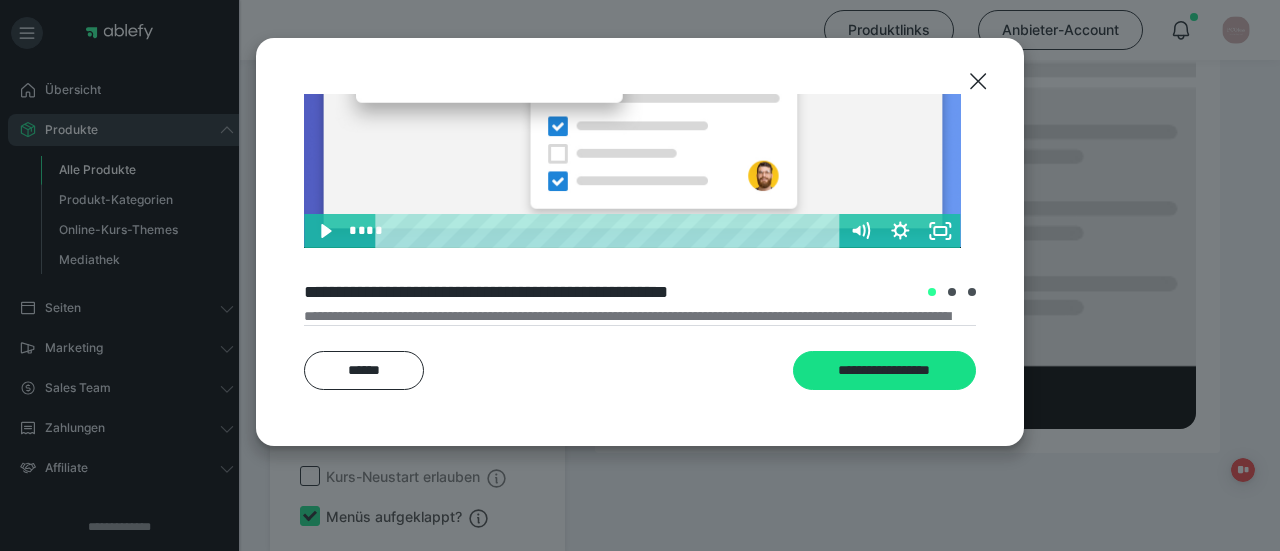 scroll, scrollTop: 240, scrollLeft: 0, axis: vertical 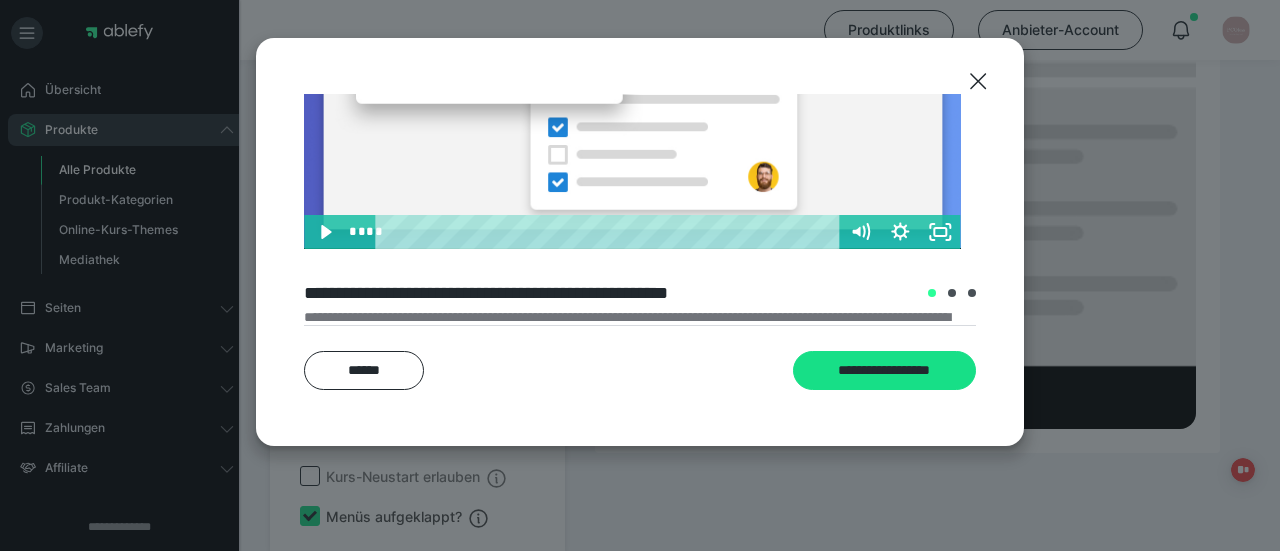click 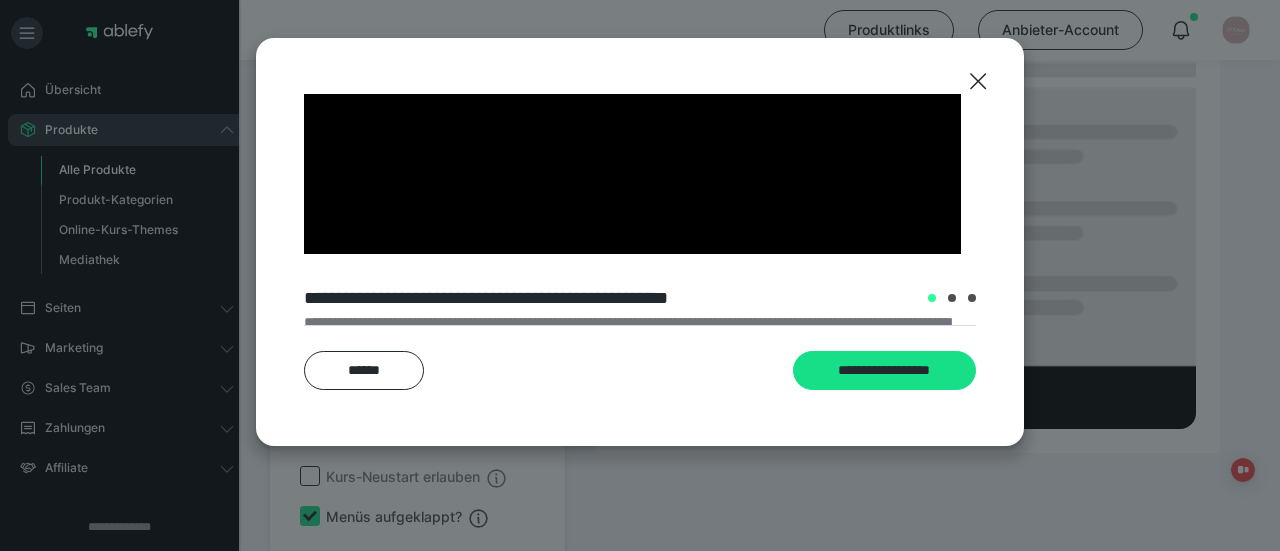 scroll, scrollTop: 234, scrollLeft: 0, axis: vertical 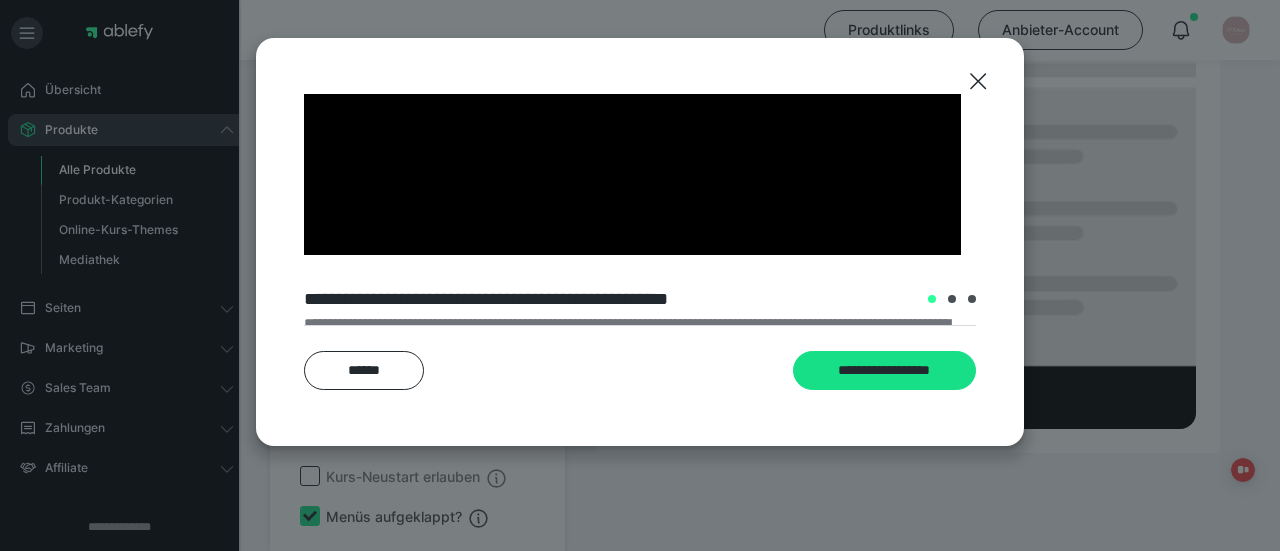 click at bounding box center [632, 69] 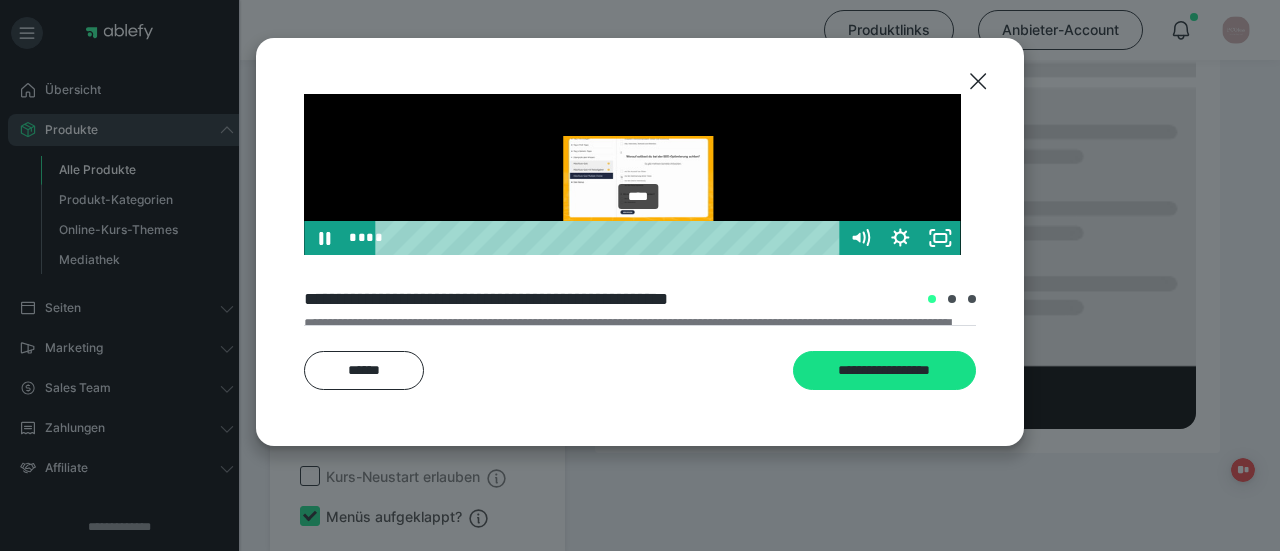 click 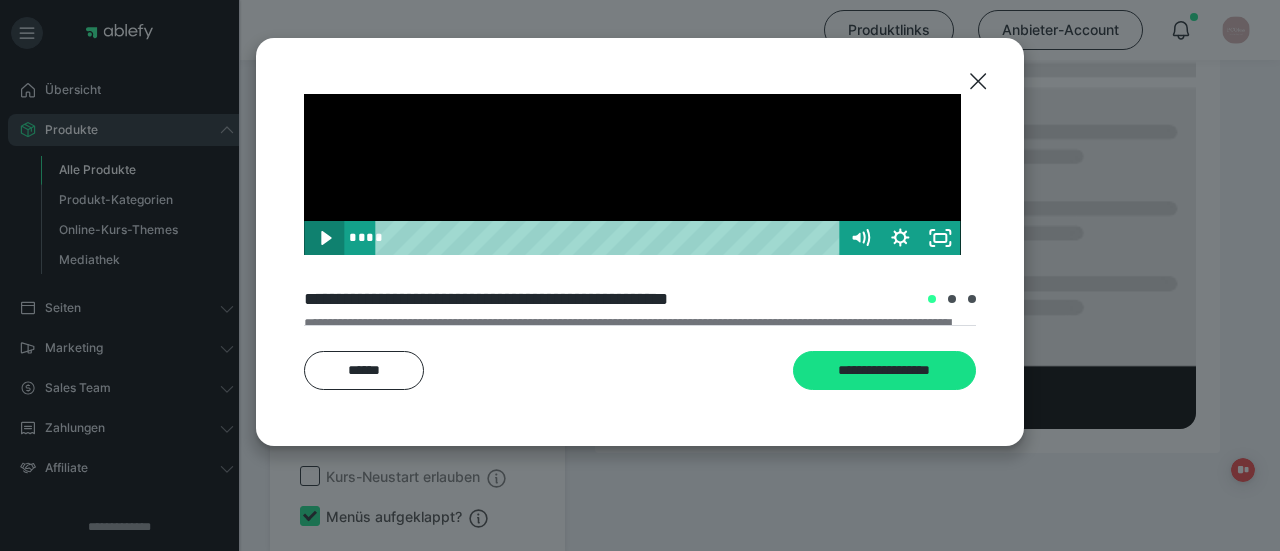 click at bounding box center (952, 299) 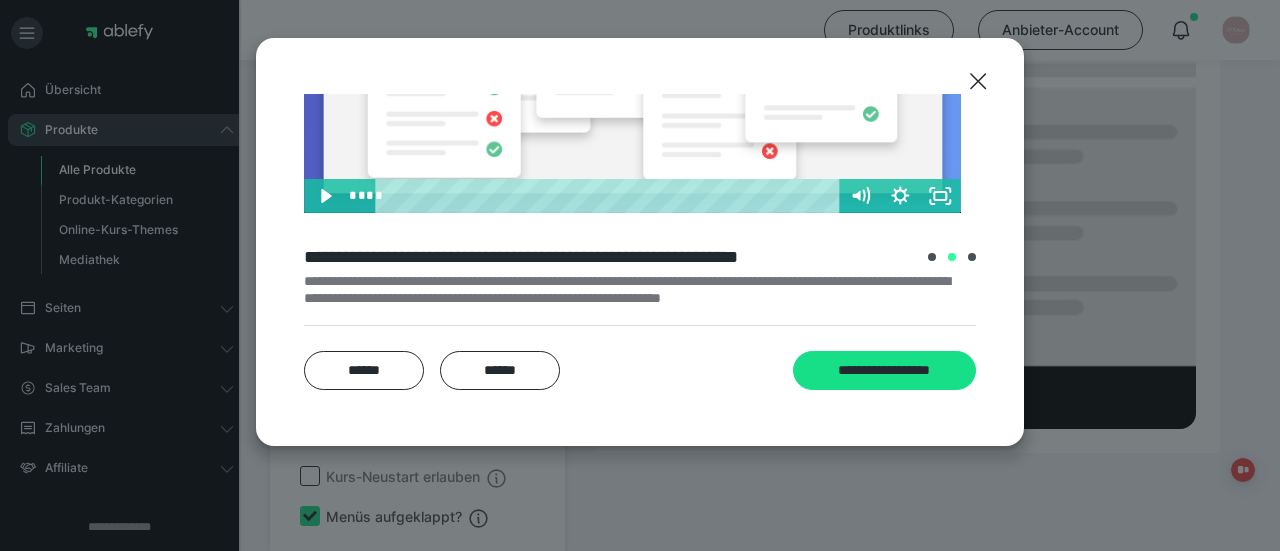 scroll, scrollTop: 296, scrollLeft: 0, axis: vertical 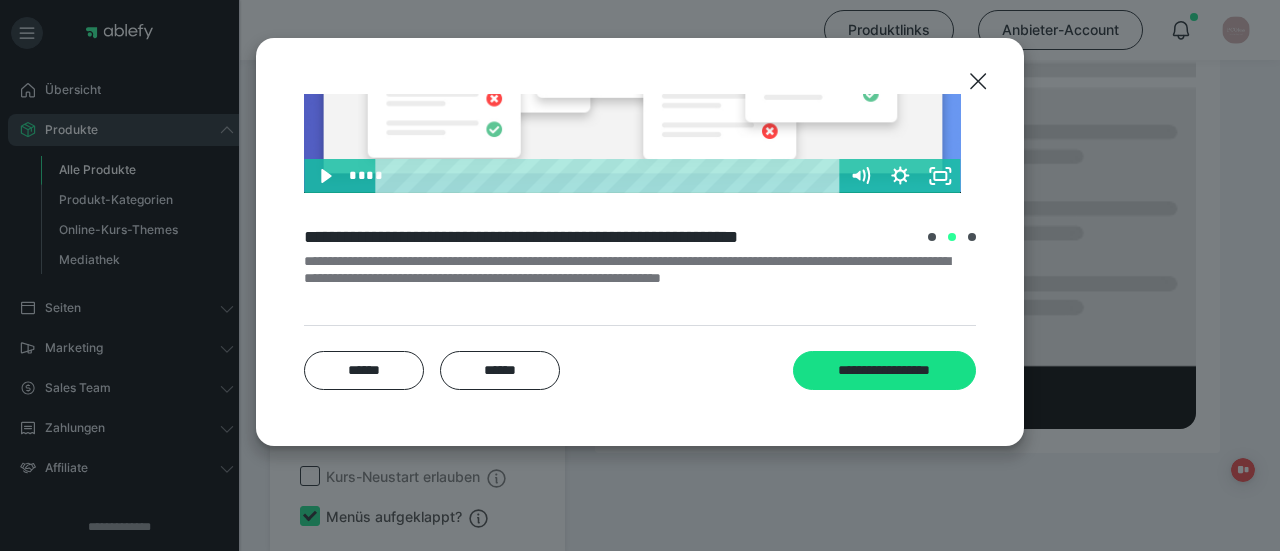 click at bounding box center (972, 237) 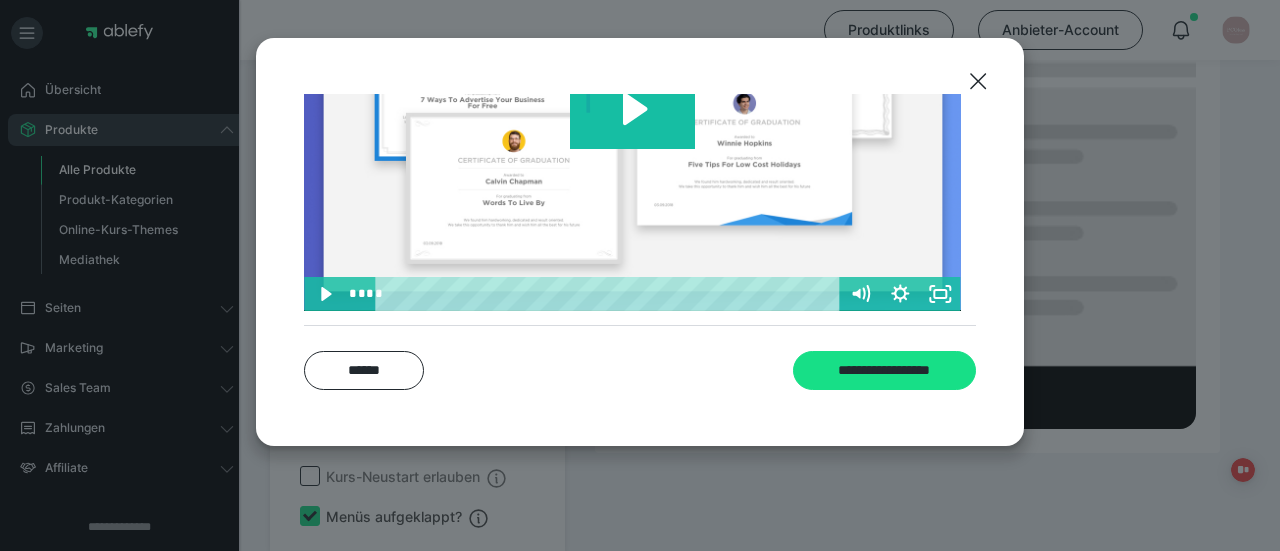 scroll, scrollTop: 296, scrollLeft: 0, axis: vertical 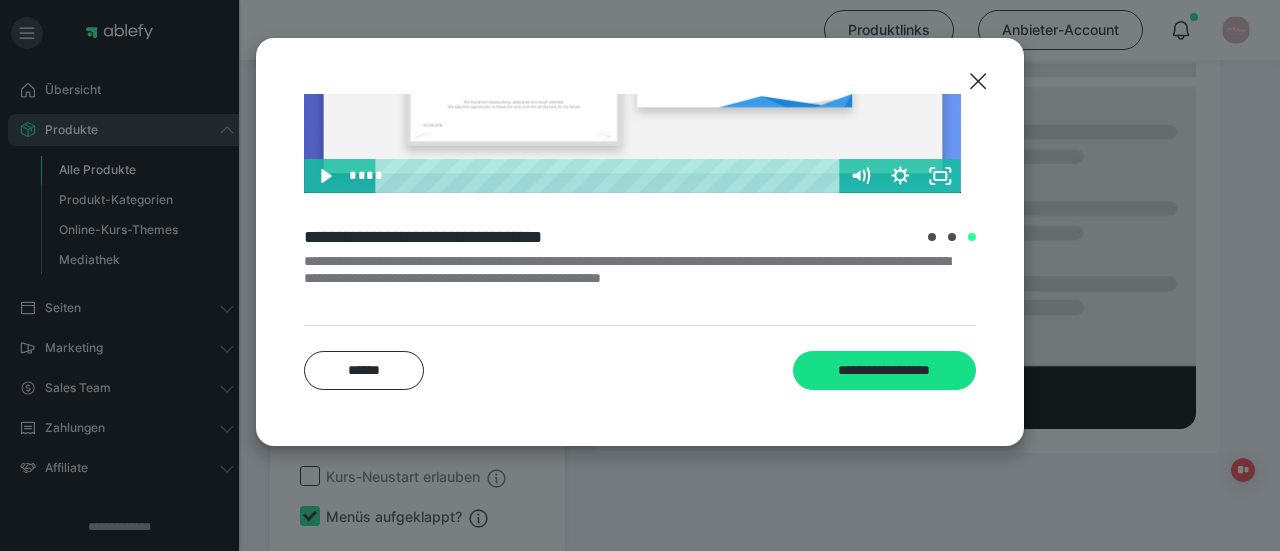 click 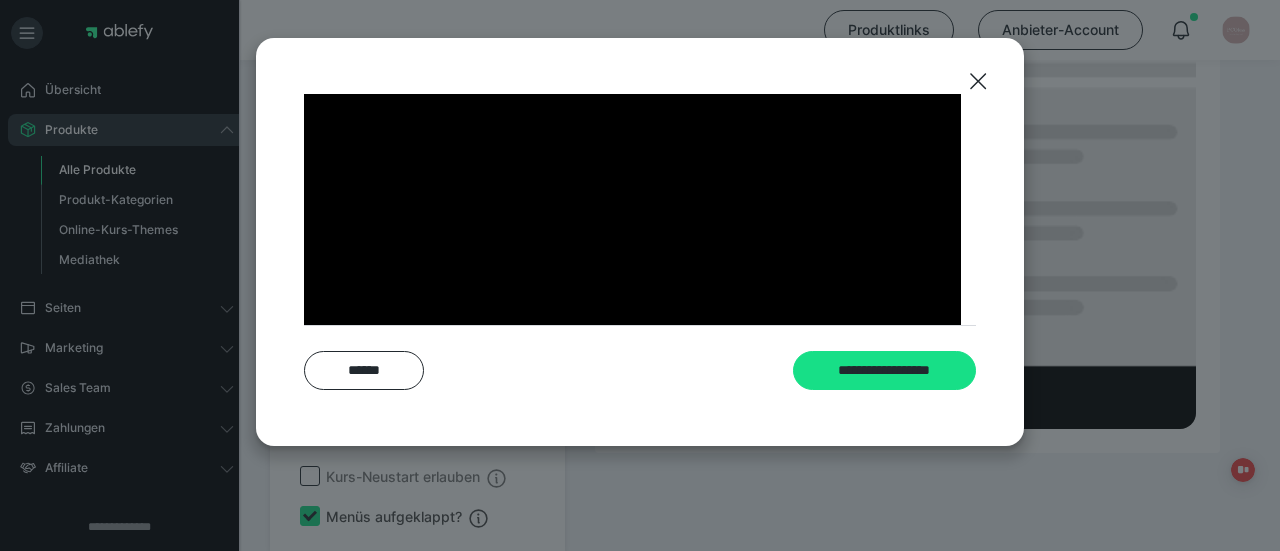 scroll, scrollTop: 117, scrollLeft: 0, axis: vertical 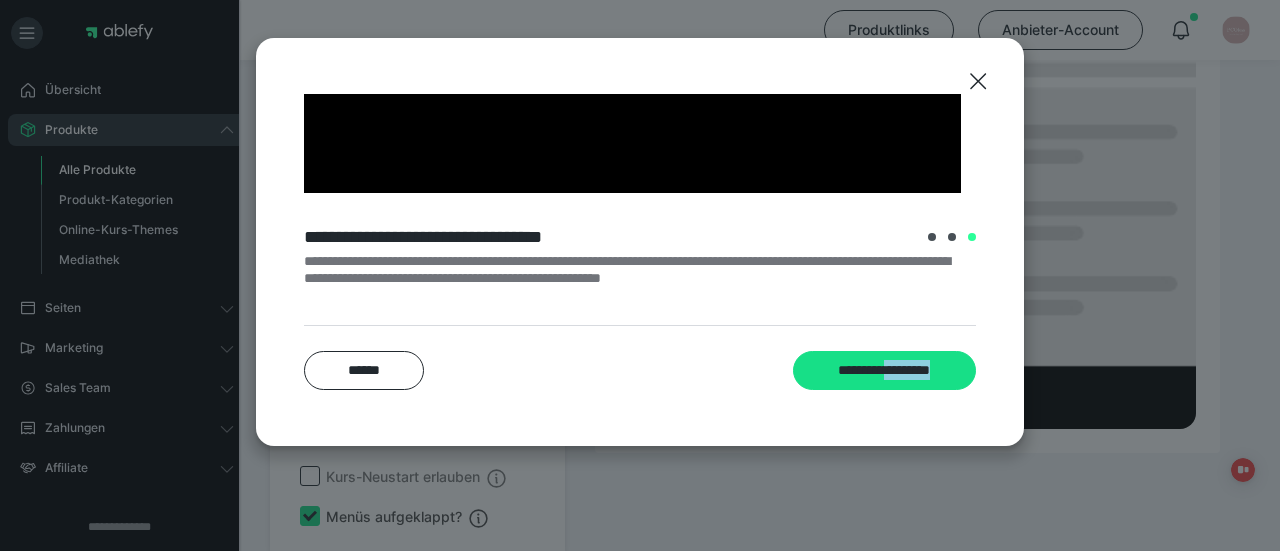 click on "**********" at bounding box center [640, 370] 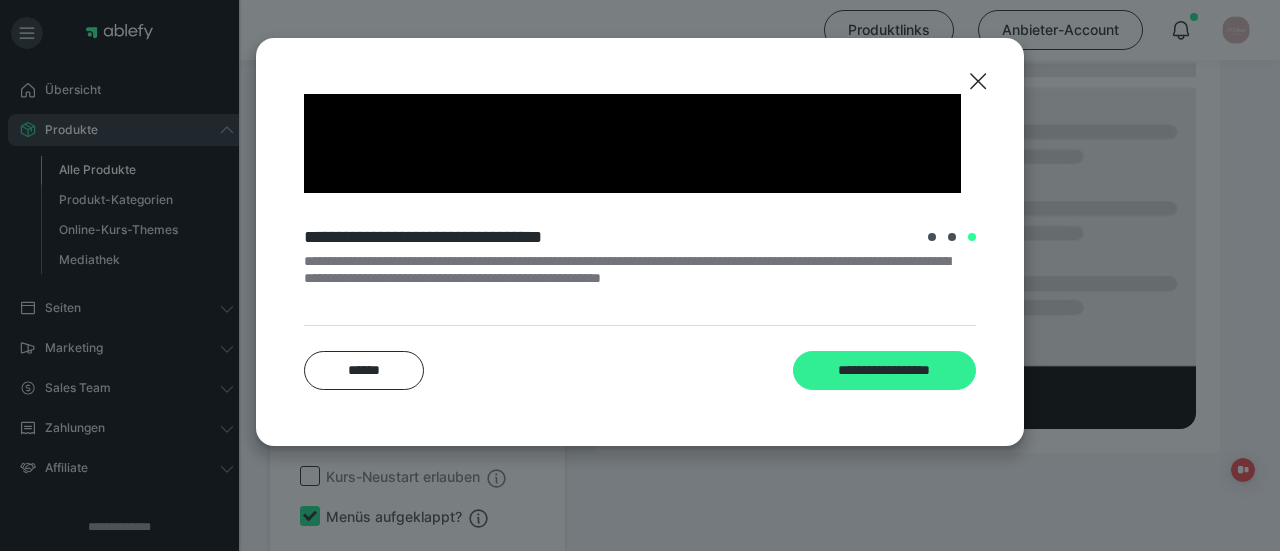 click on "**********" at bounding box center [884, 370] 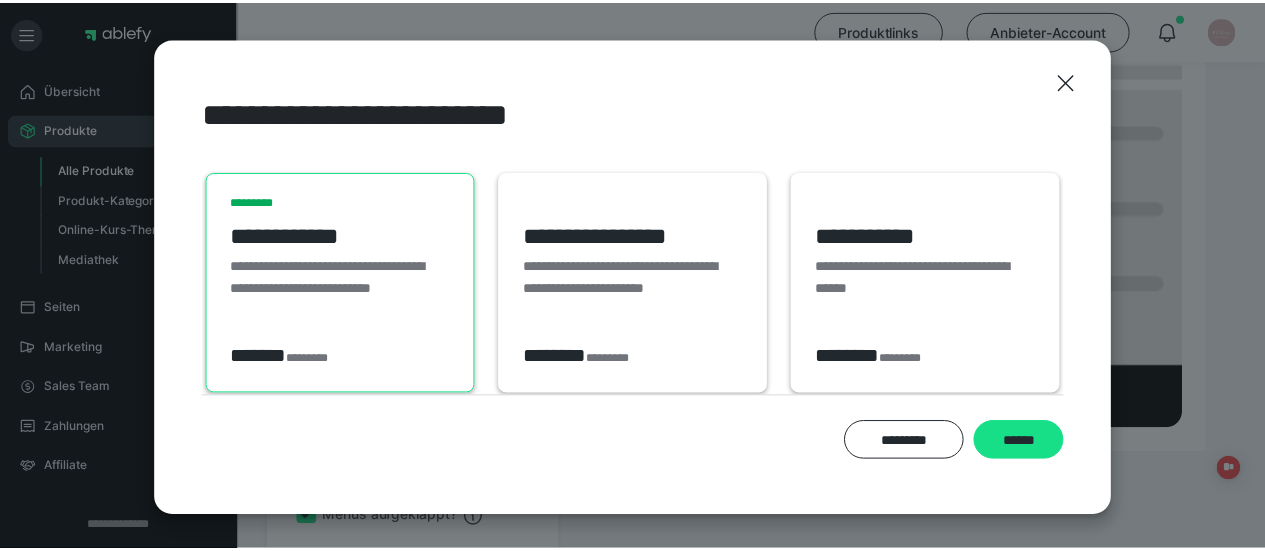 scroll, scrollTop: 0, scrollLeft: 0, axis: both 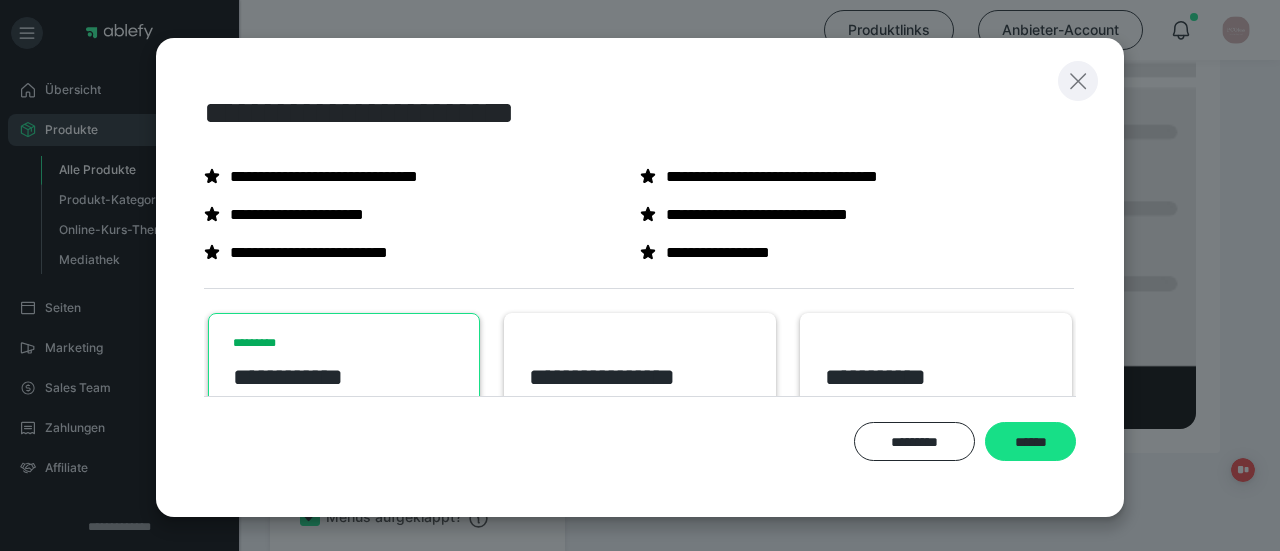 click 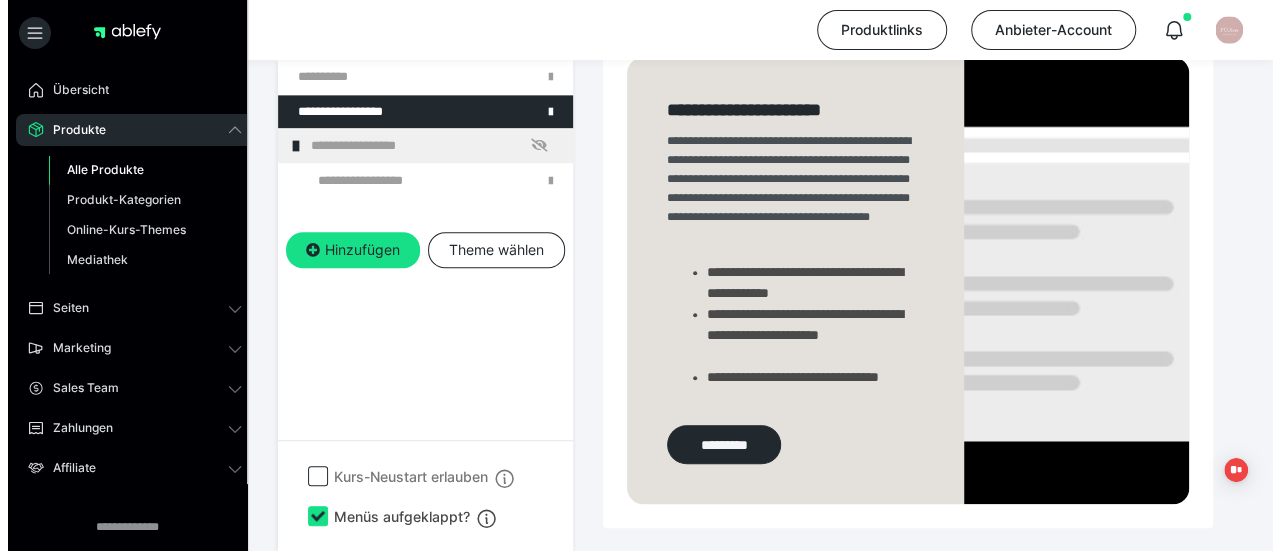 scroll, scrollTop: 751, scrollLeft: 0, axis: vertical 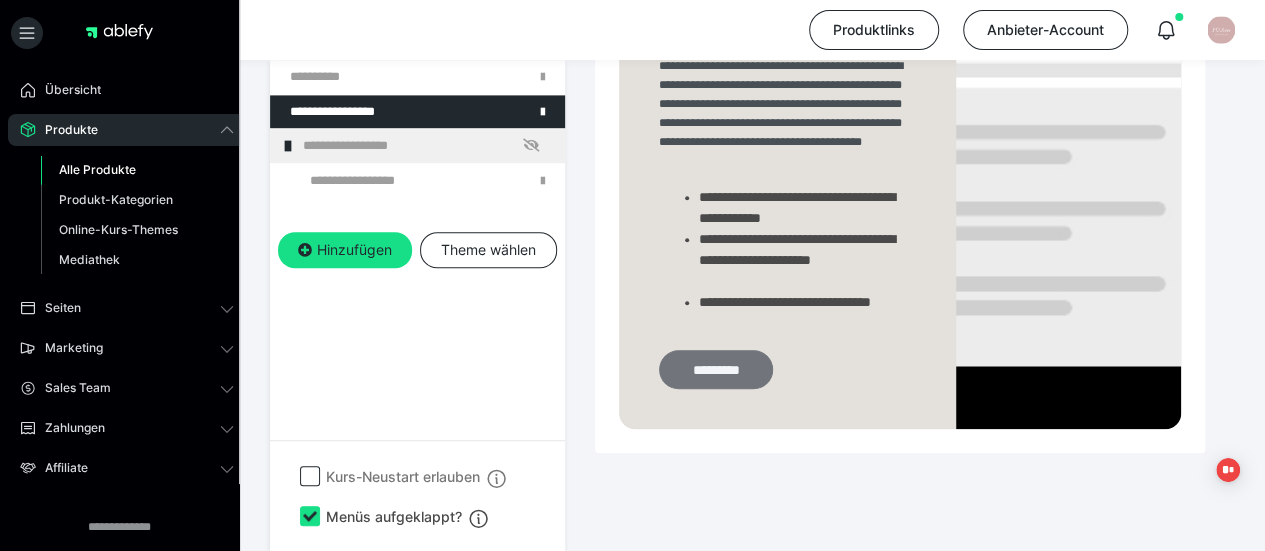 click on "*********" at bounding box center [716, 369] 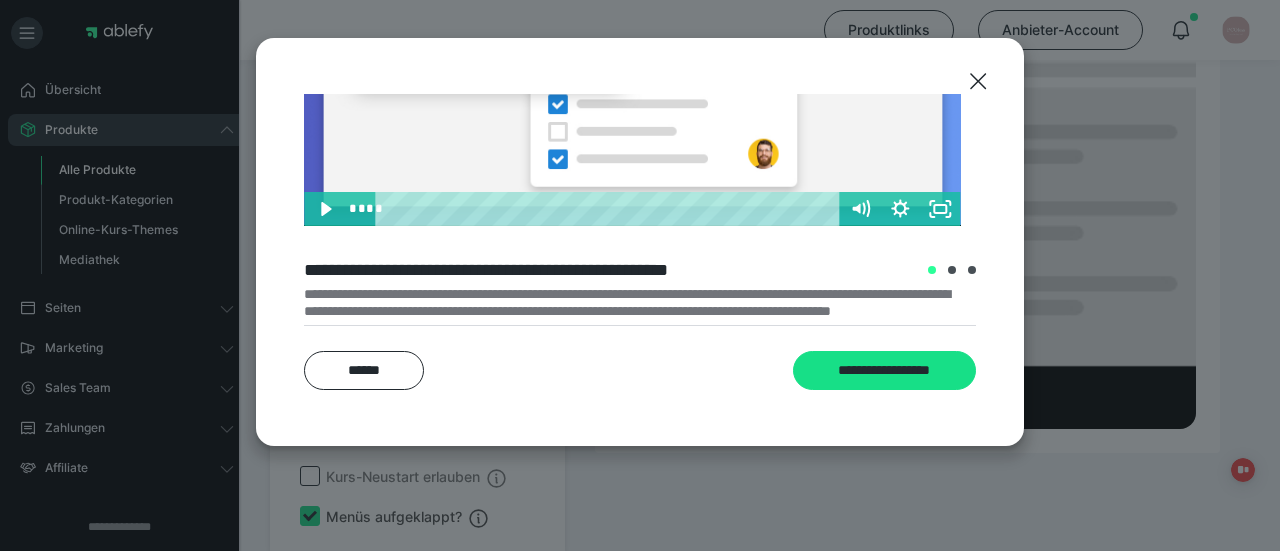 scroll, scrollTop: 296, scrollLeft: 0, axis: vertical 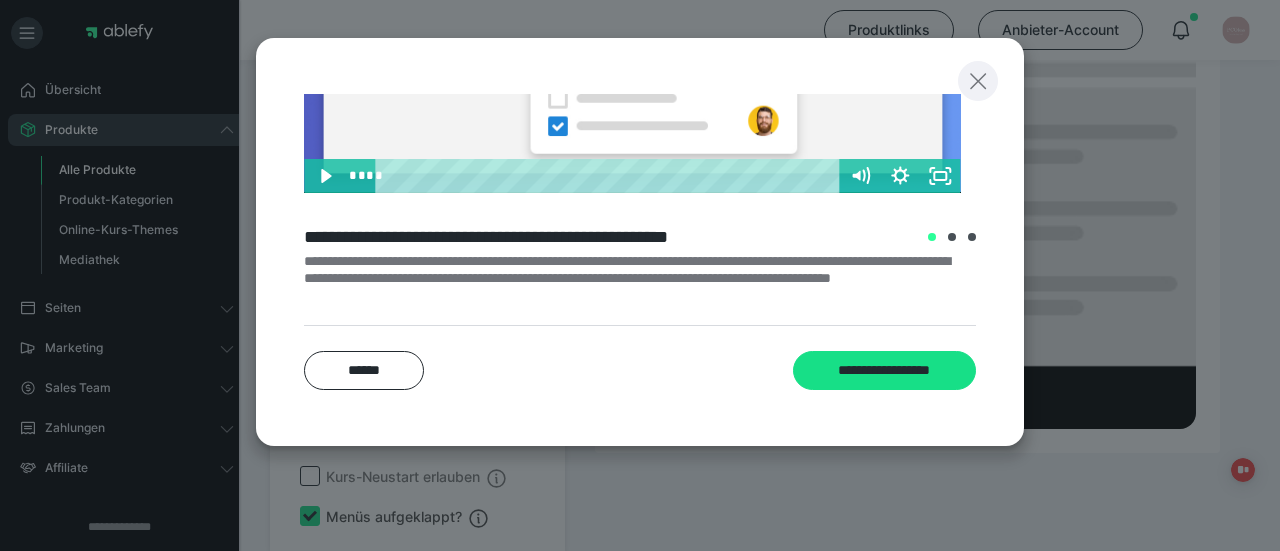 click 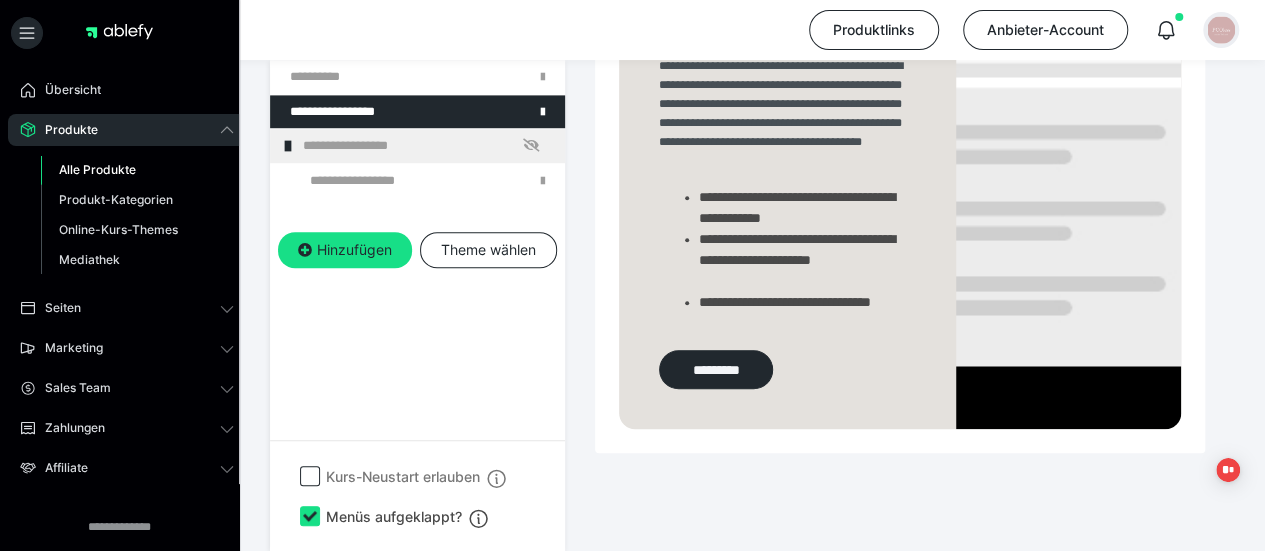 click at bounding box center (1221, 30) 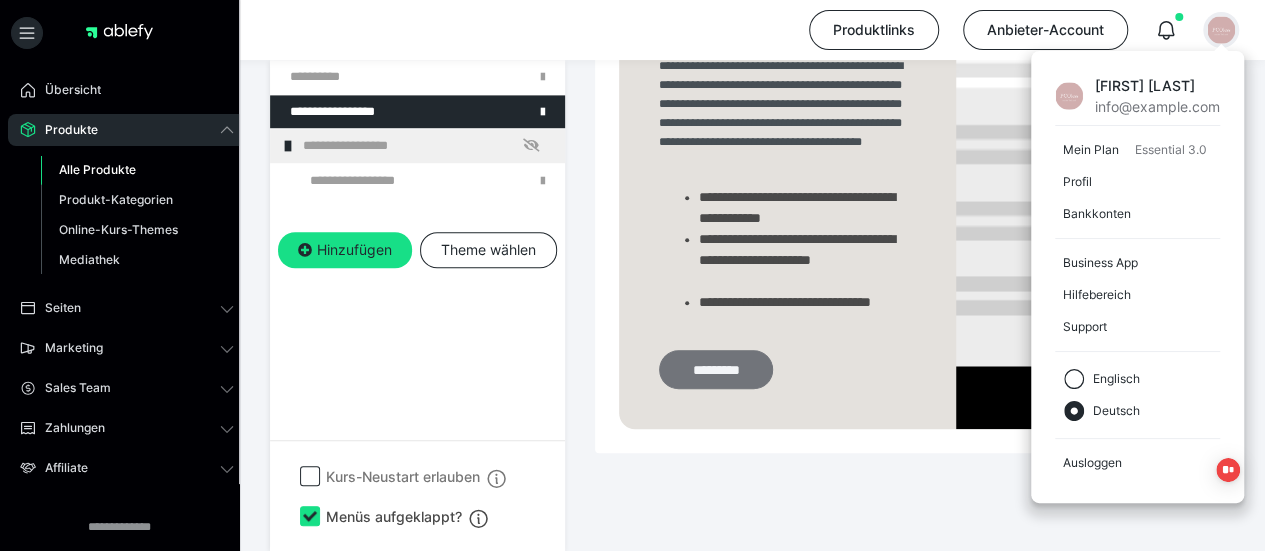 click on "*********" at bounding box center [716, 369] 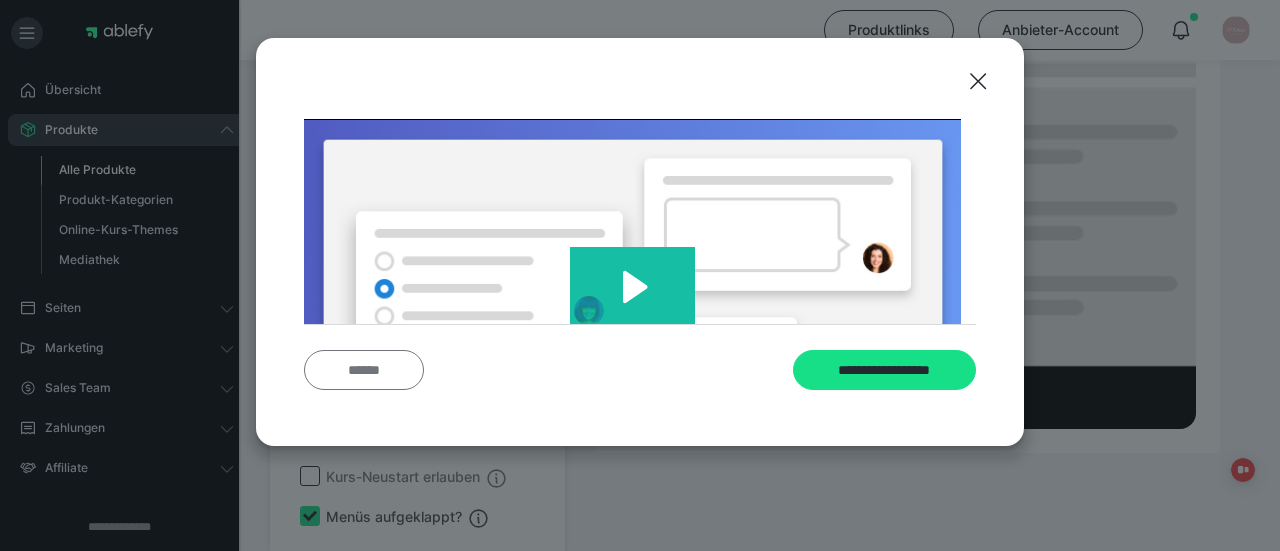 click on "******" at bounding box center [364, 369] 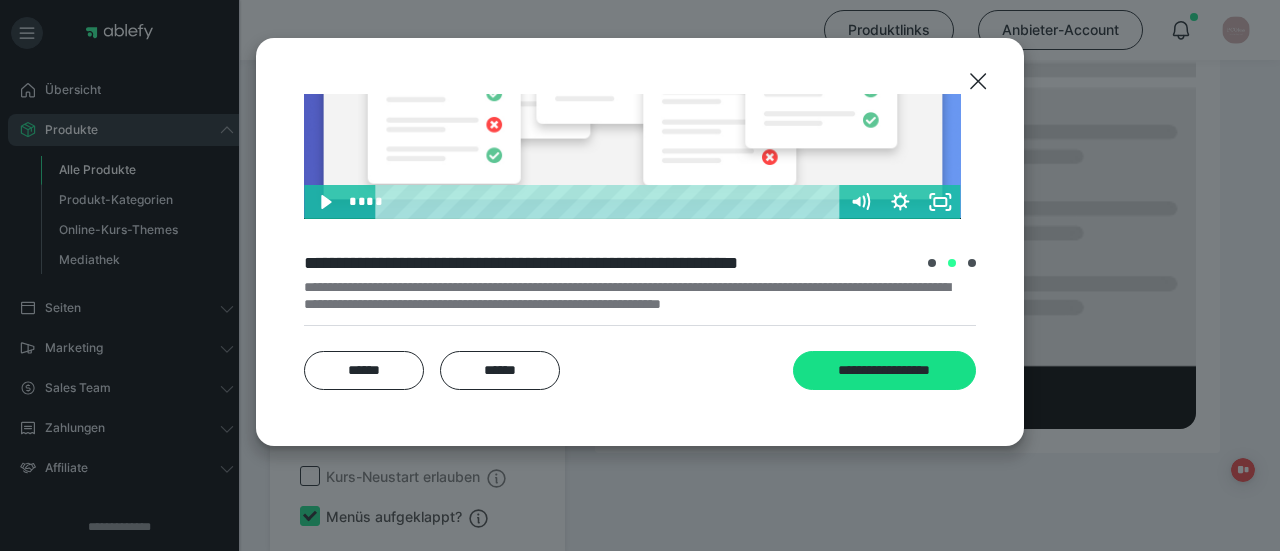 scroll, scrollTop: 274, scrollLeft: 0, axis: vertical 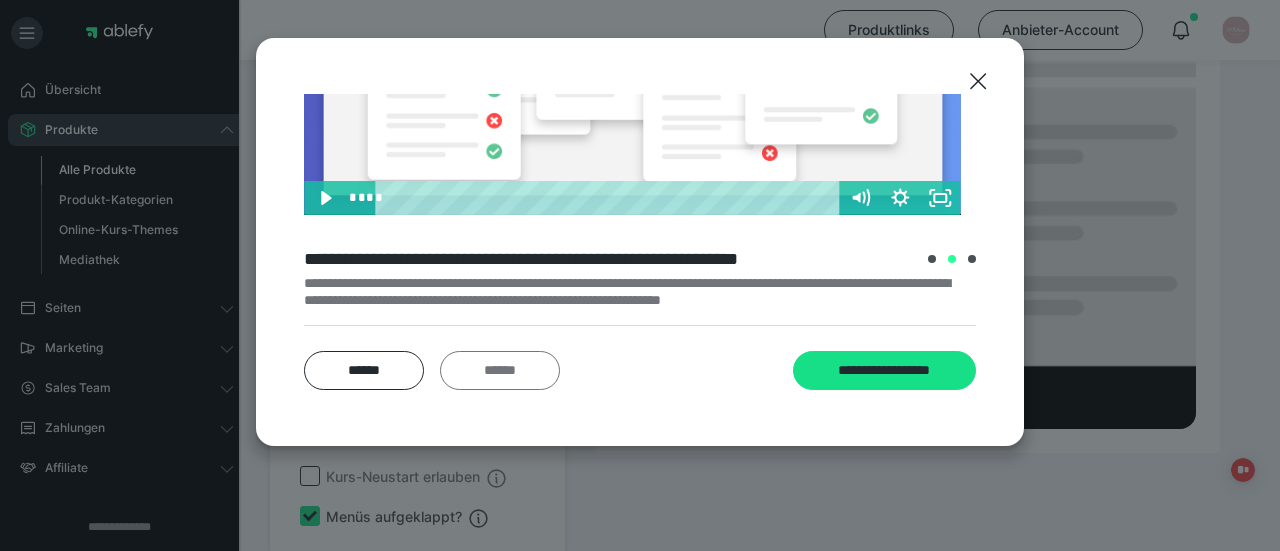 click on "******" at bounding box center (500, 370) 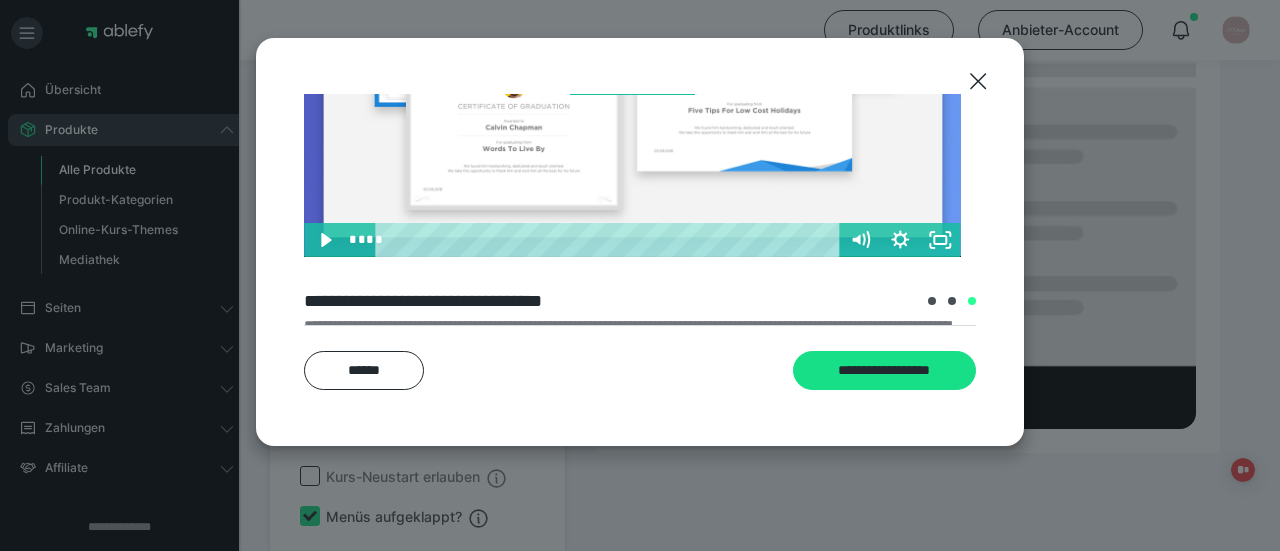 scroll, scrollTop: 252, scrollLeft: 0, axis: vertical 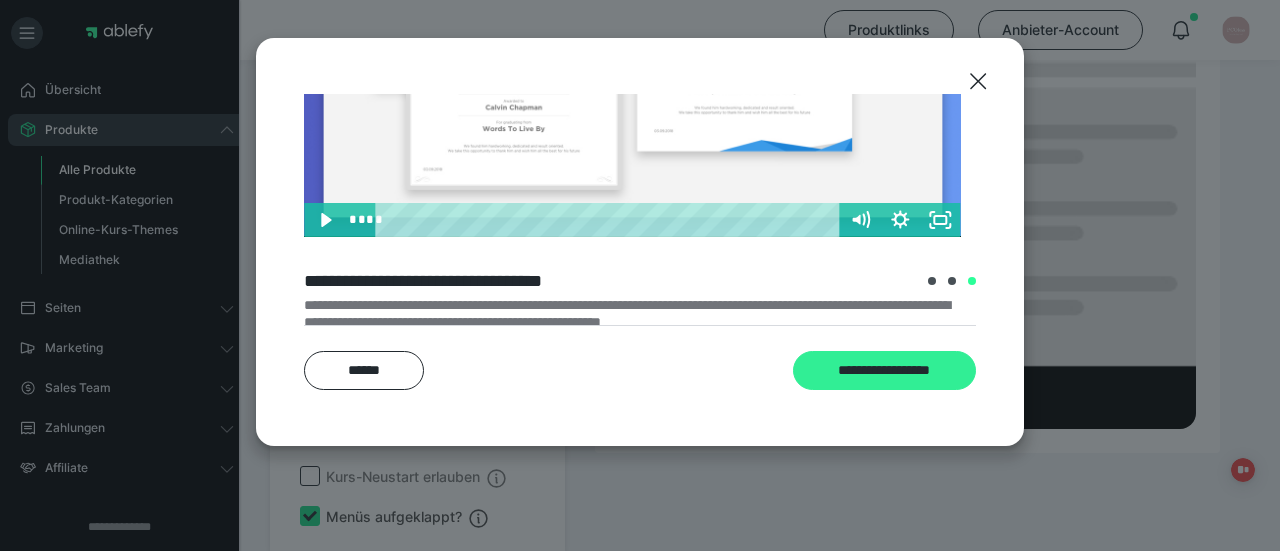 click on "**********" at bounding box center [884, 370] 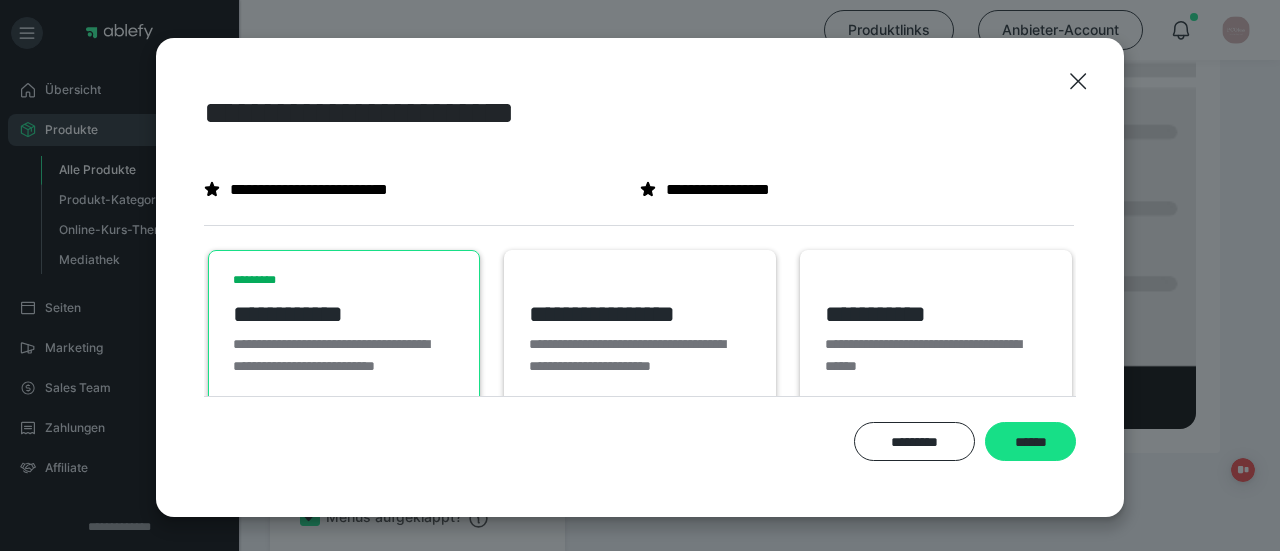 scroll, scrollTop: 0, scrollLeft: 0, axis: both 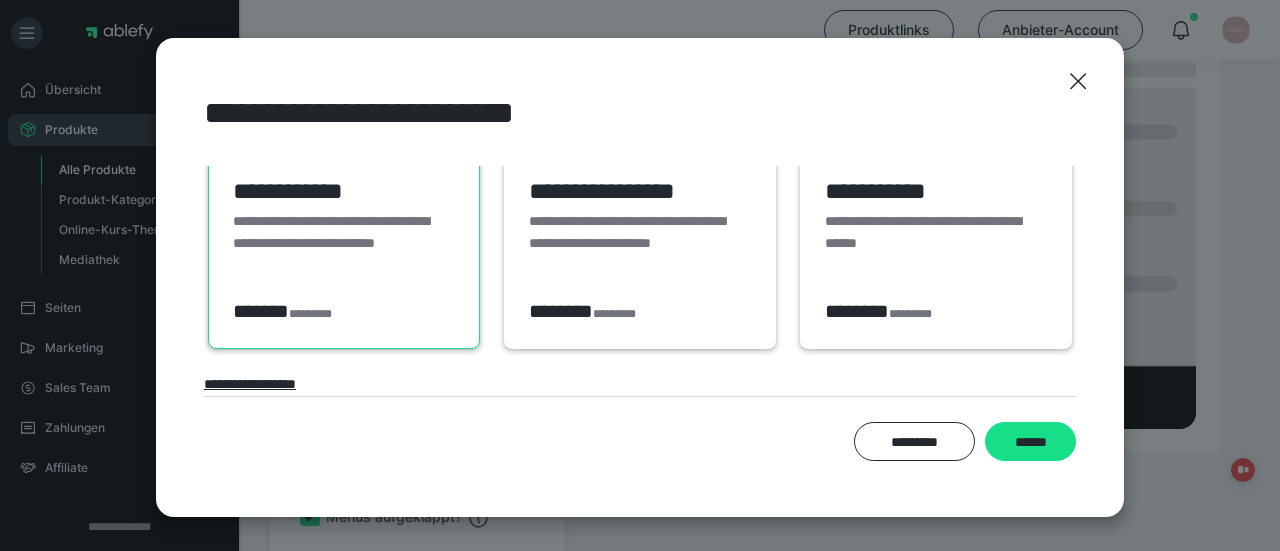 click on "**********" at bounding box center (640, 275) 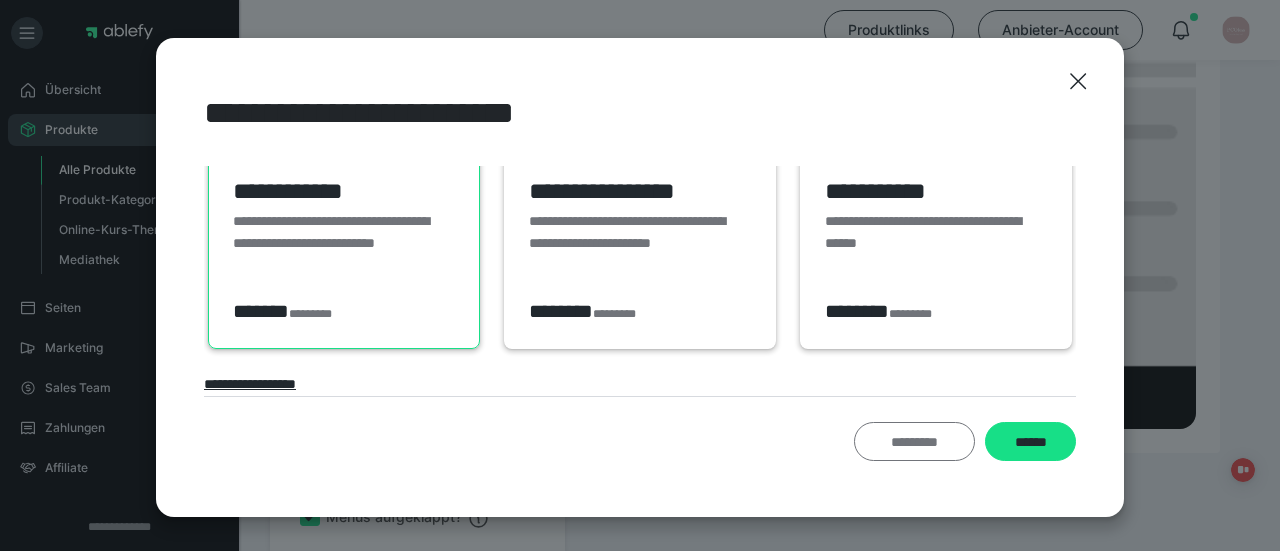 click on "*********" at bounding box center [914, 441] 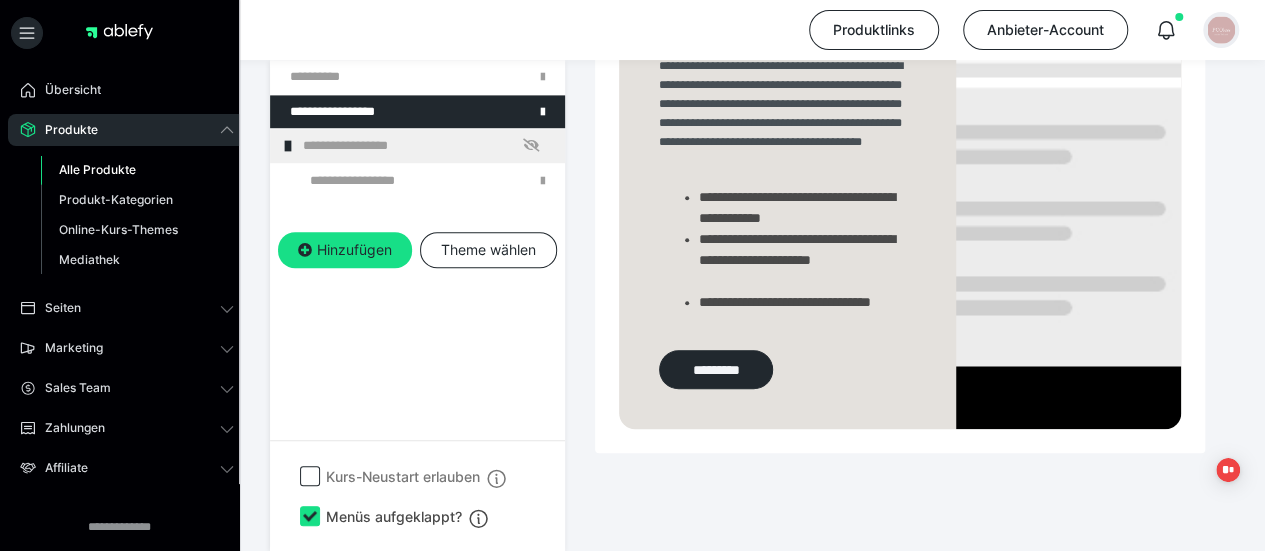 click at bounding box center [1221, 30] 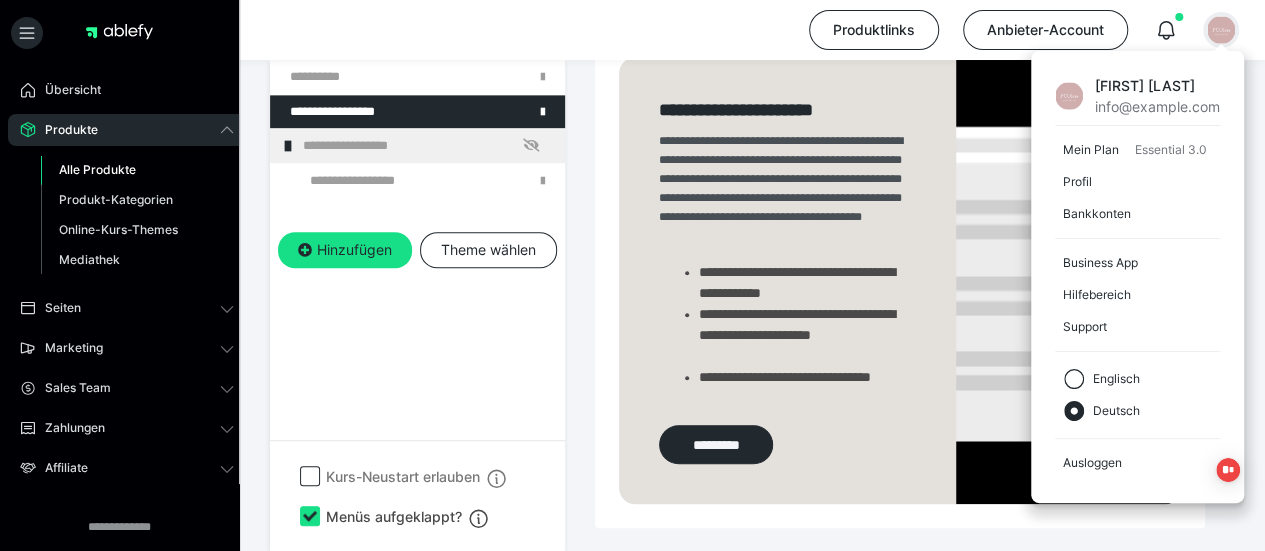 scroll, scrollTop: 751, scrollLeft: 0, axis: vertical 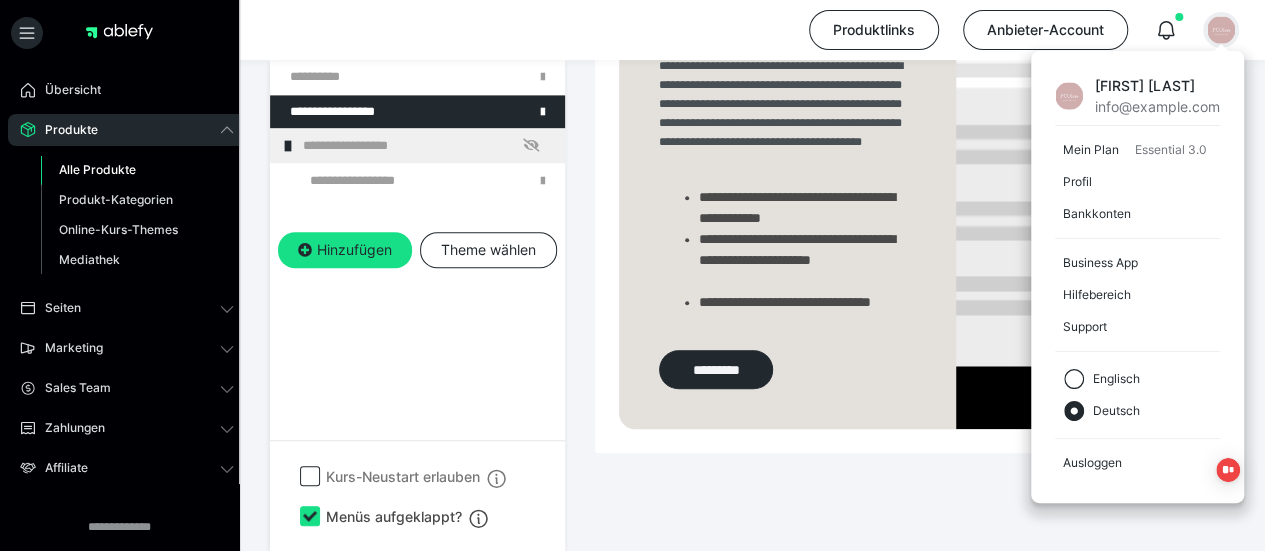 click on "Produkte" at bounding box center [64, 130] 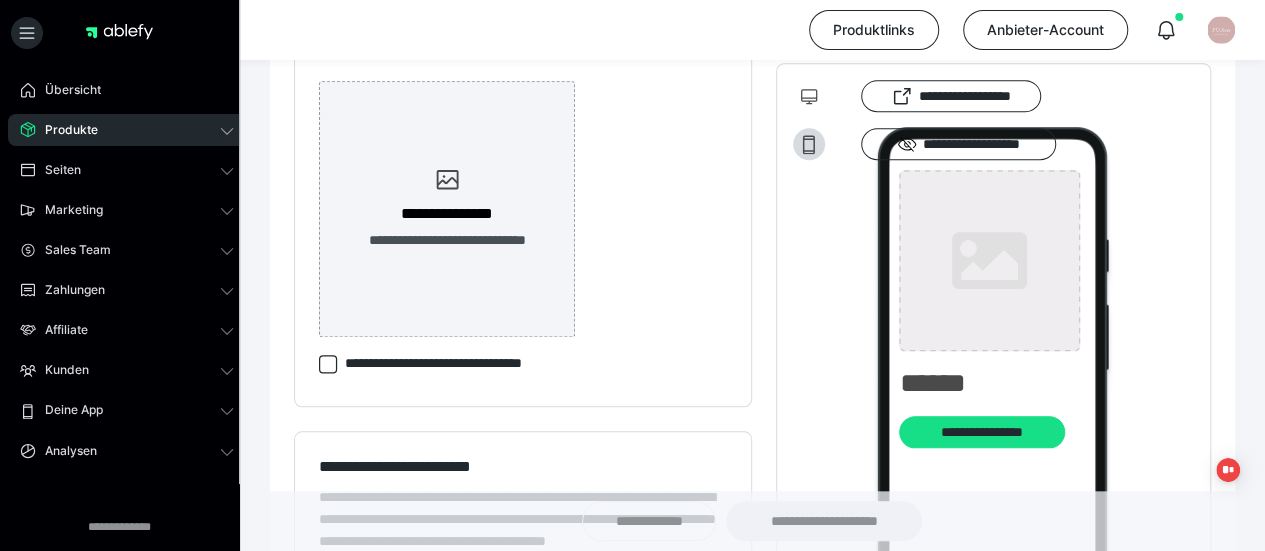 type on "**********" 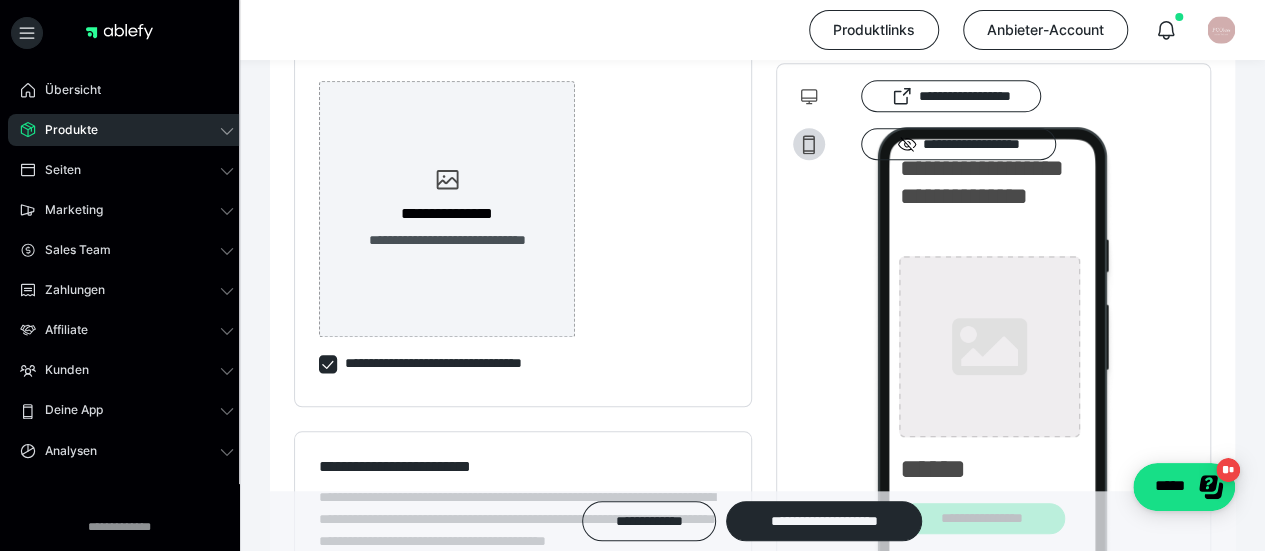 click on "Produkte" at bounding box center [127, 130] 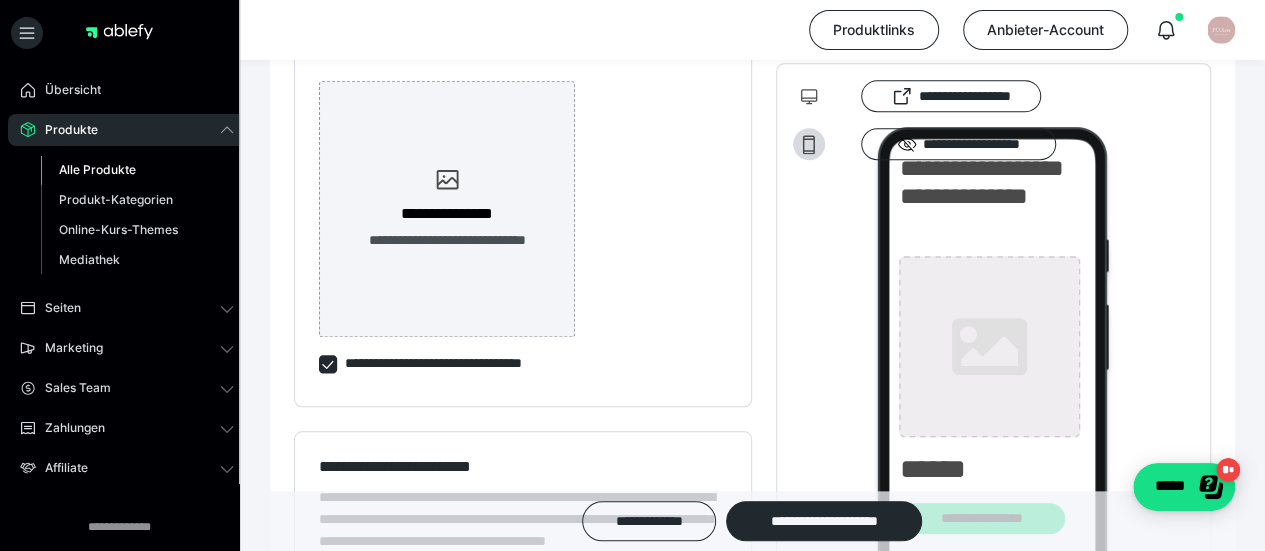 click on "Alle Produkte" at bounding box center [137, 170] 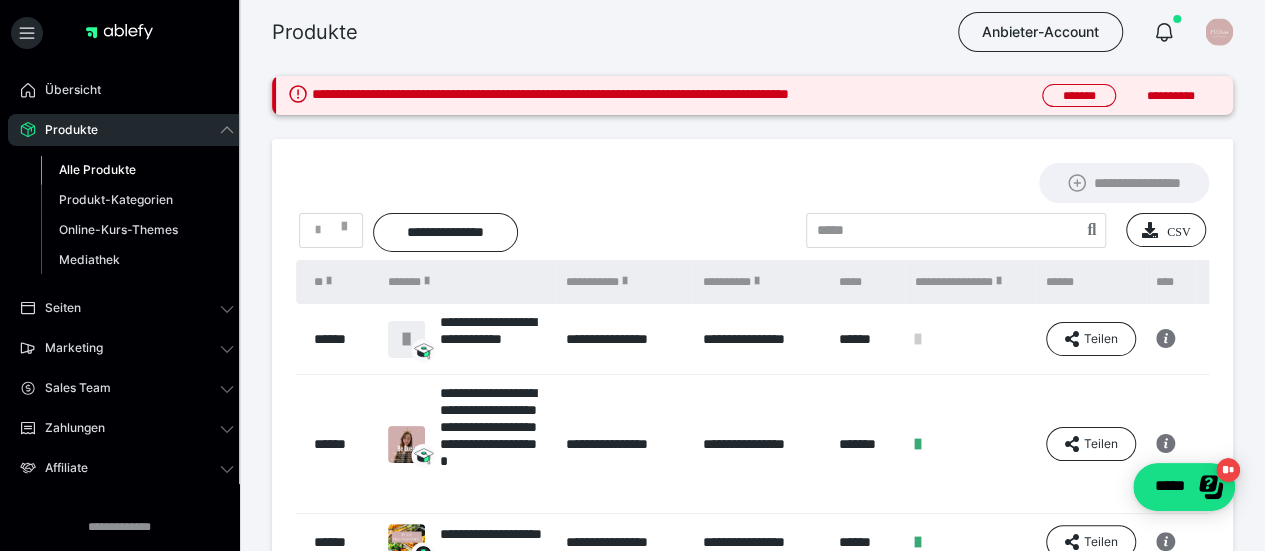 click on "**********" at bounding box center (624, 339) 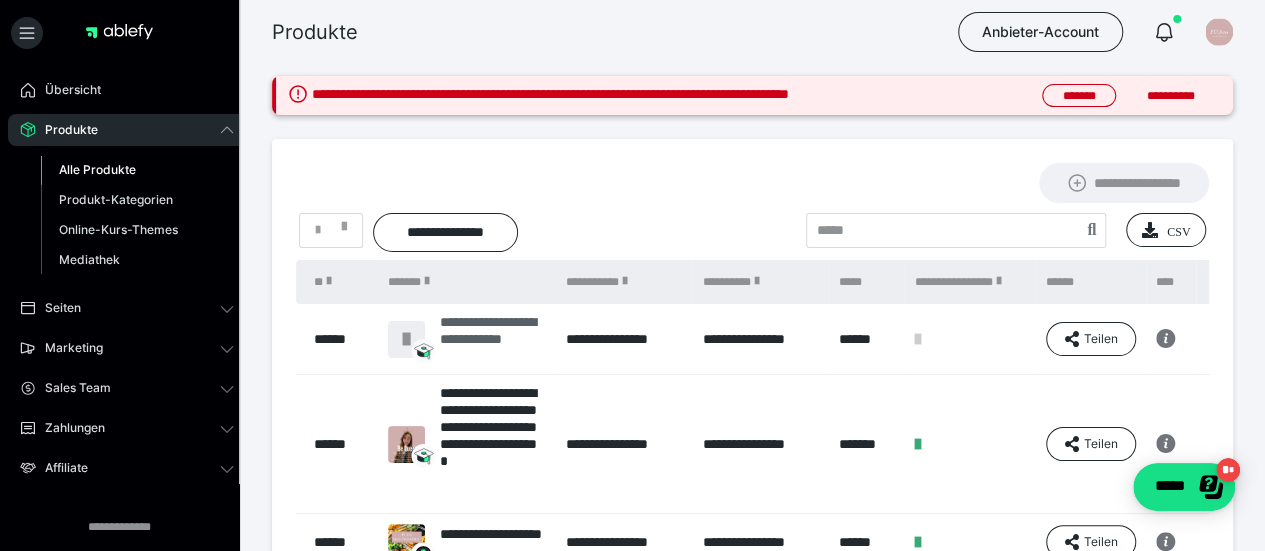 click on "**********" at bounding box center (493, 339) 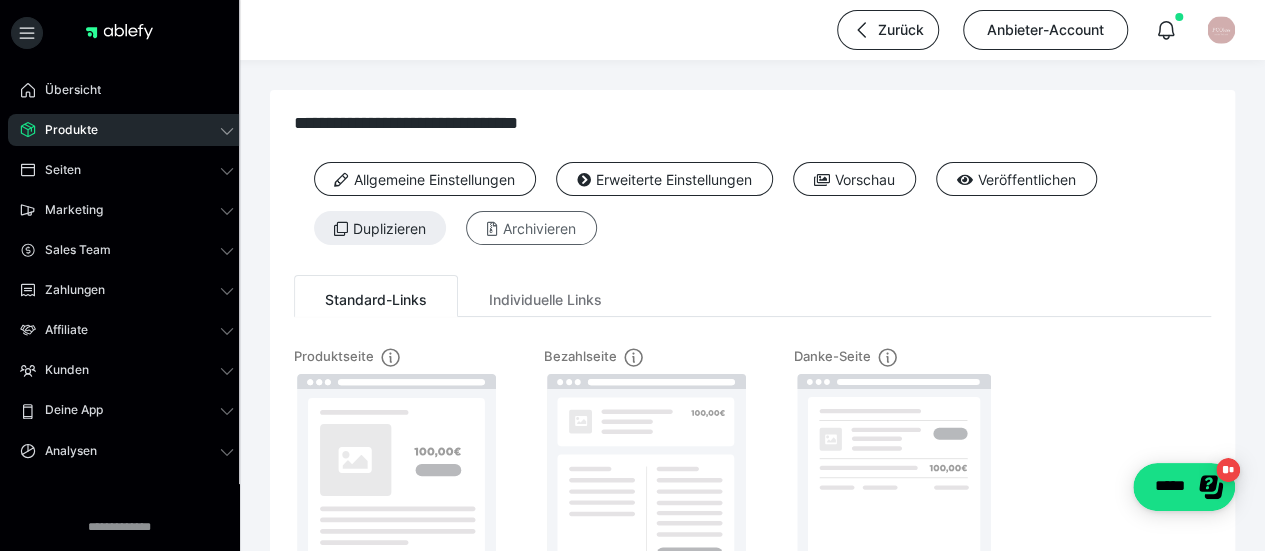 click on "Archivieren" at bounding box center [531, 228] 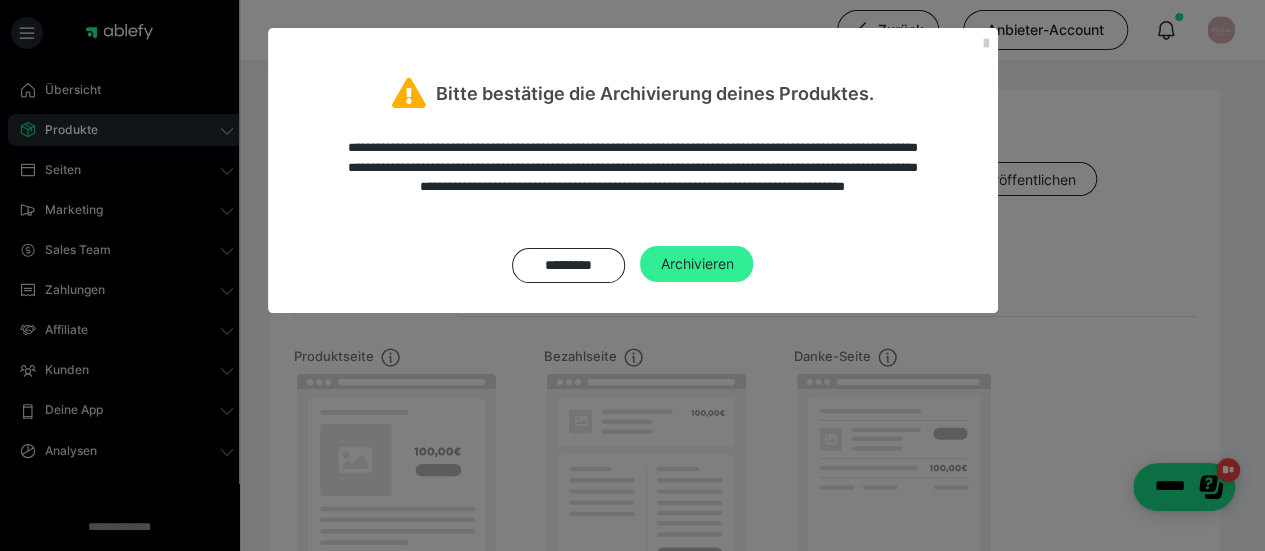 click on "Archivieren" at bounding box center [696, 264] 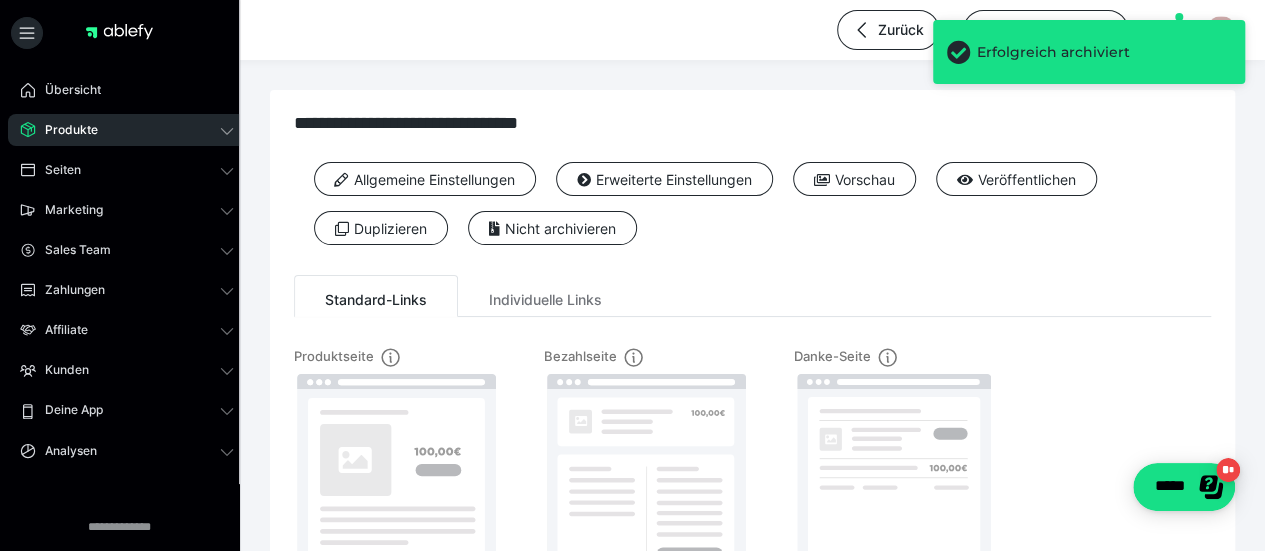click on "Erfolgreich archiviert" at bounding box center [1089, 52] 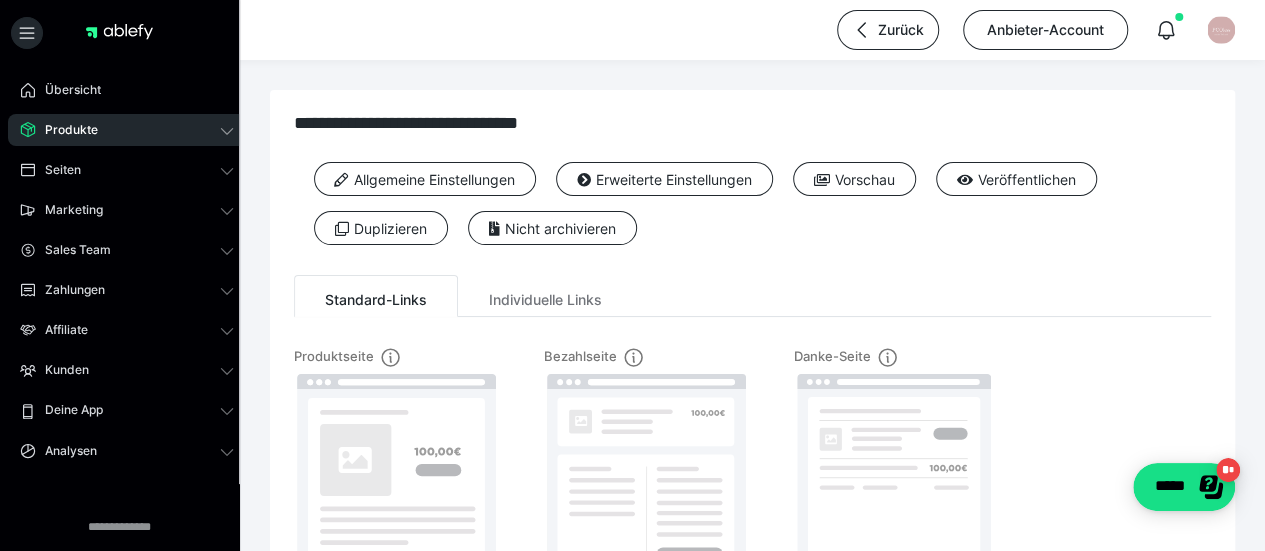 click on "Erfolgreich archiviert" at bounding box center (1089, 60) 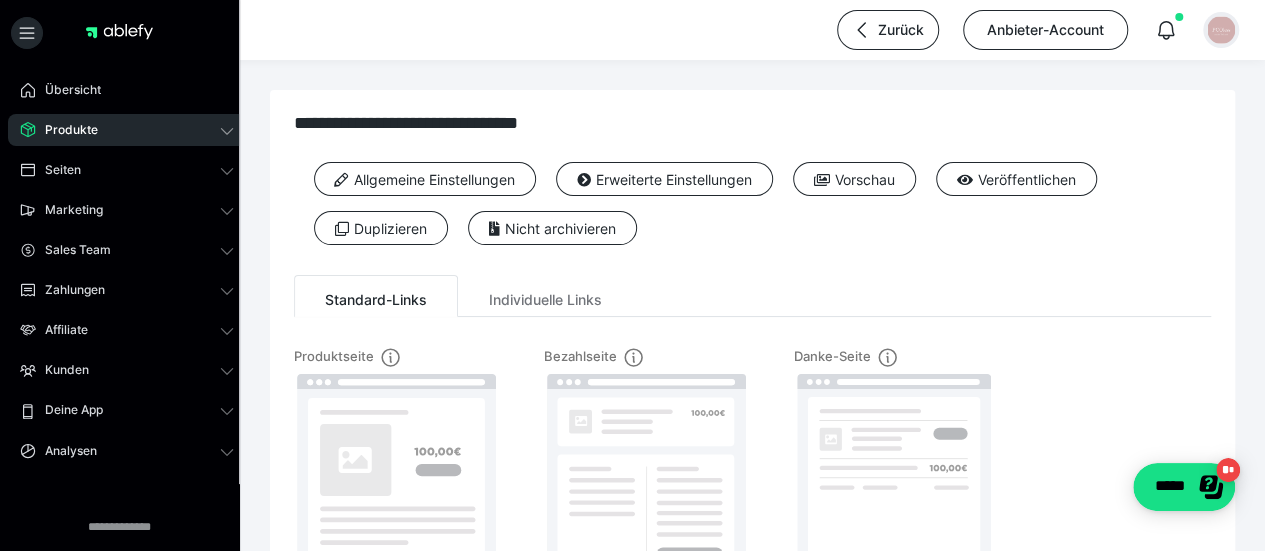 click at bounding box center (1221, 30) 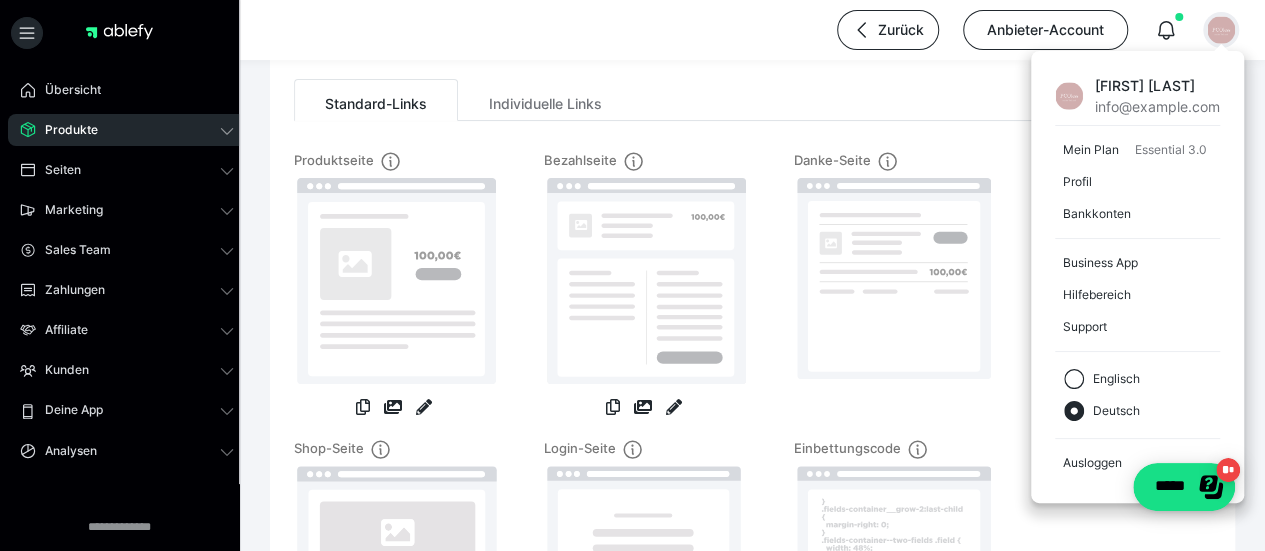 scroll, scrollTop: 196, scrollLeft: 0, axis: vertical 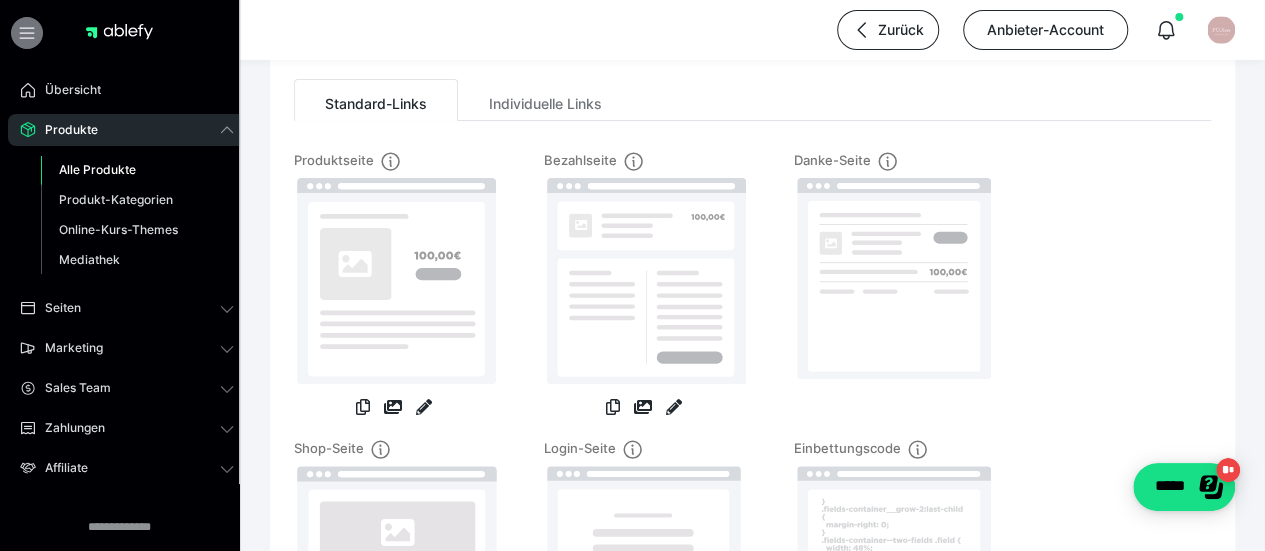 click 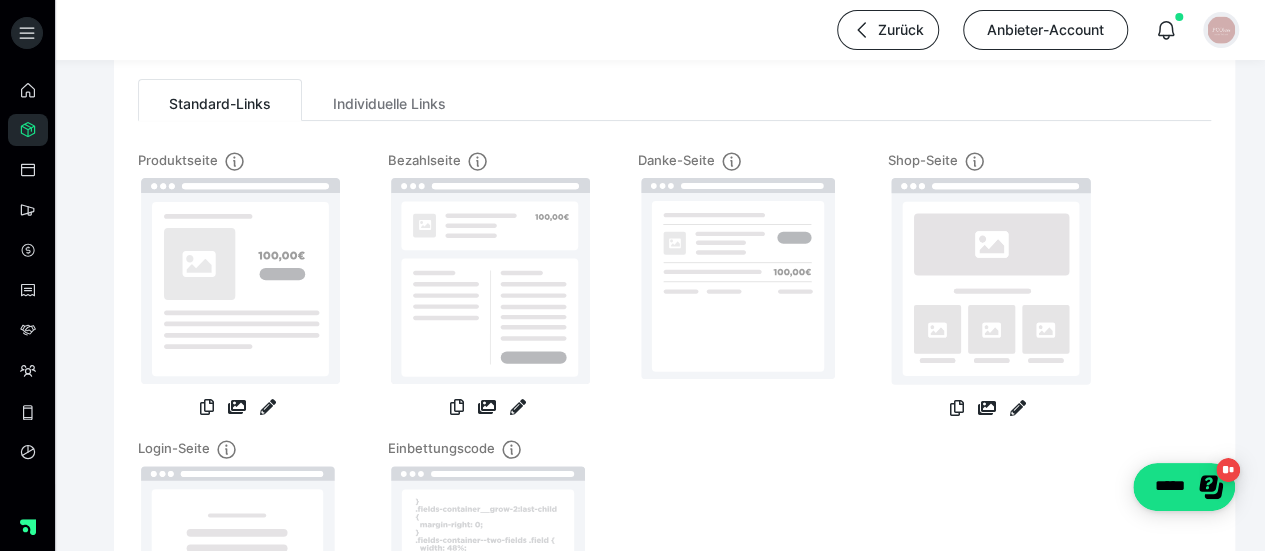 click at bounding box center (1221, 30) 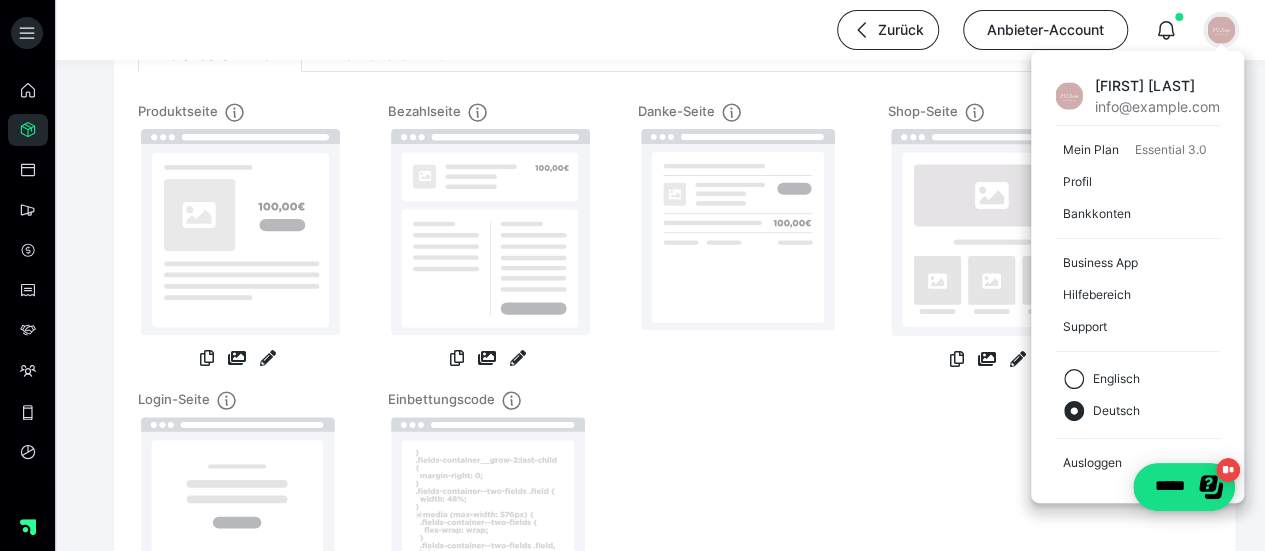 scroll, scrollTop: 246, scrollLeft: 0, axis: vertical 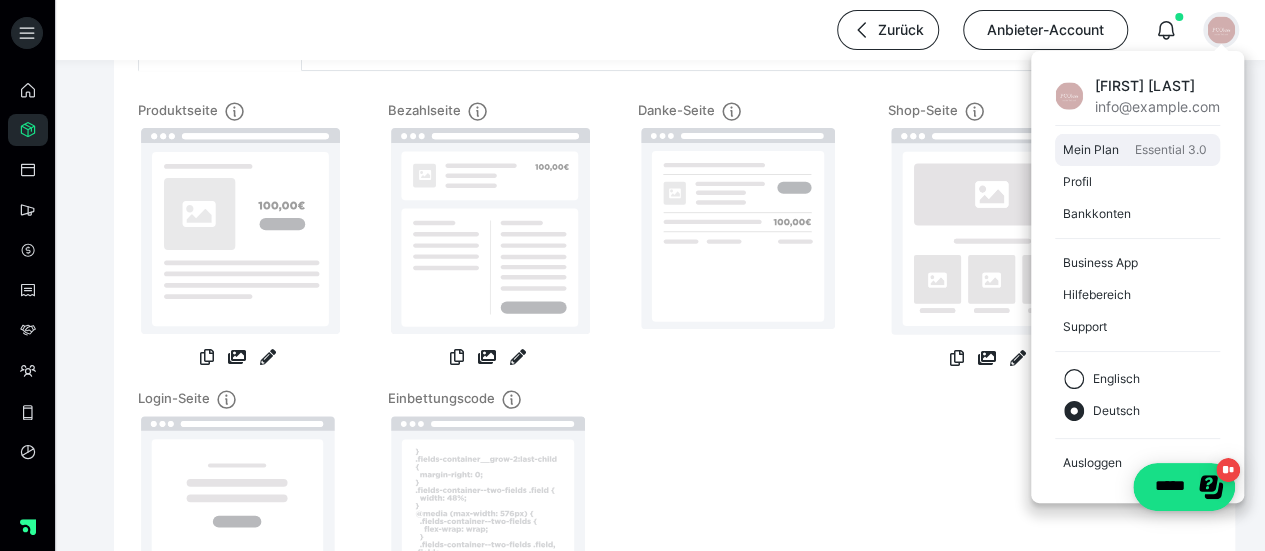 click on "Mein Plan" at bounding box center [1095, 150] 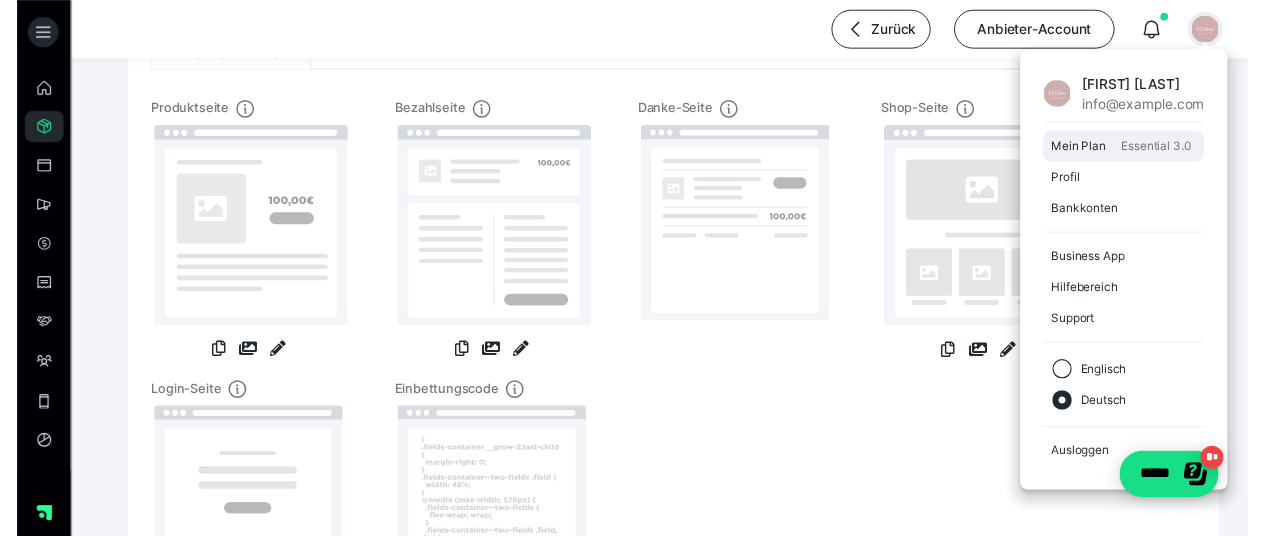 scroll, scrollTop: 0, scrollLeft: 0, axis: both 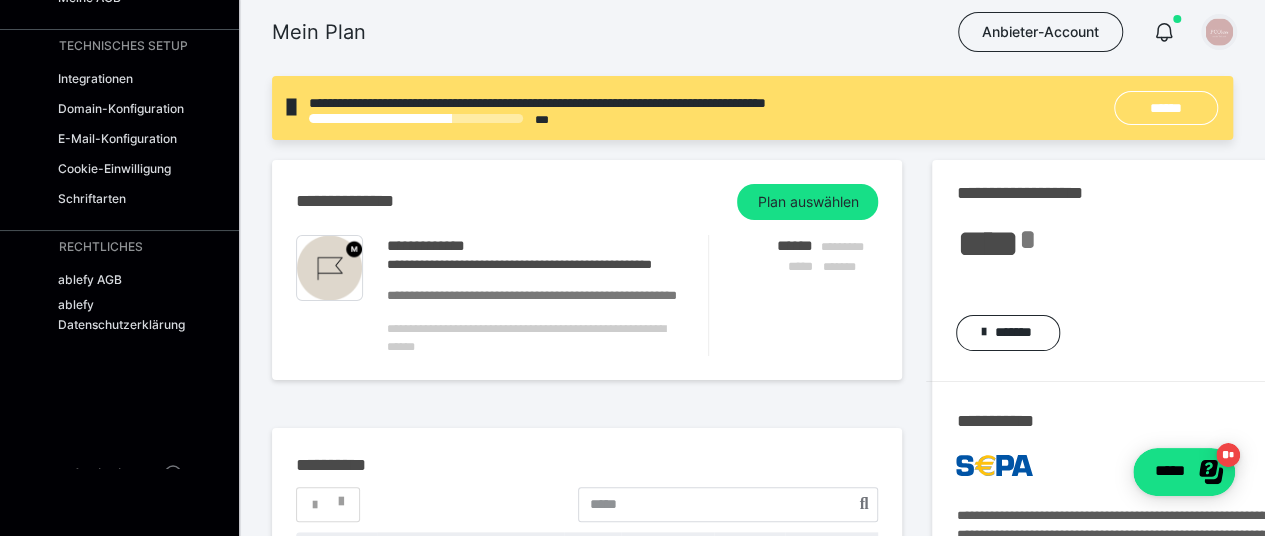 click at bounding box center (1219, 32) 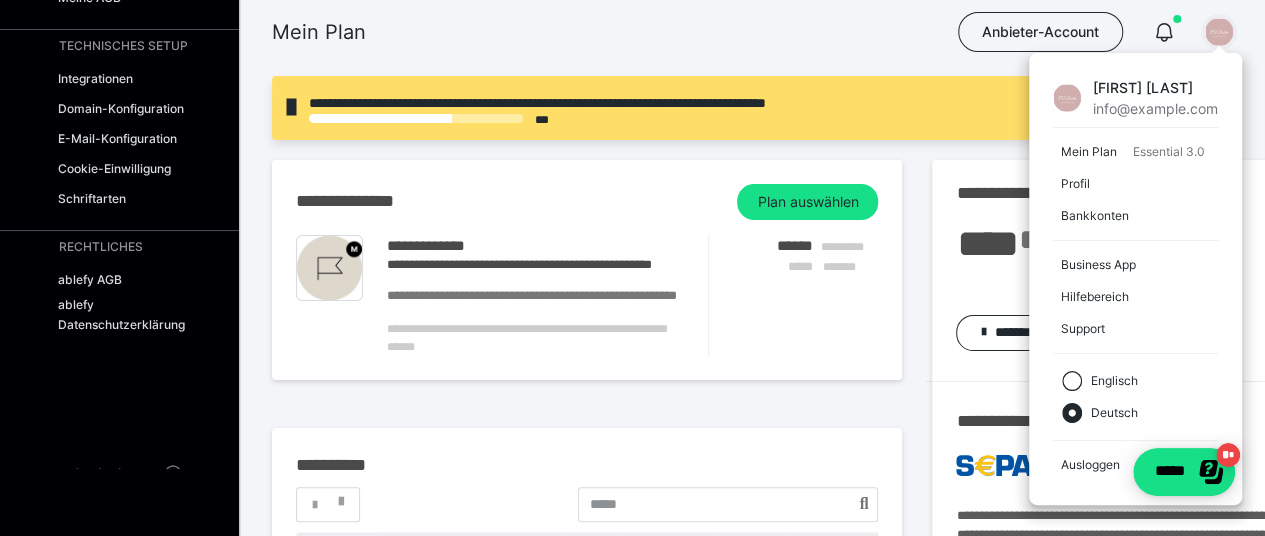 click on "**********" at bounding box center [752, 770] 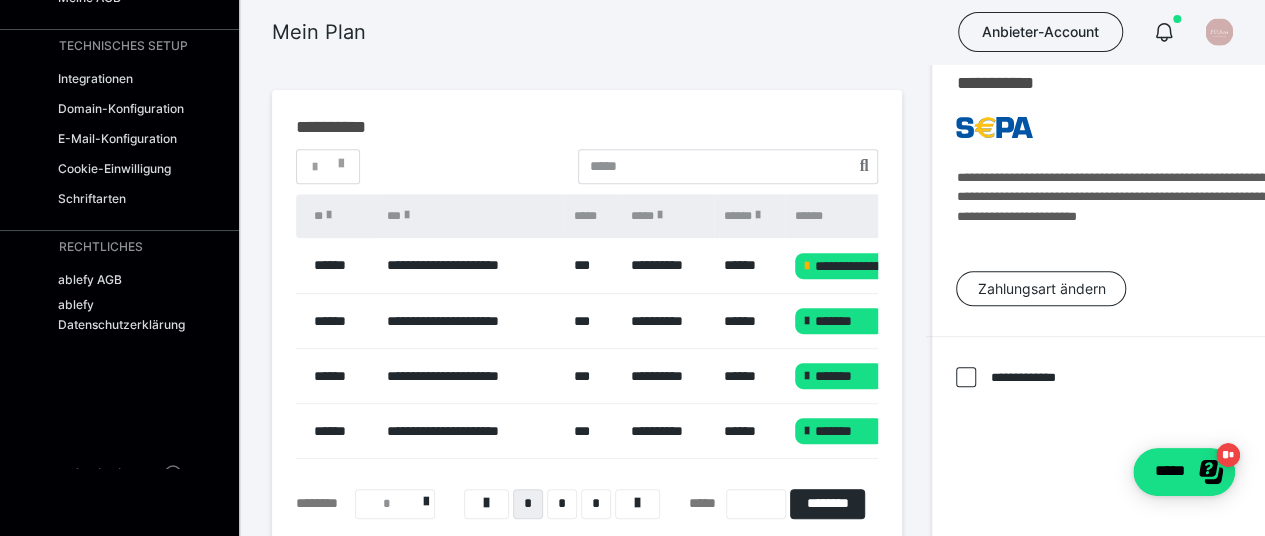 scroll, scrollTop: 339, scrollLeft: 0, axis: vertical 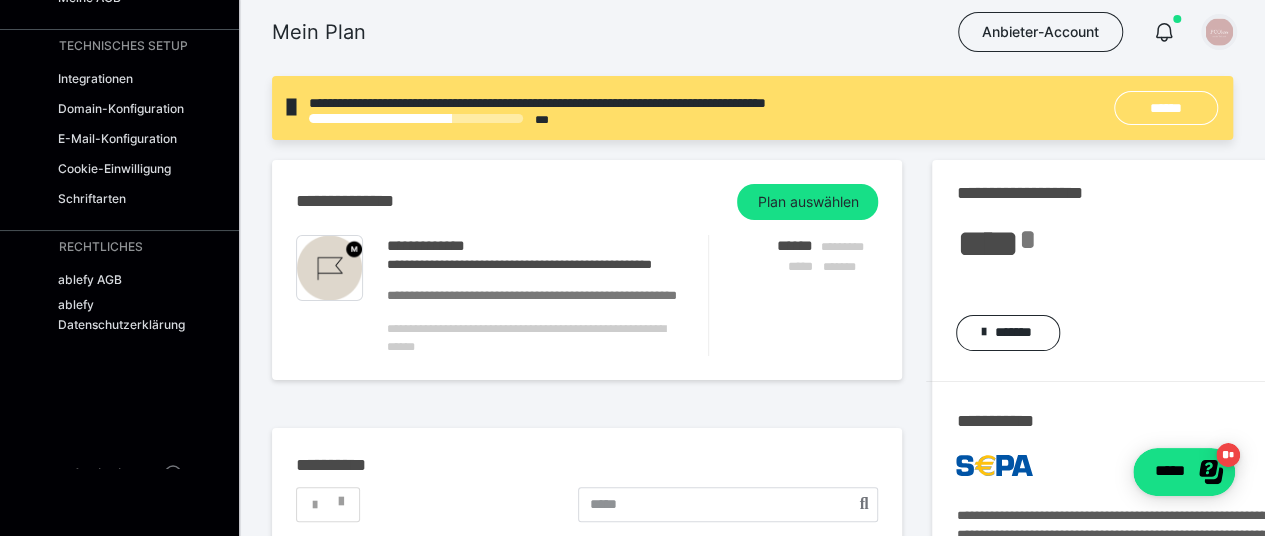 click at bounding box center [1219, 32] 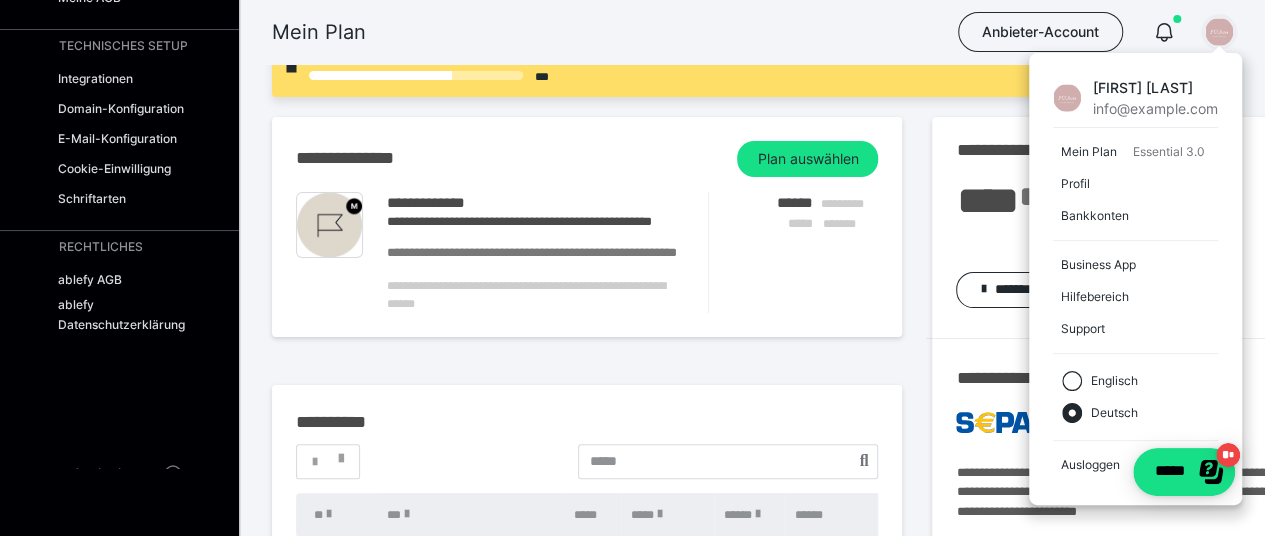 scroll, scrollTop: 0, scrollLeft: 0, axis: both 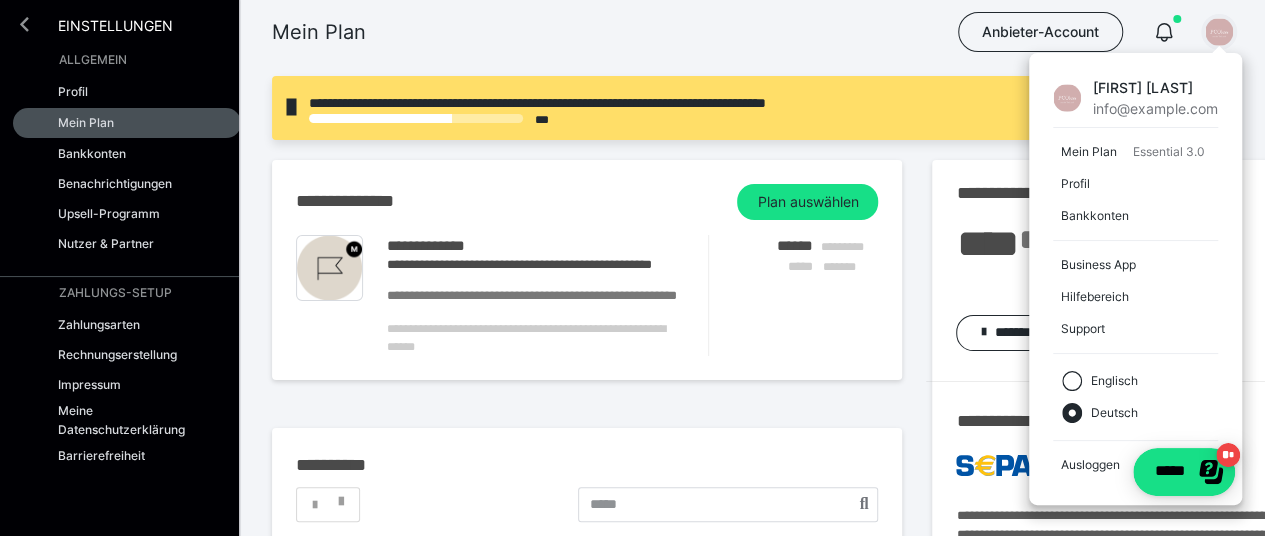 click at bounding box center [24, 24] 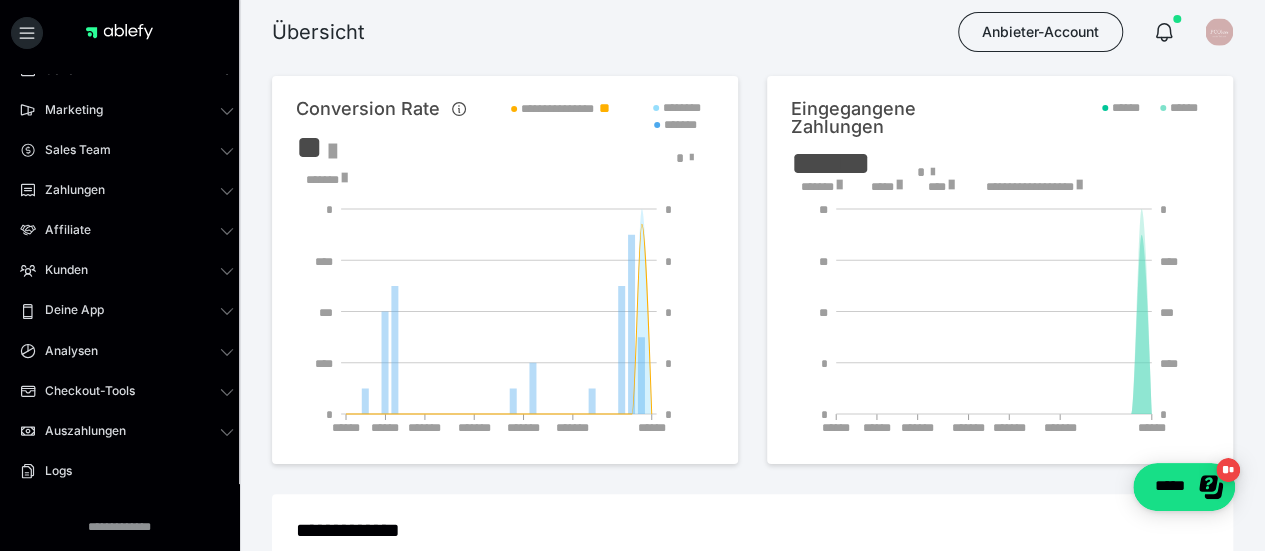scroll, scrollTop: 101, scrollLeft: 0, axis: vertical 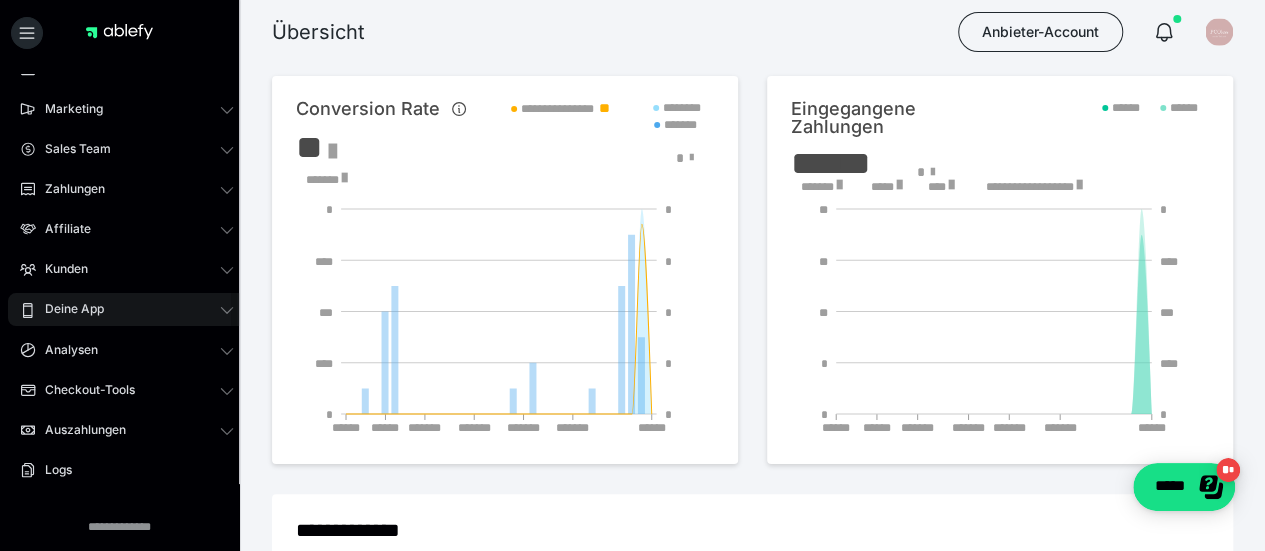 click on "Deine App" at bounding box center (127, 309) 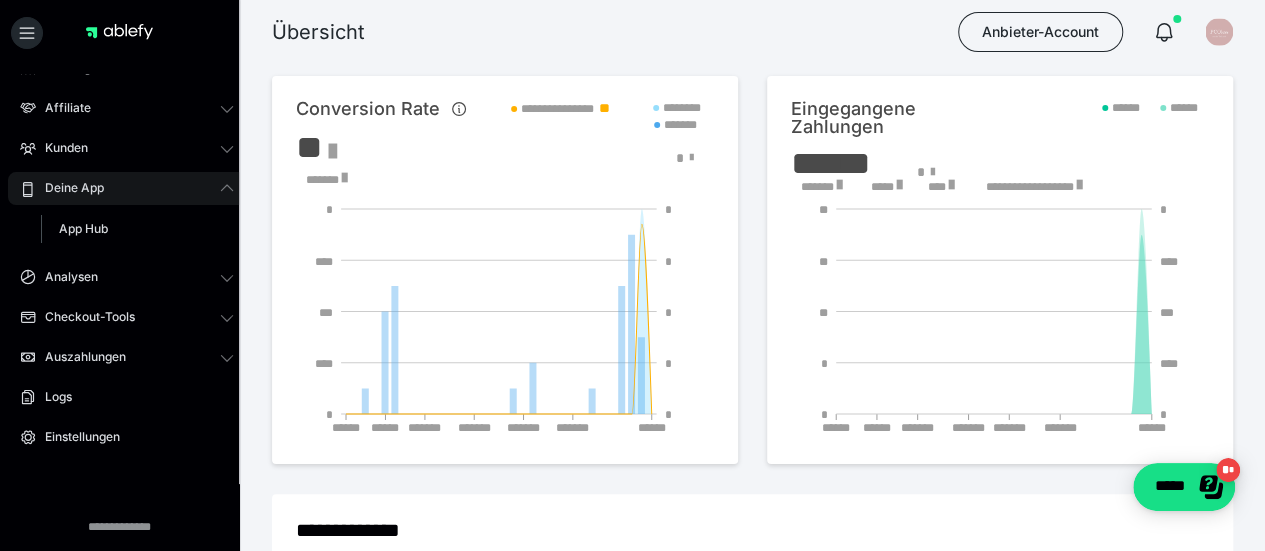 scroll, scrollTop: 236, scrollLeft: 0, axis: vertical 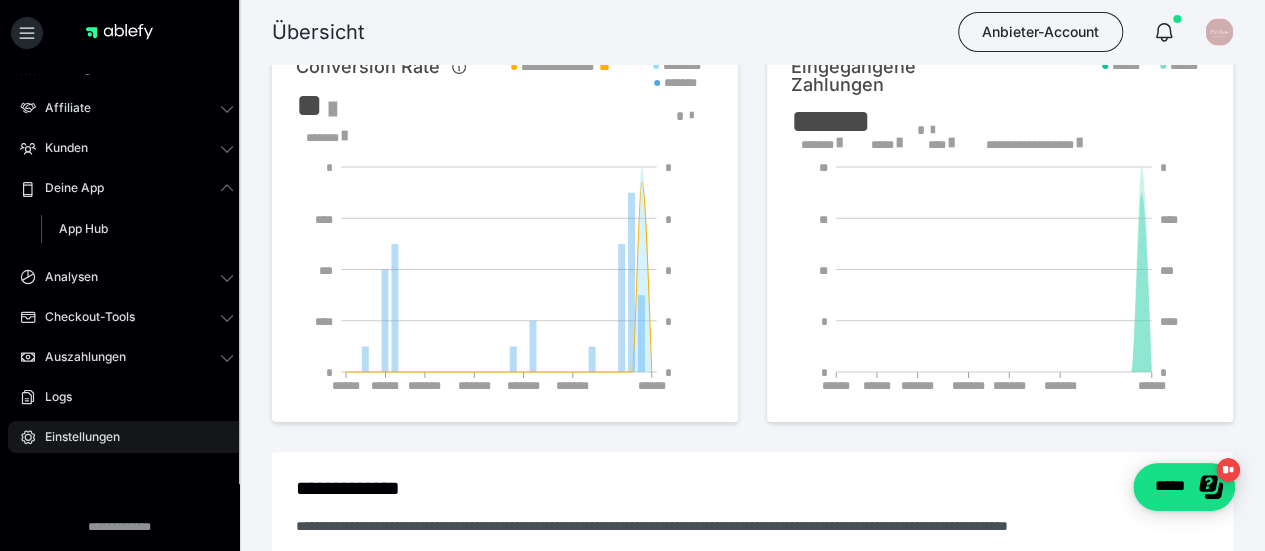 click on "Einstellungen" at bounding box center (127, 437) 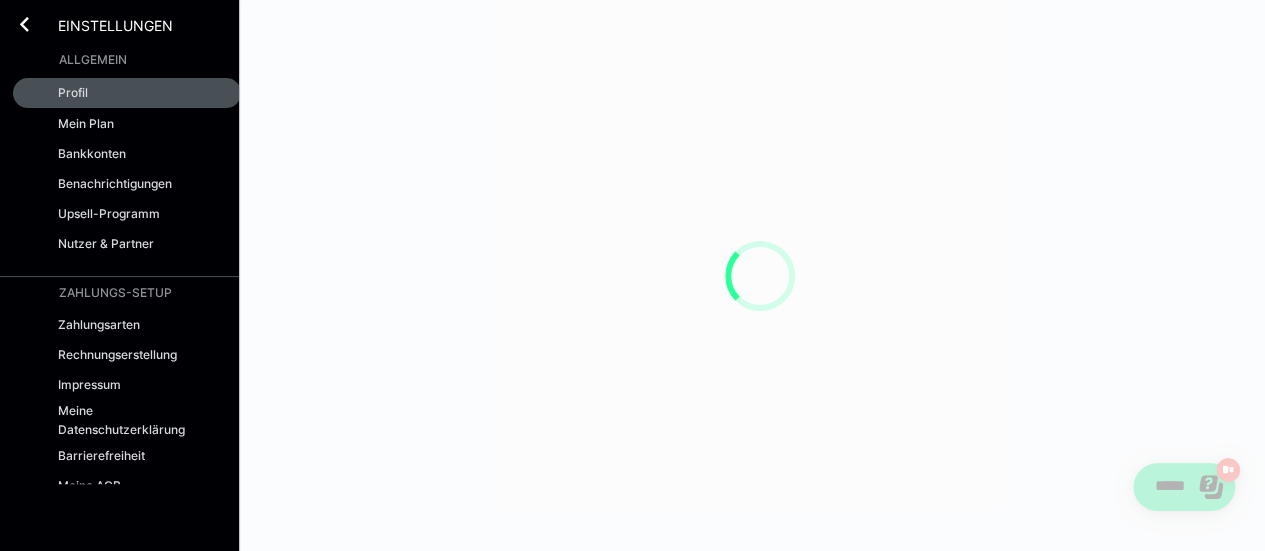scroll, scrollTop: 0, scrollLeft: 0, axis: both 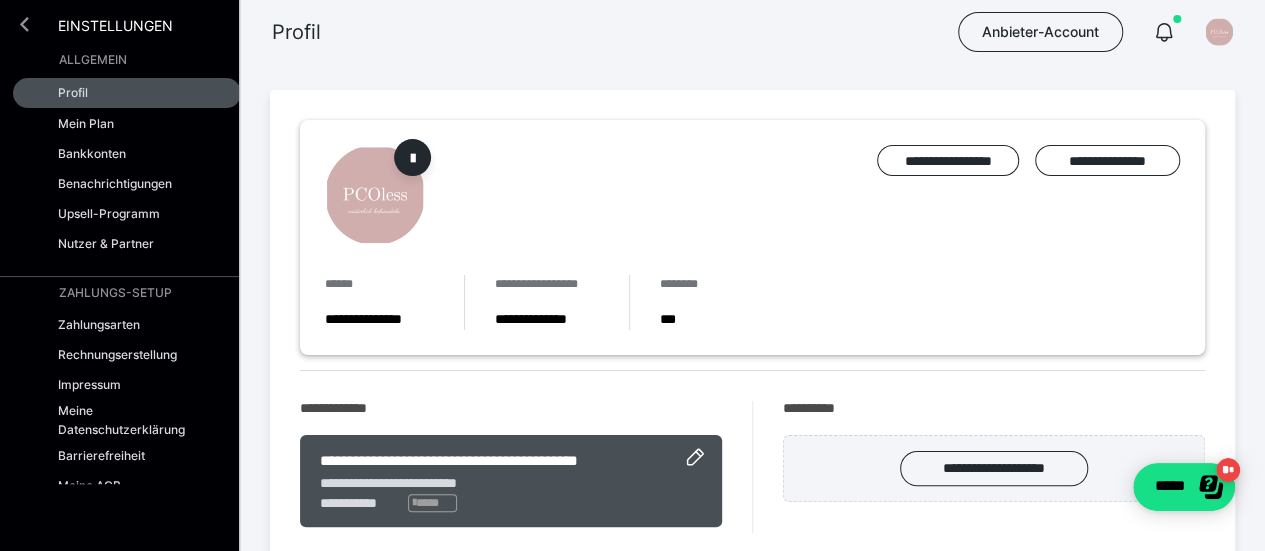 click at bounding box center [24, 24] 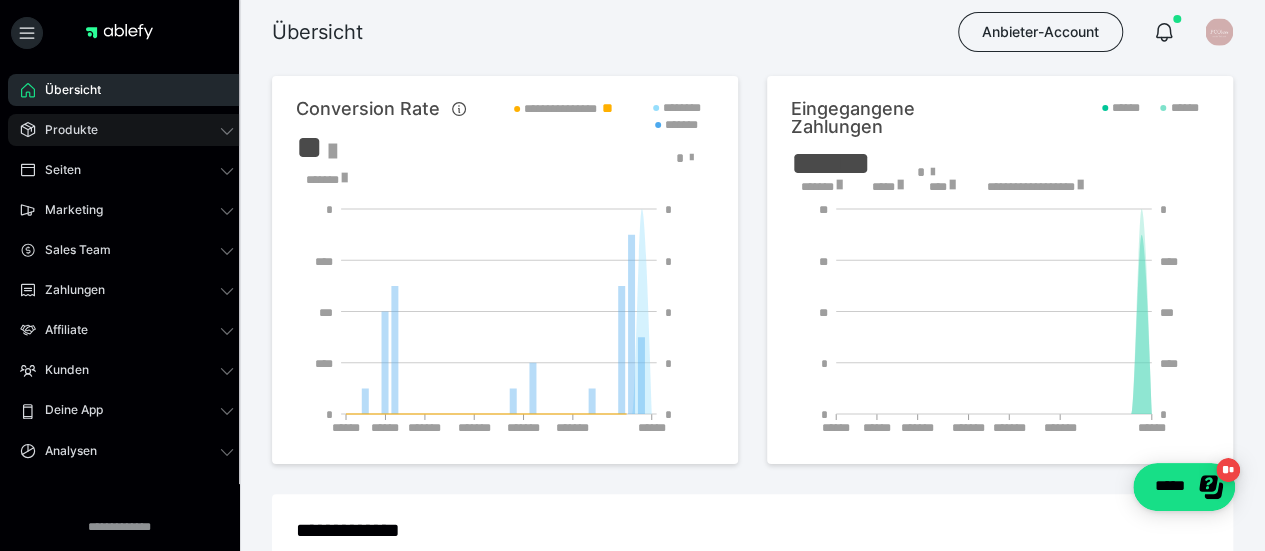 click on "Produkte" at bounding box center (127, 130) 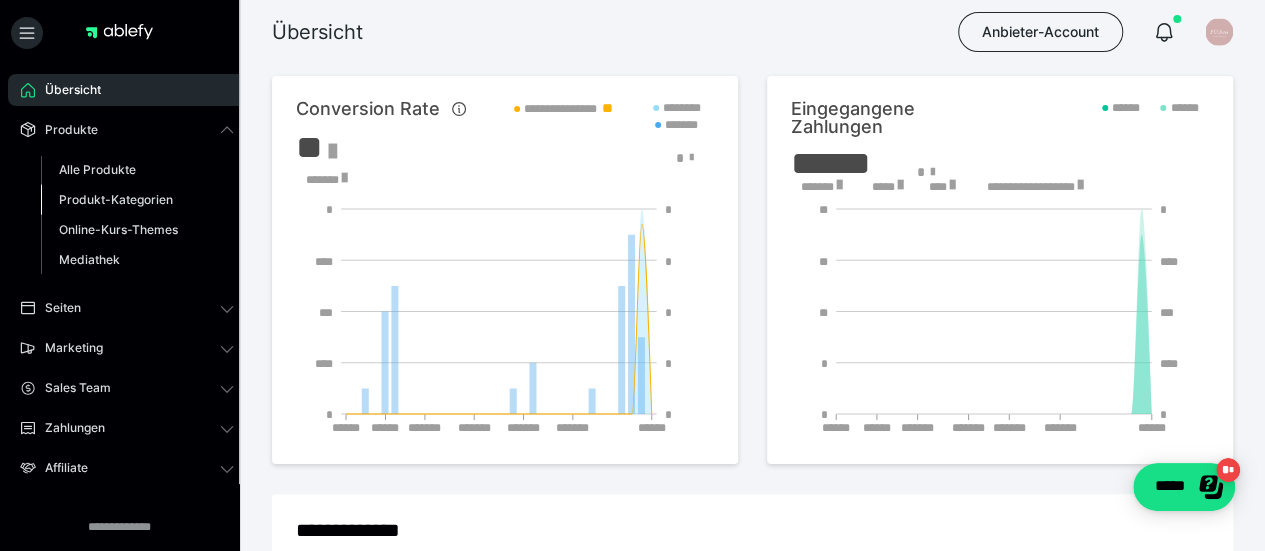 click on "Produkt-Kategorien" at bounding box center (116, 199) 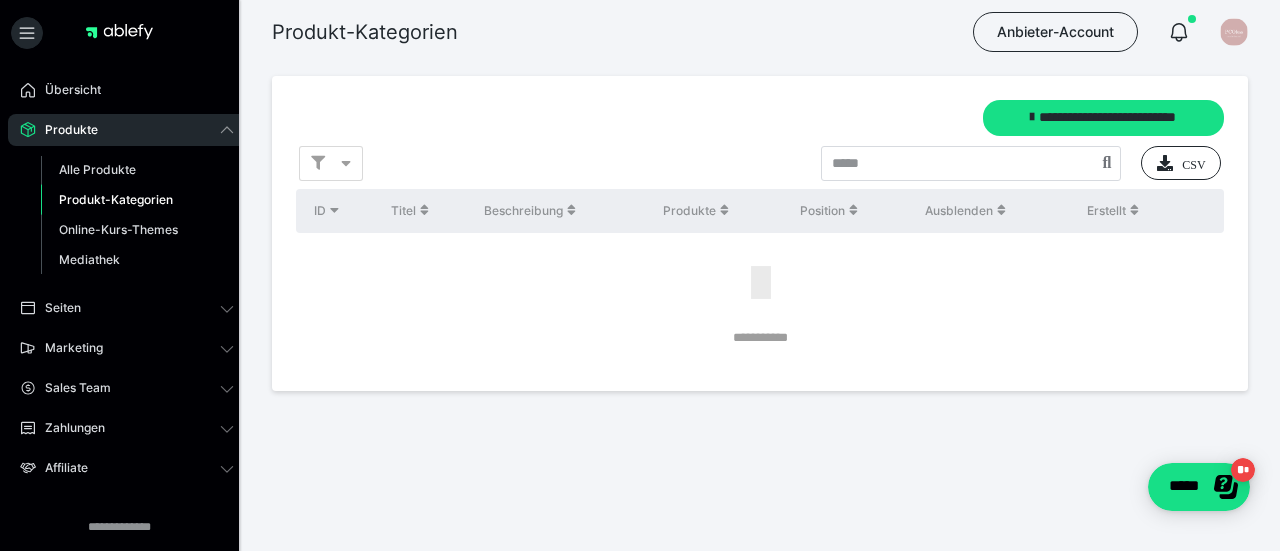 click on "Produkte" at bounding box center (127, 130) 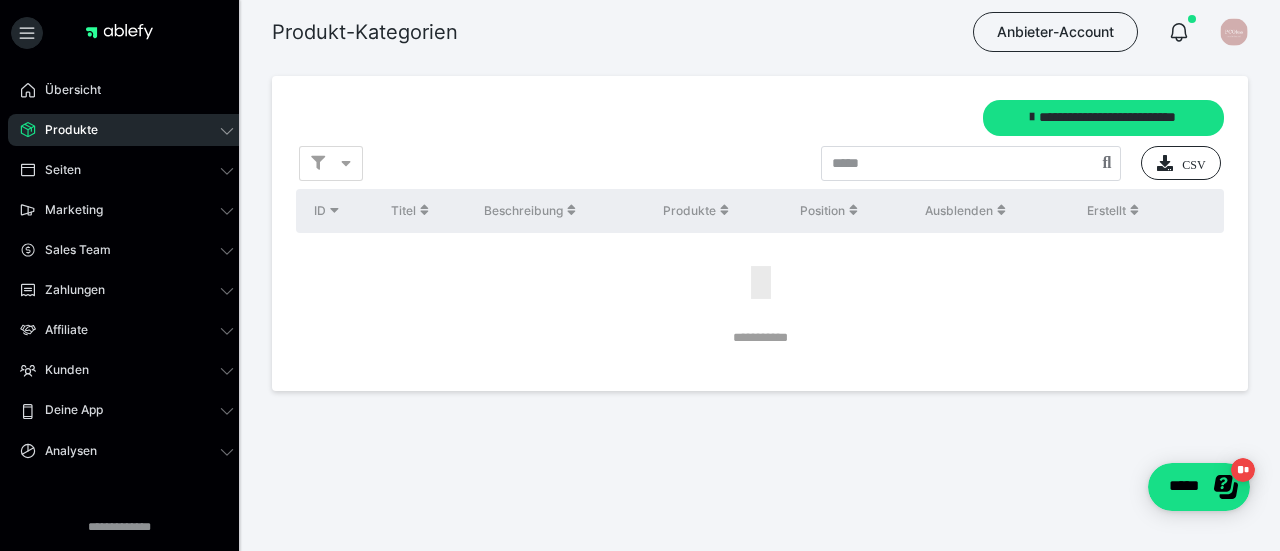 click on "Produkte" at bounding box center [127, 130] 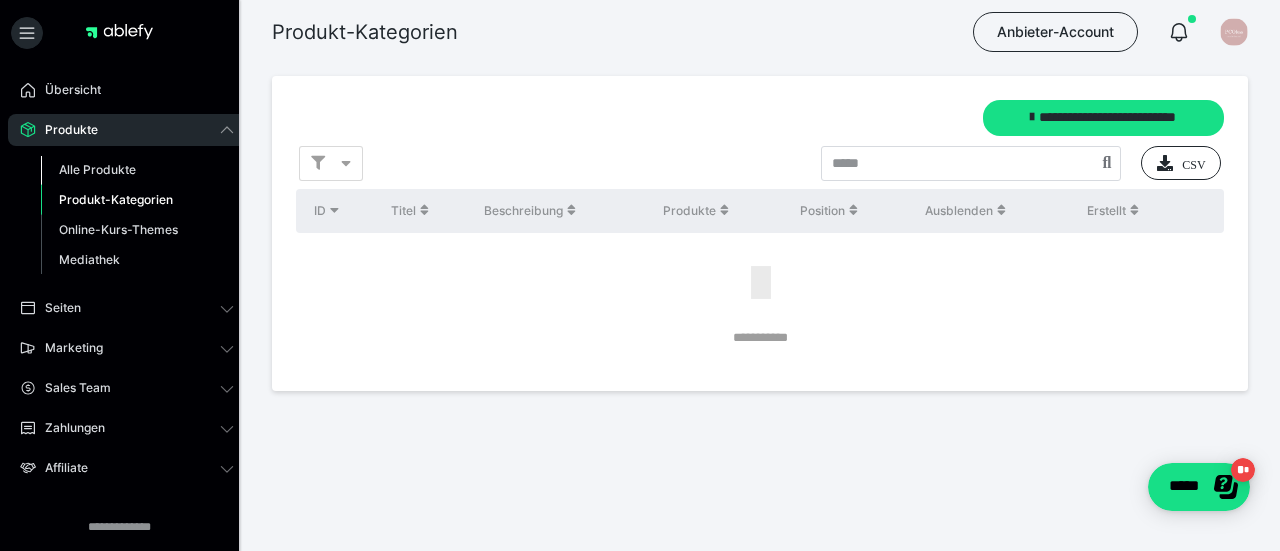 click on "Alle Produkte" at bounding box center (97, 169) 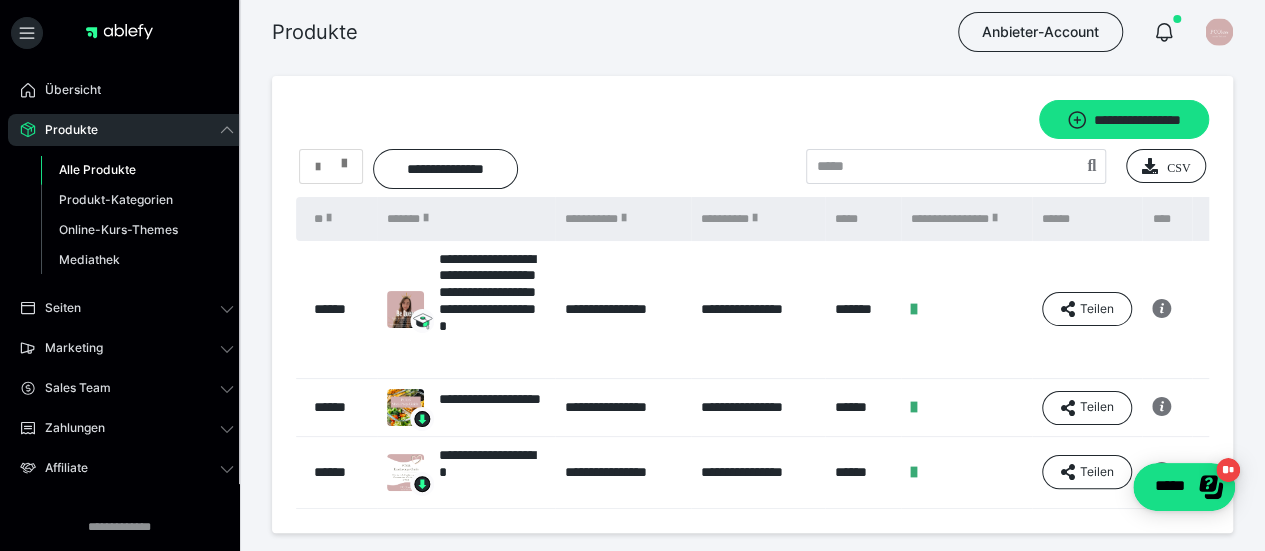 click at bounding box center [344, 159] 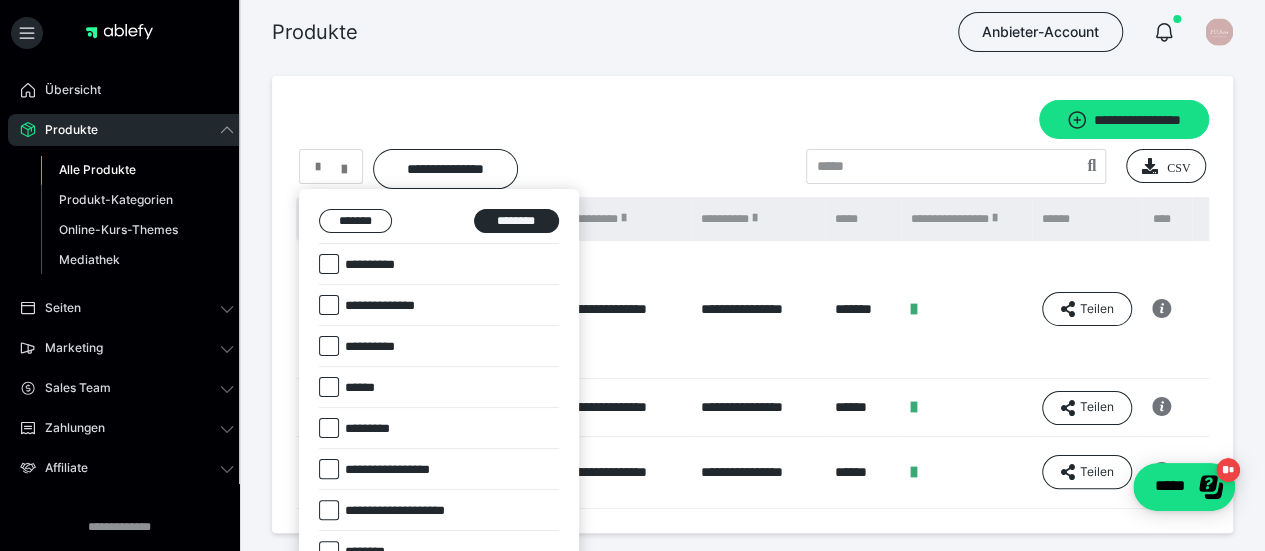 click on "**********" at bounding box center [351, 342] 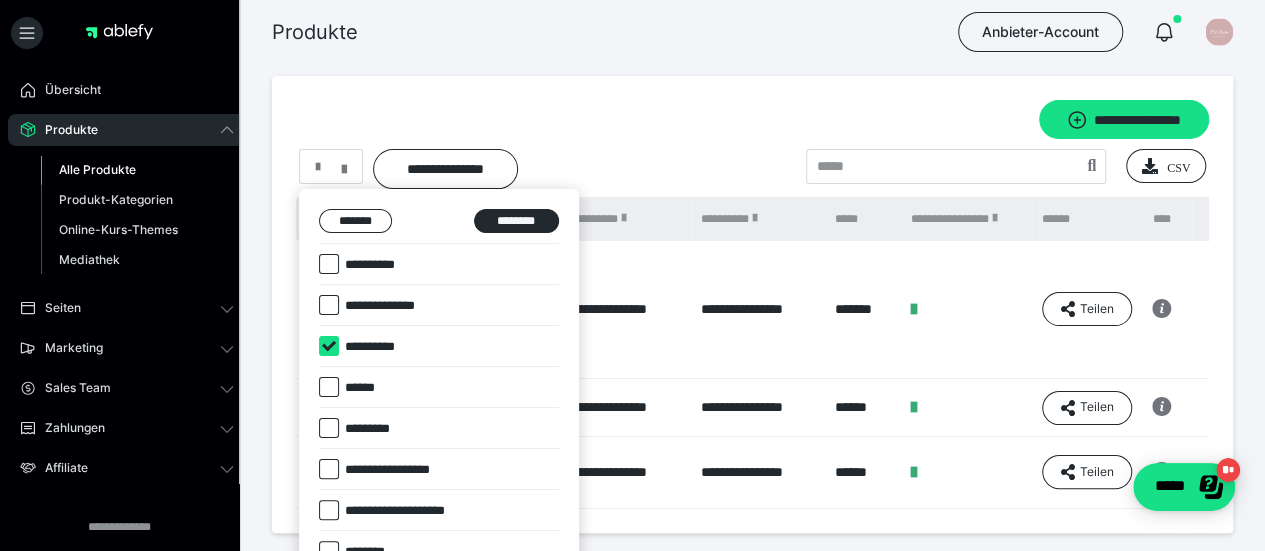 checkbox on "****" 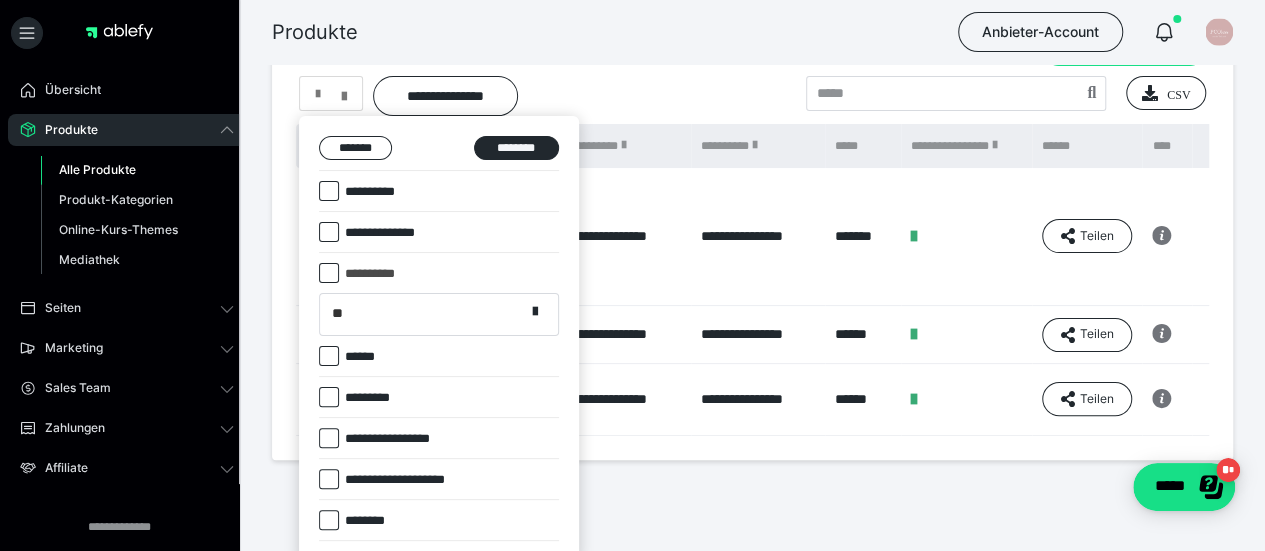 scroll, scrollTop: 110, scrollLeft: 0, axis: vertical 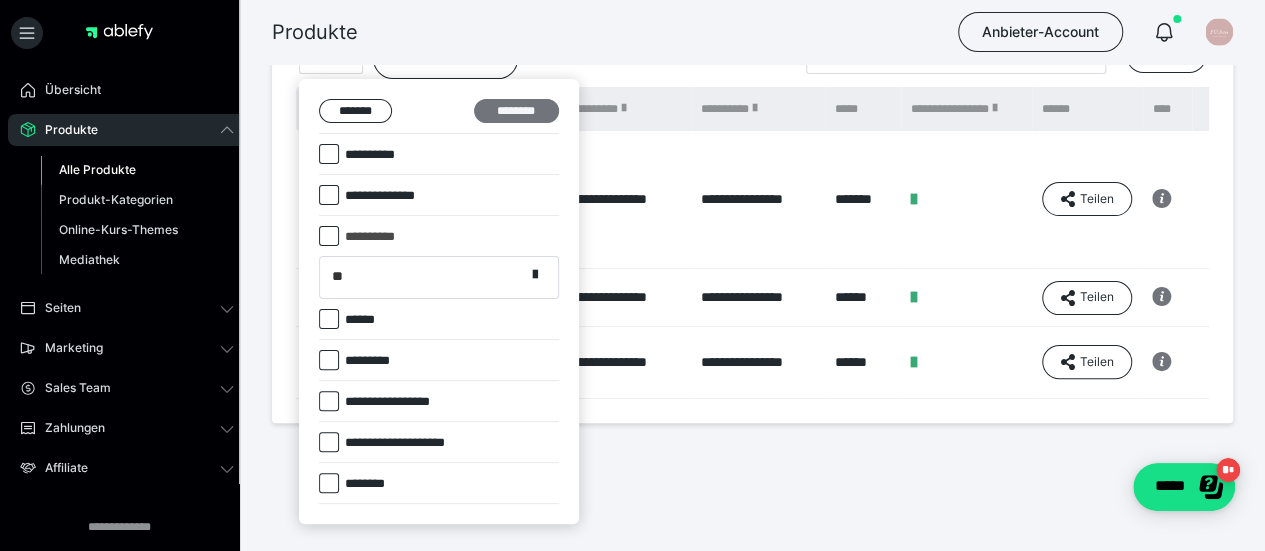 click on "********" at bounding box center (516, 110) 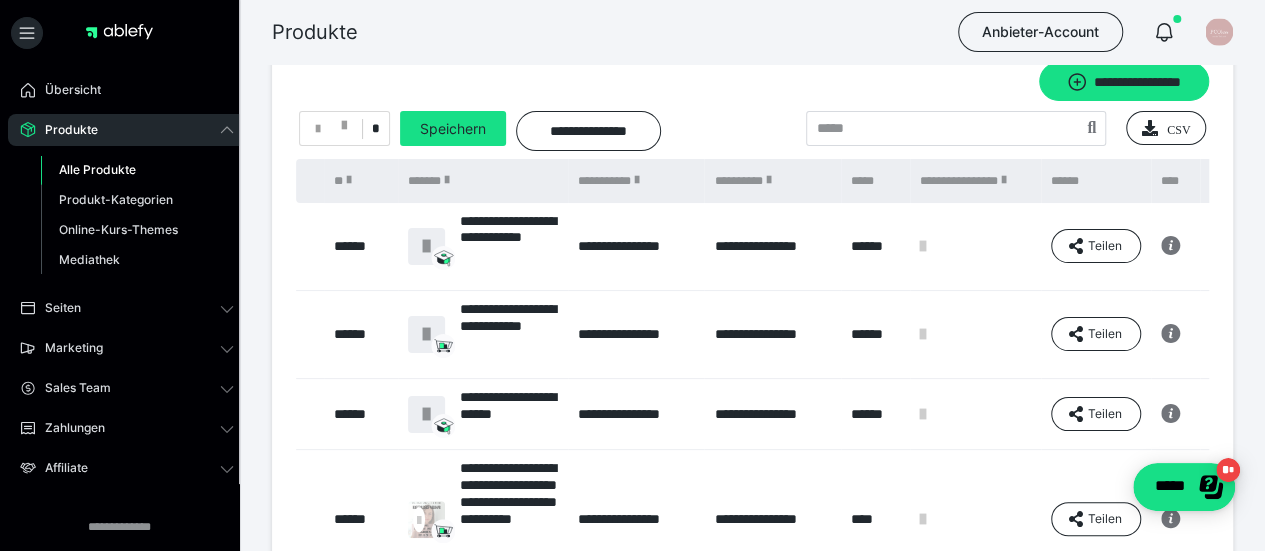 scroll, scrollTop: 37, scrollLeft: 0, axis: vertical 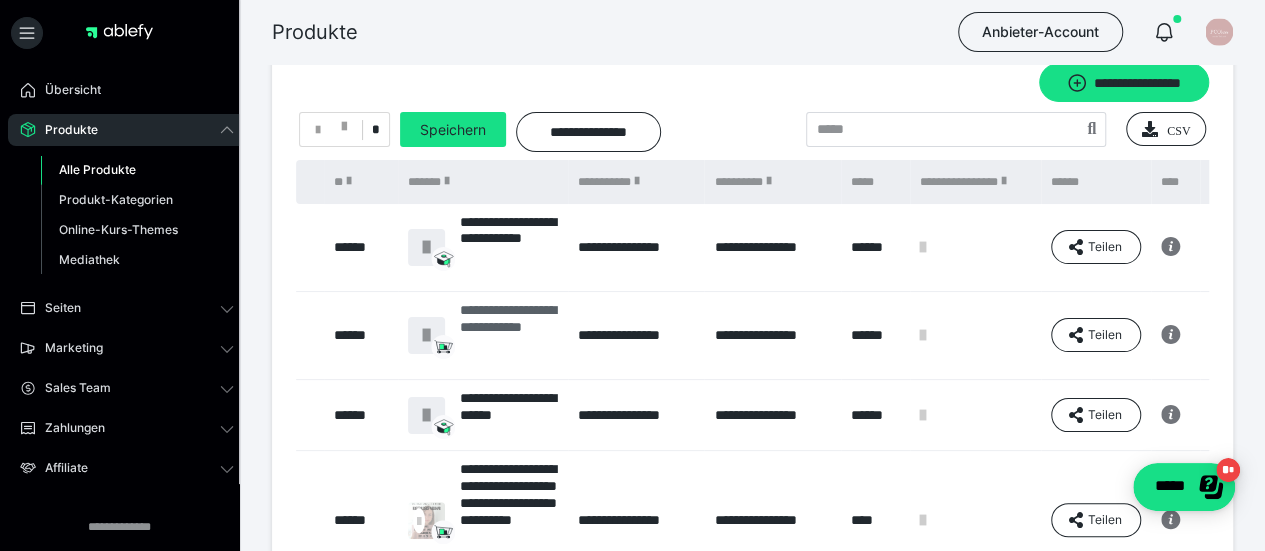 click at bounding box center [426, 335] 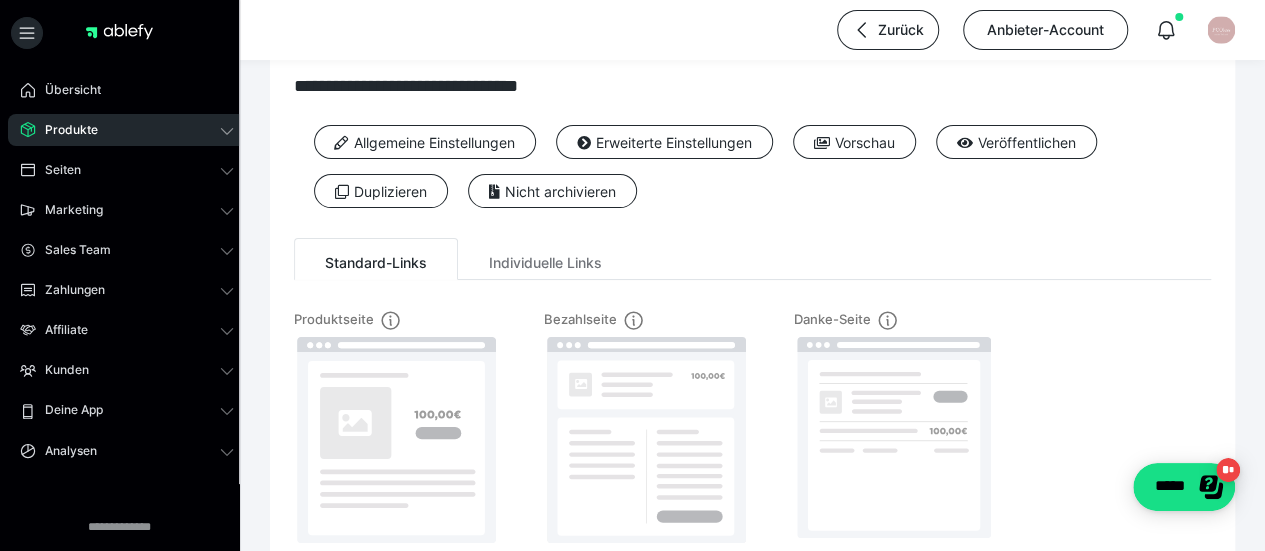 scroll, scrollTop: 97, scrollLeft: 0, axis: vertical 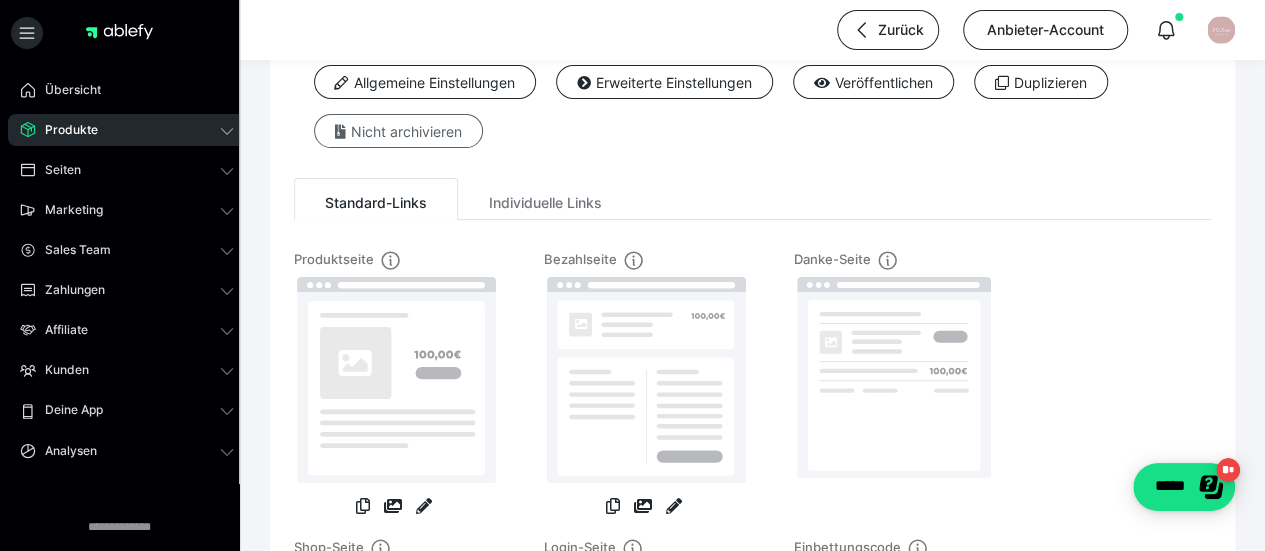 click on "Nicht archivieren" at bounding box center (1041, 82) 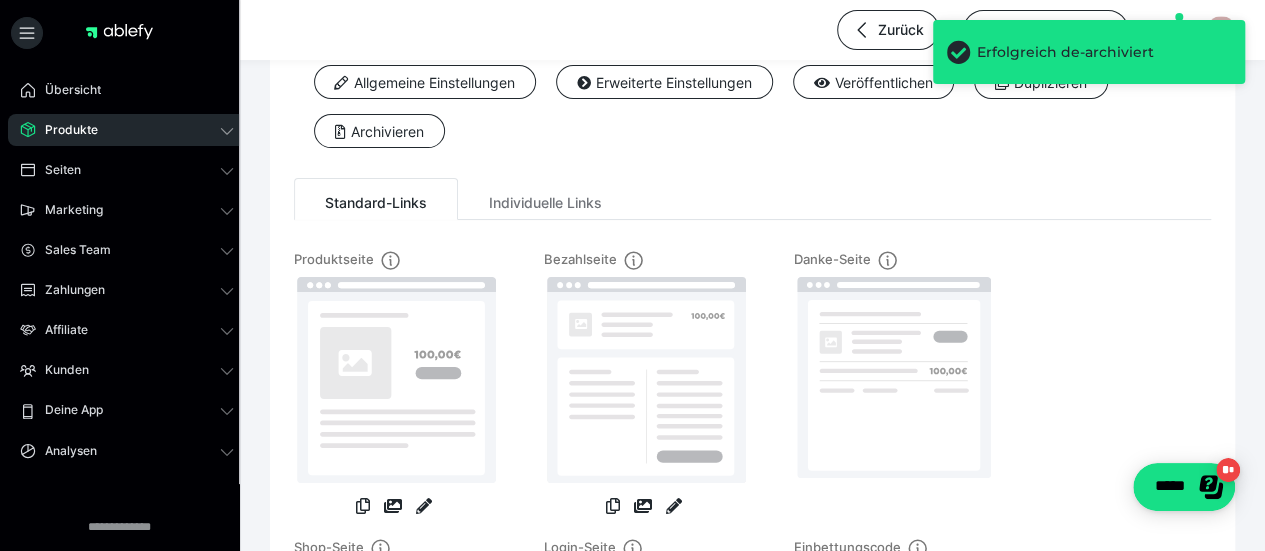 click on "Produkte" at bounding box center [127, 130] 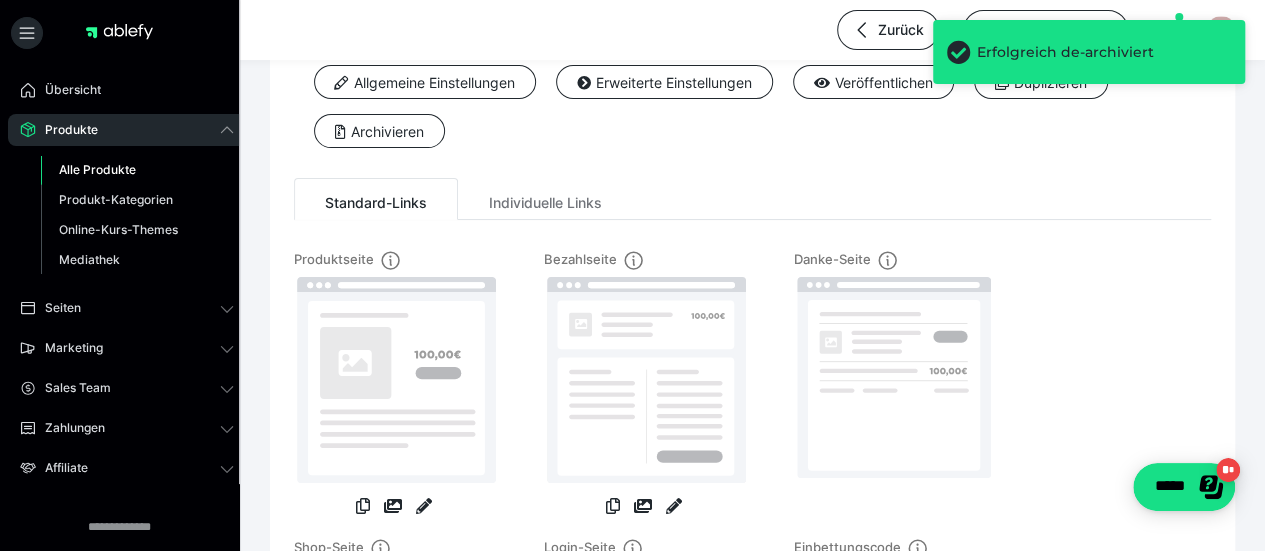 click on "Alle Produkte" at bounding box center (137, 170) 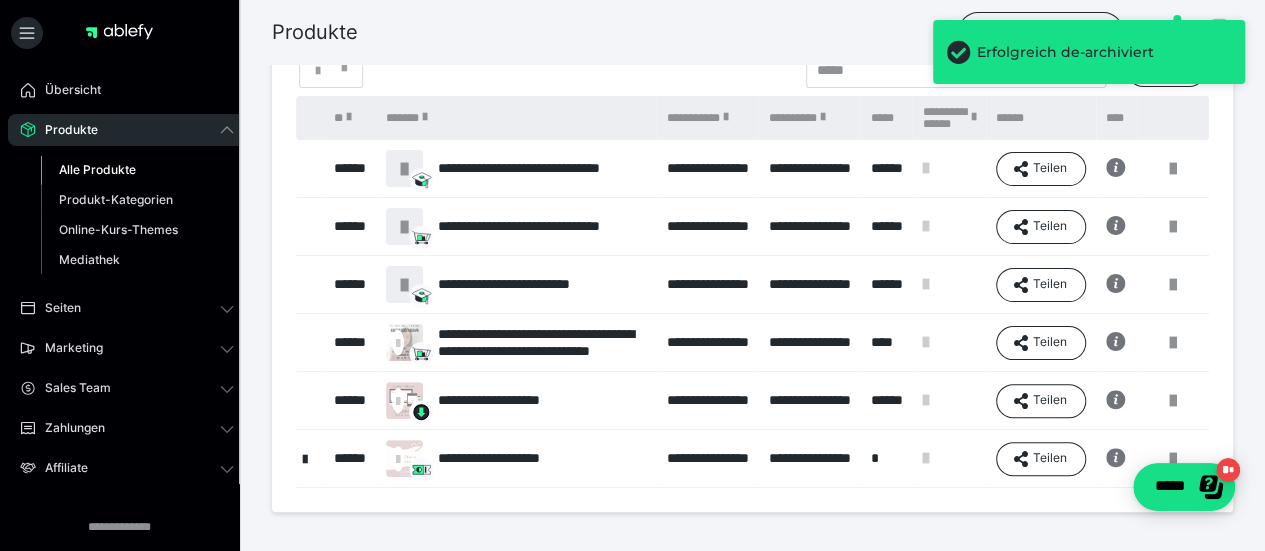 scroll, scrollTop: 0, scrollLeft: 0, axis: both 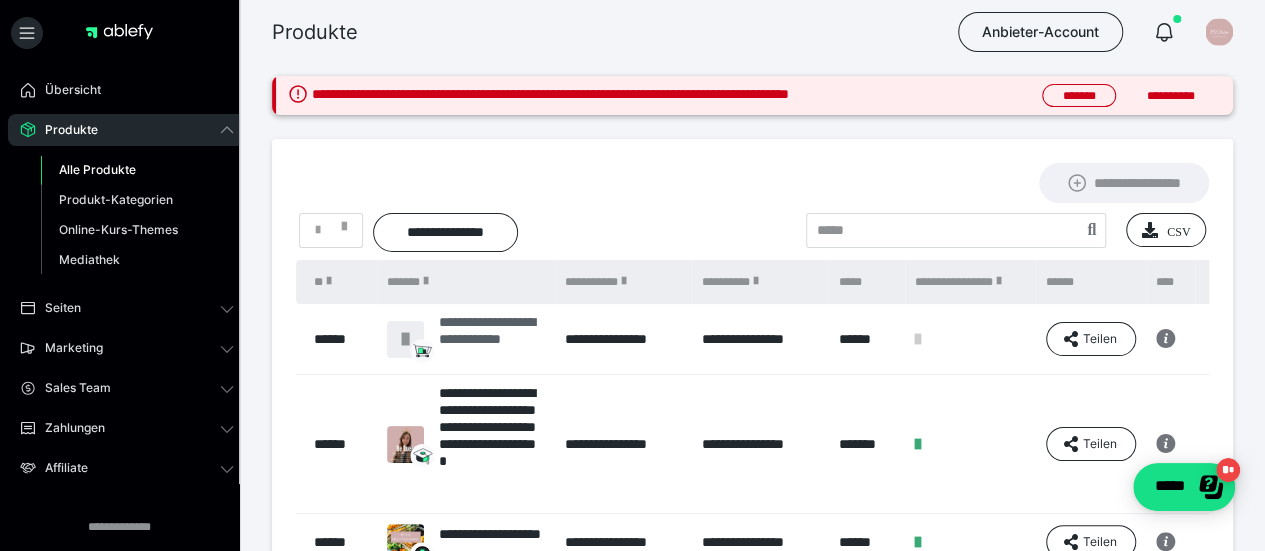 click on "**********" at bounding box center [492, 339] 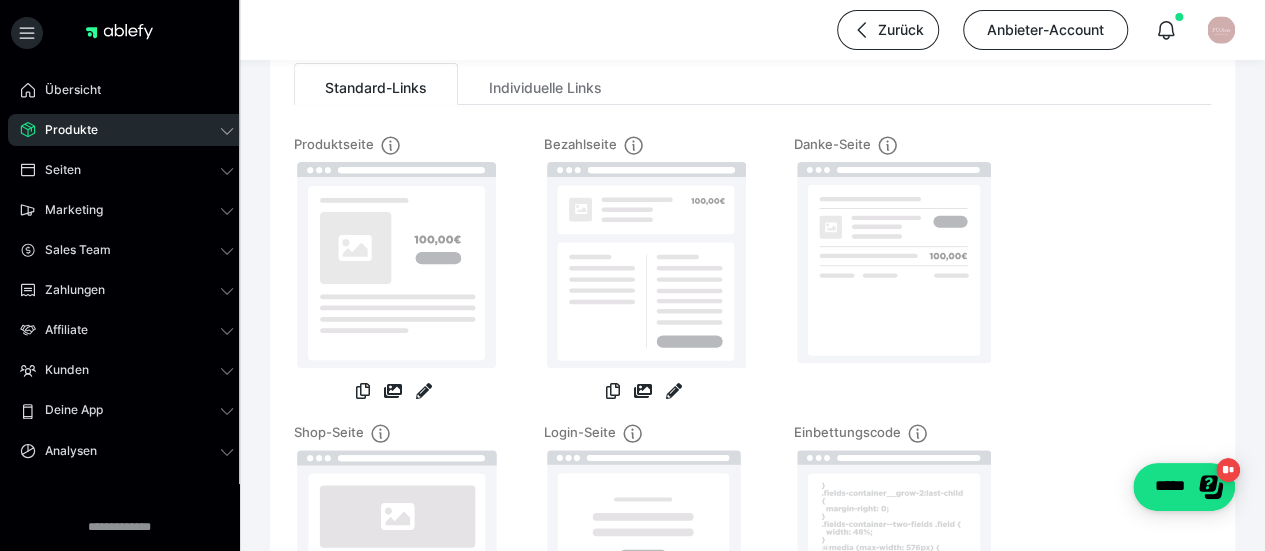scroll, scrollTop: 198, scrollLeft: 0, axis: vertical 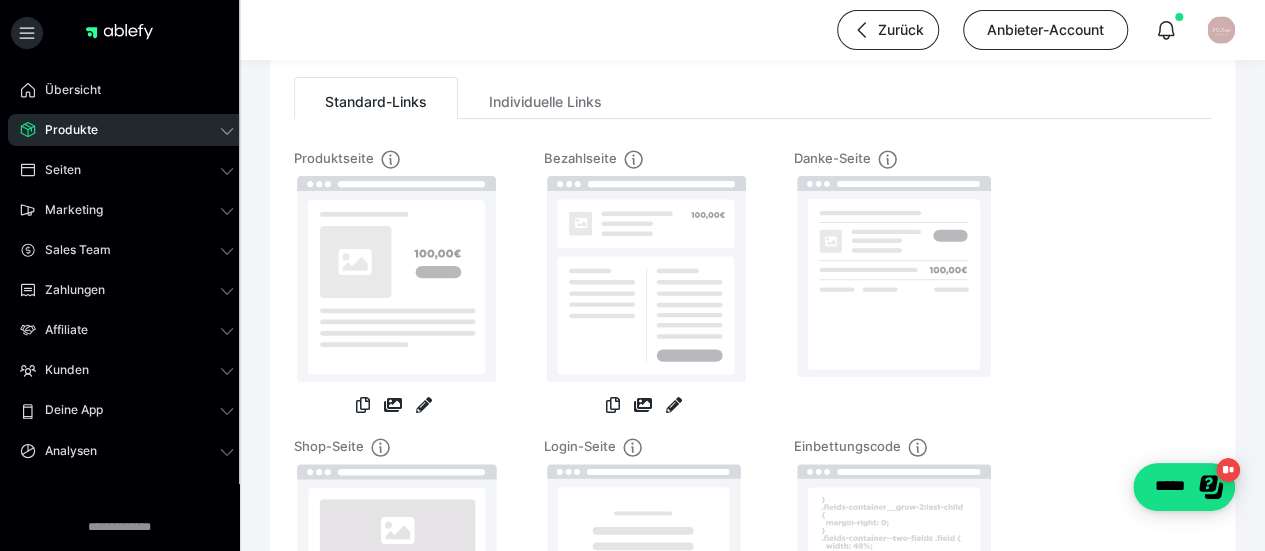 click 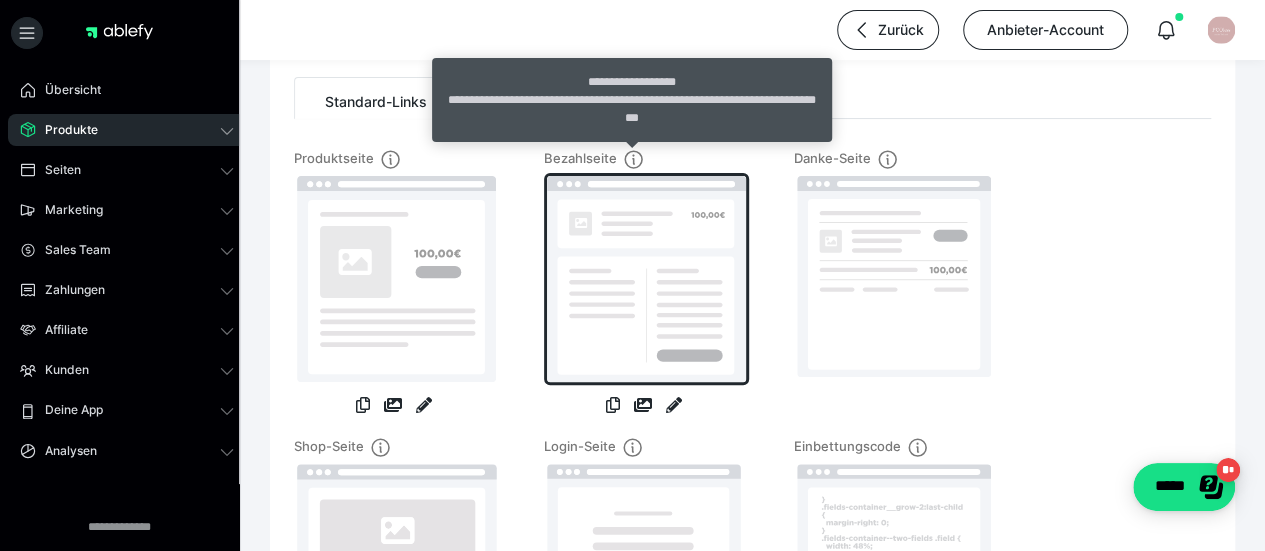 click at bounding box center (646, 279) 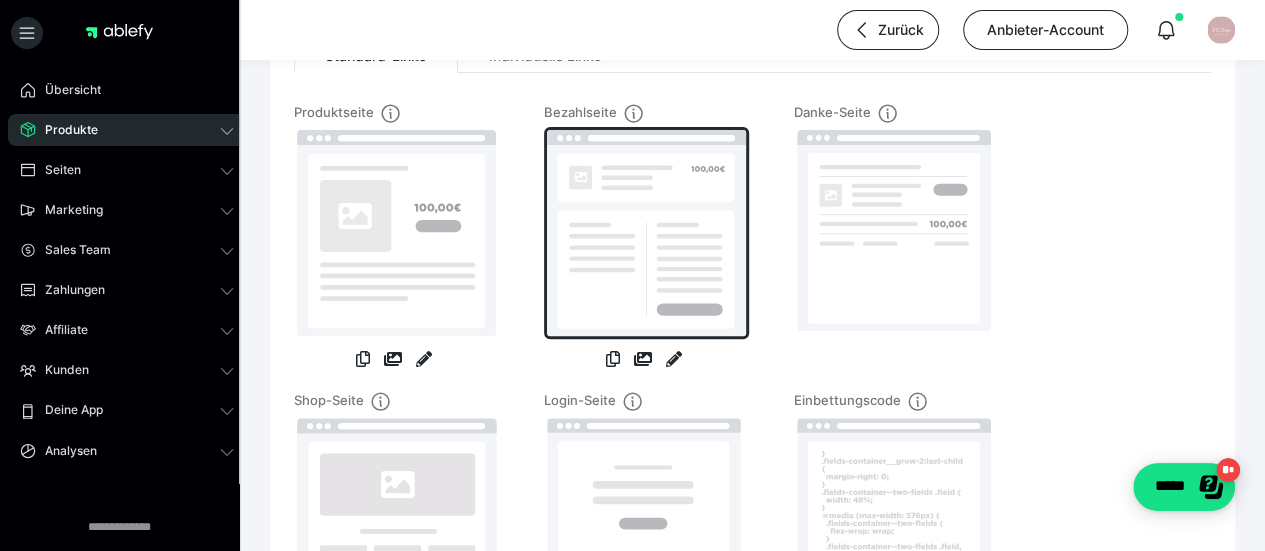 scroll, scrollTop: 245, scrollLeft: 0, axis: vertical 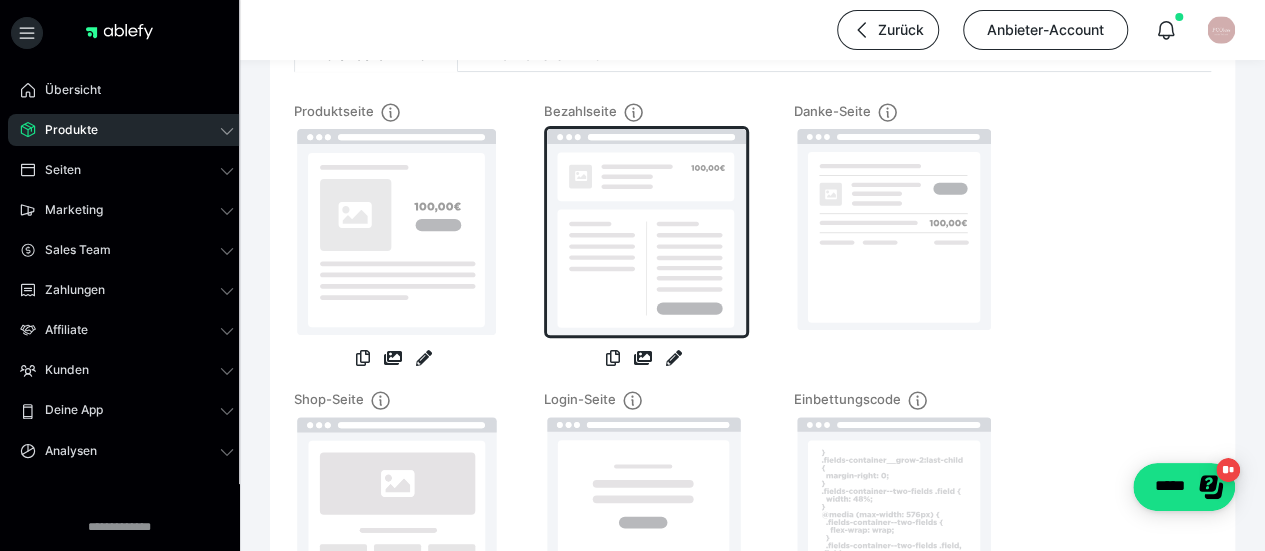 click at bounding box center (646, 232) 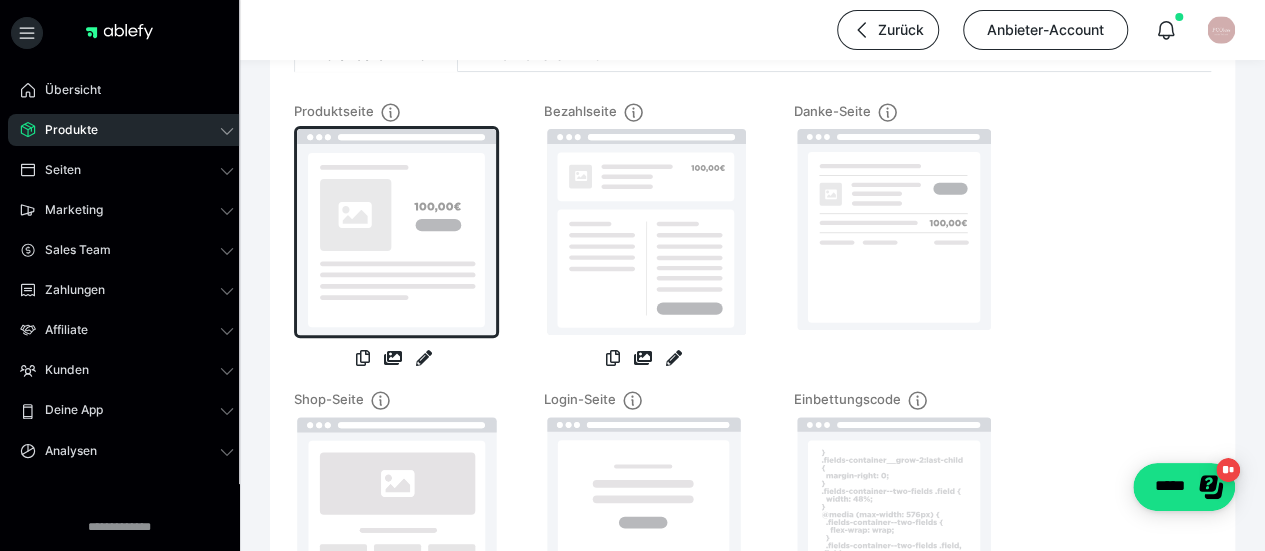 click at bounding box center (396, 232) 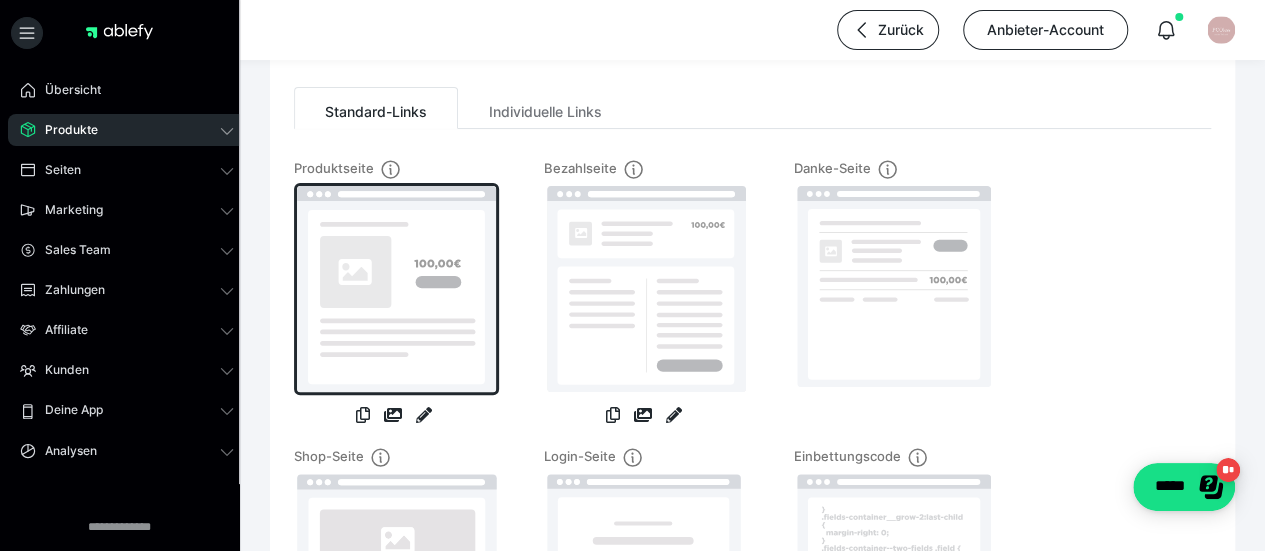 scroll, scrollTop: 177, scrollLeft: 0, axis: vertical 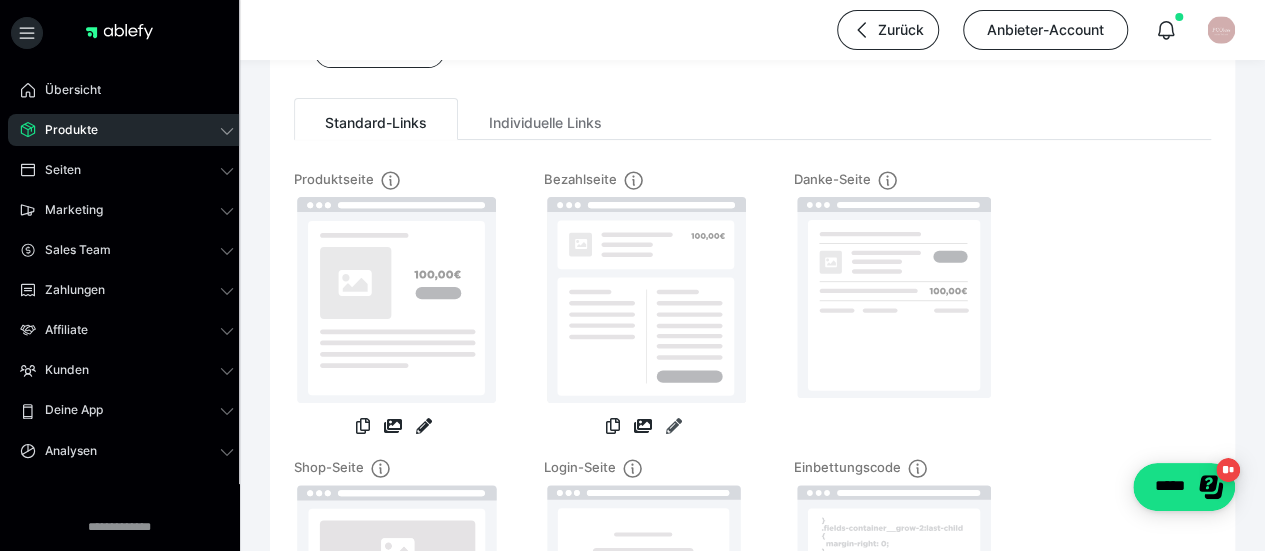 click at bounding box center (674, 426) 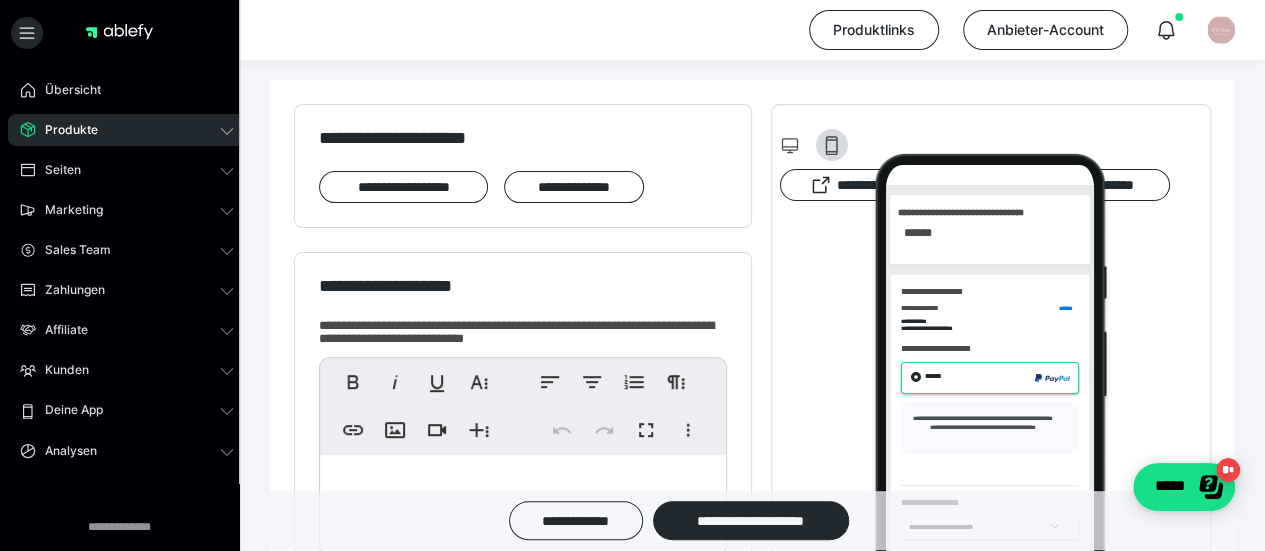 scroll, scrollTop: 0, scrollLeft: 0, axis: both 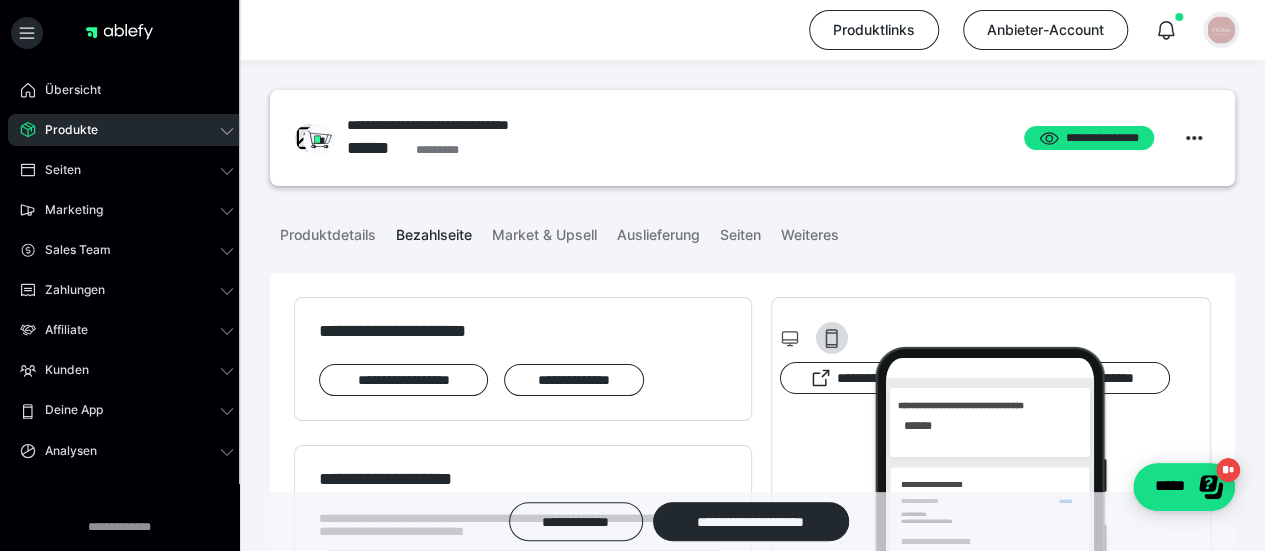 click at bounding box center (1221, 30) 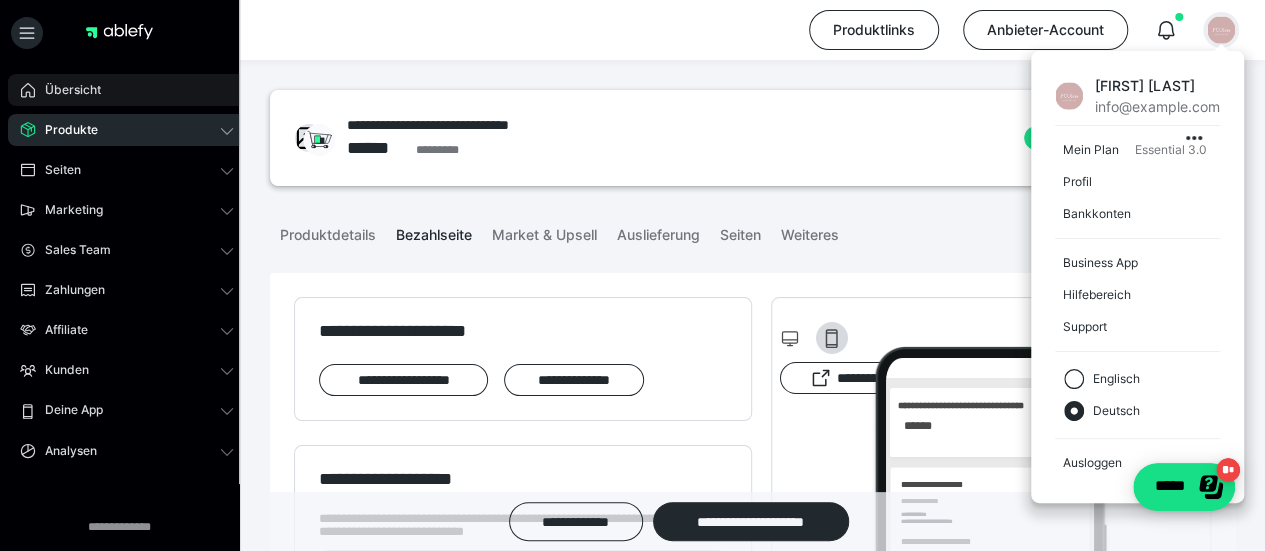 click on "Übersicht" at bounding box center (66, 90) 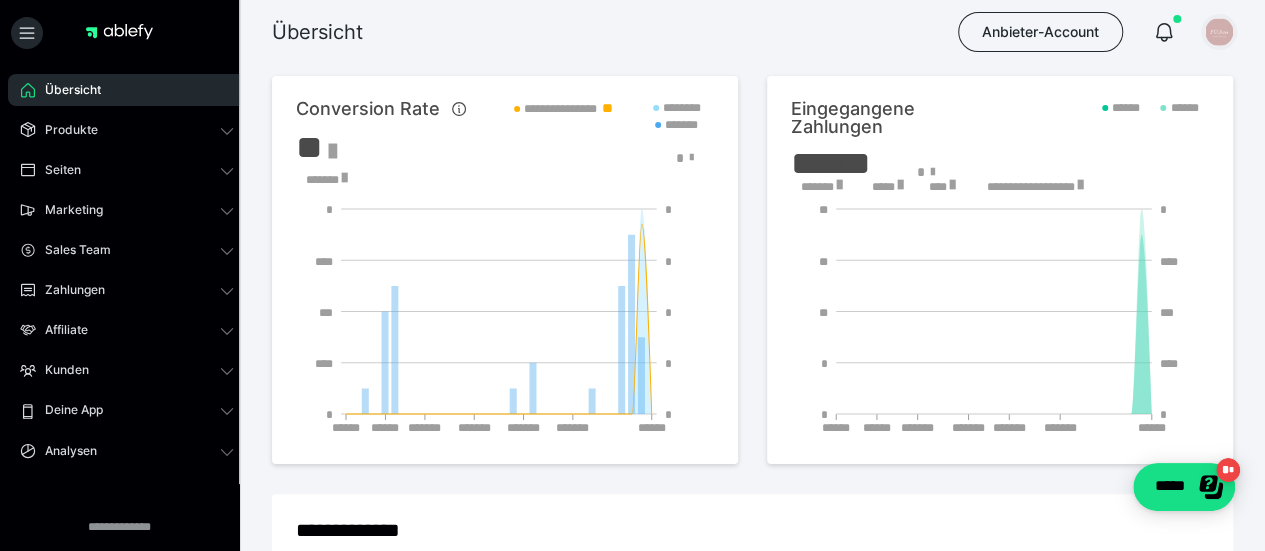 click at bounding box center [1219, 32] 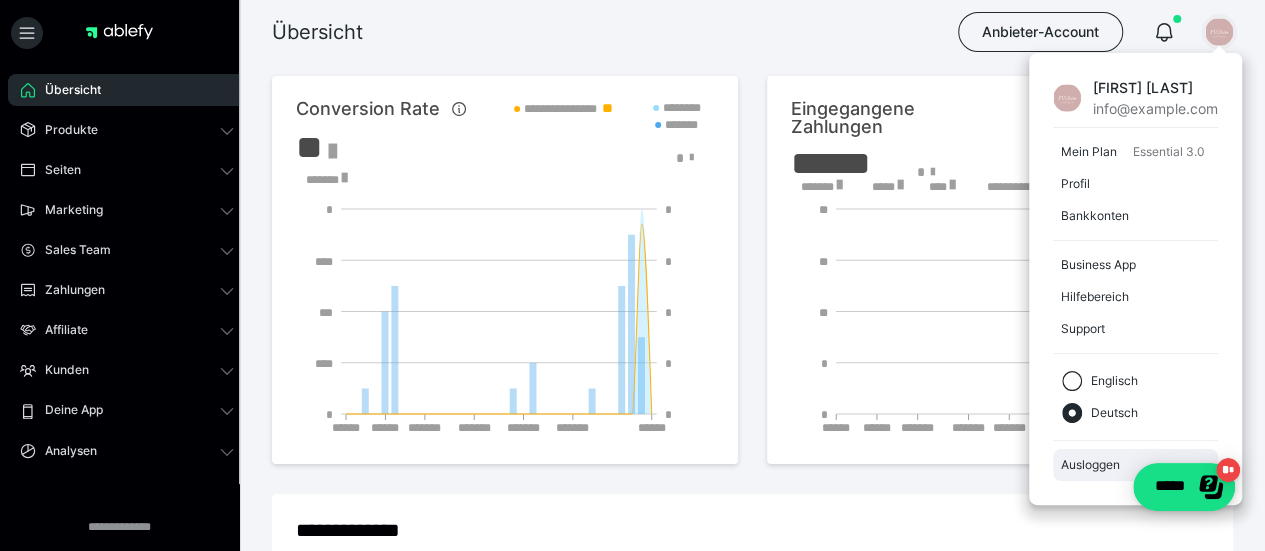 click on "Ausloggen" at bounding box center (1135, 465) 